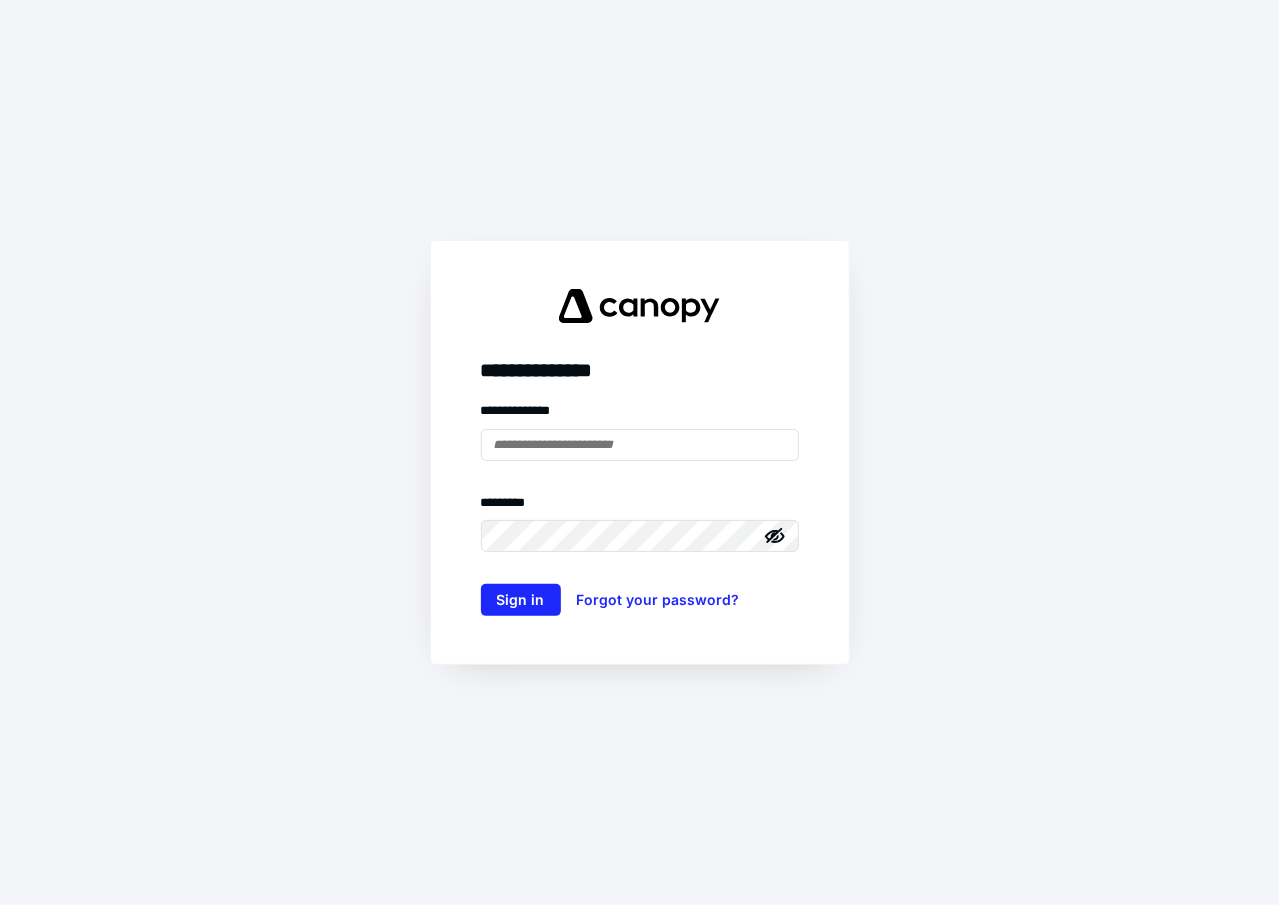scroll, scrollTop: 0, scrollLeft: 0, axis: both 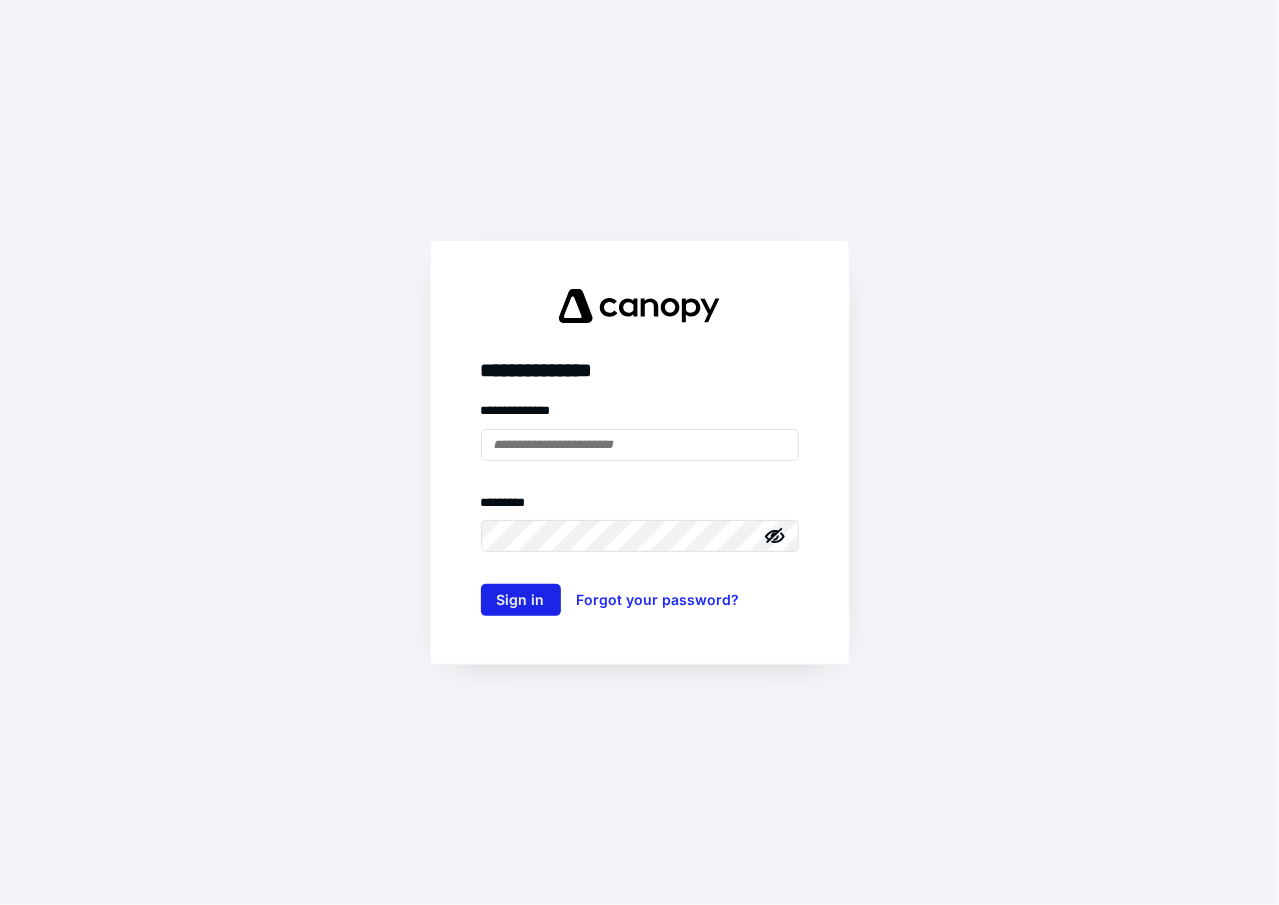 type on "**********" 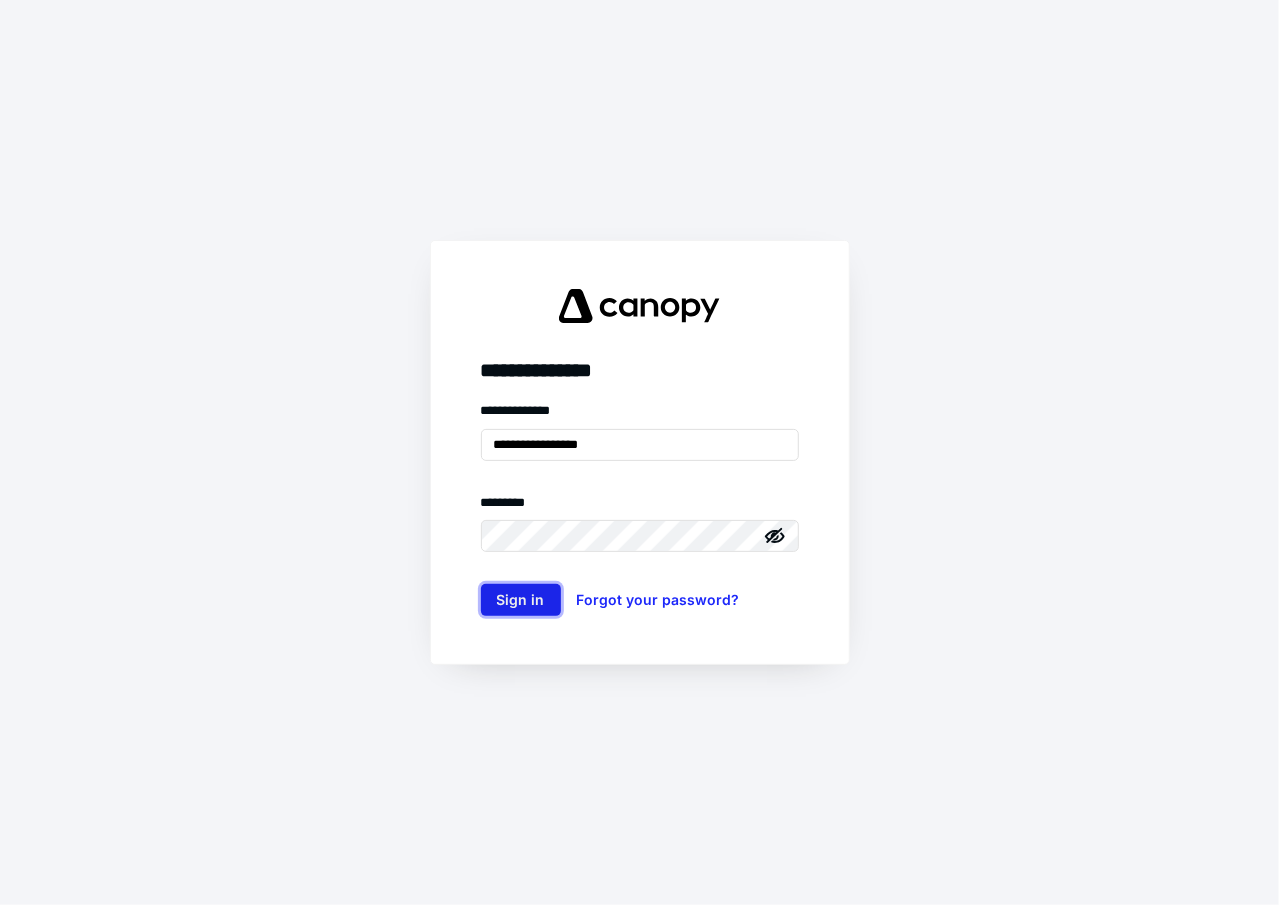 click on "Sign in" at bounding box center [521, 600] 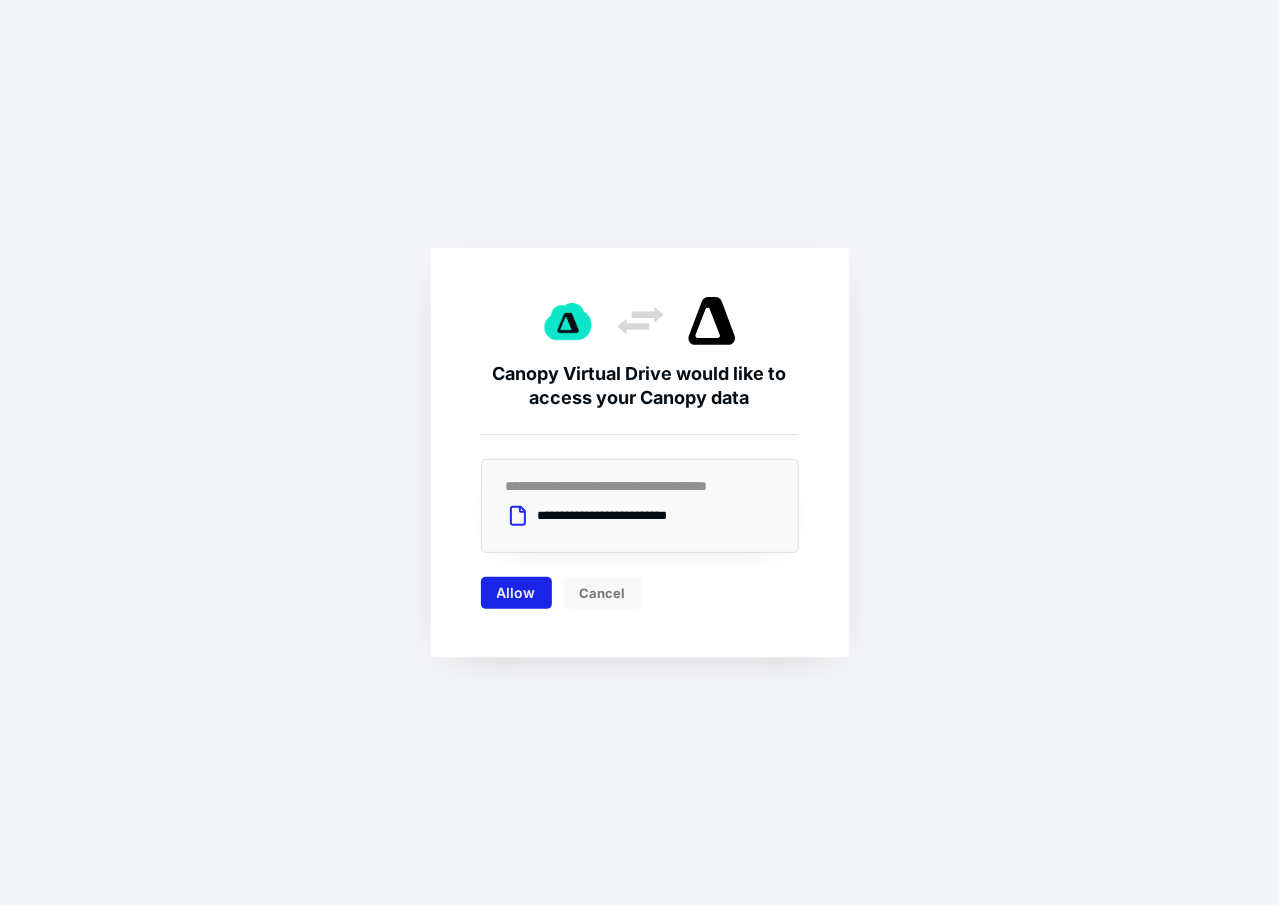 click on "Allow" at bounding box center (516, 593) 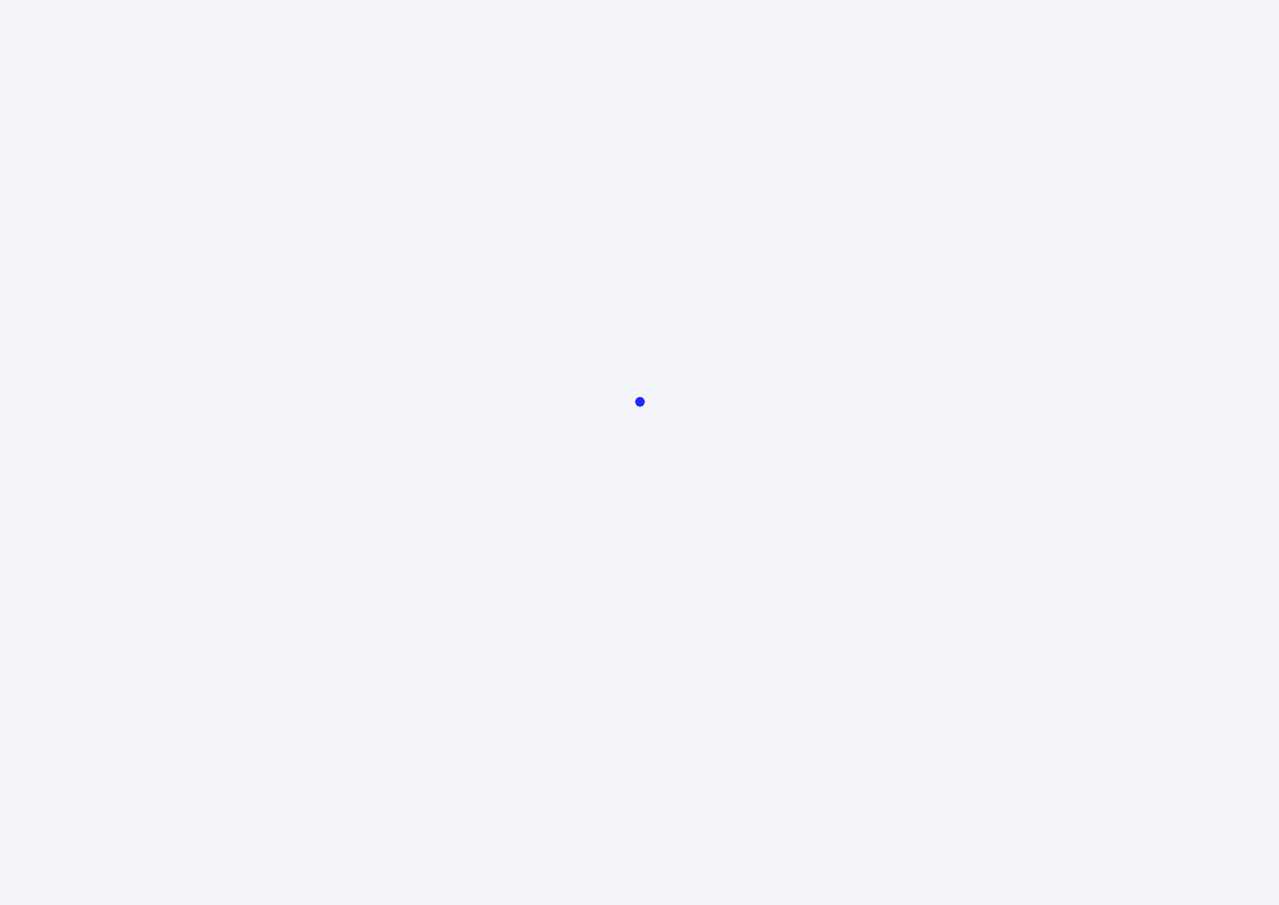 scroll, scrollTop: 0, scrollLeft: 0, axis: both 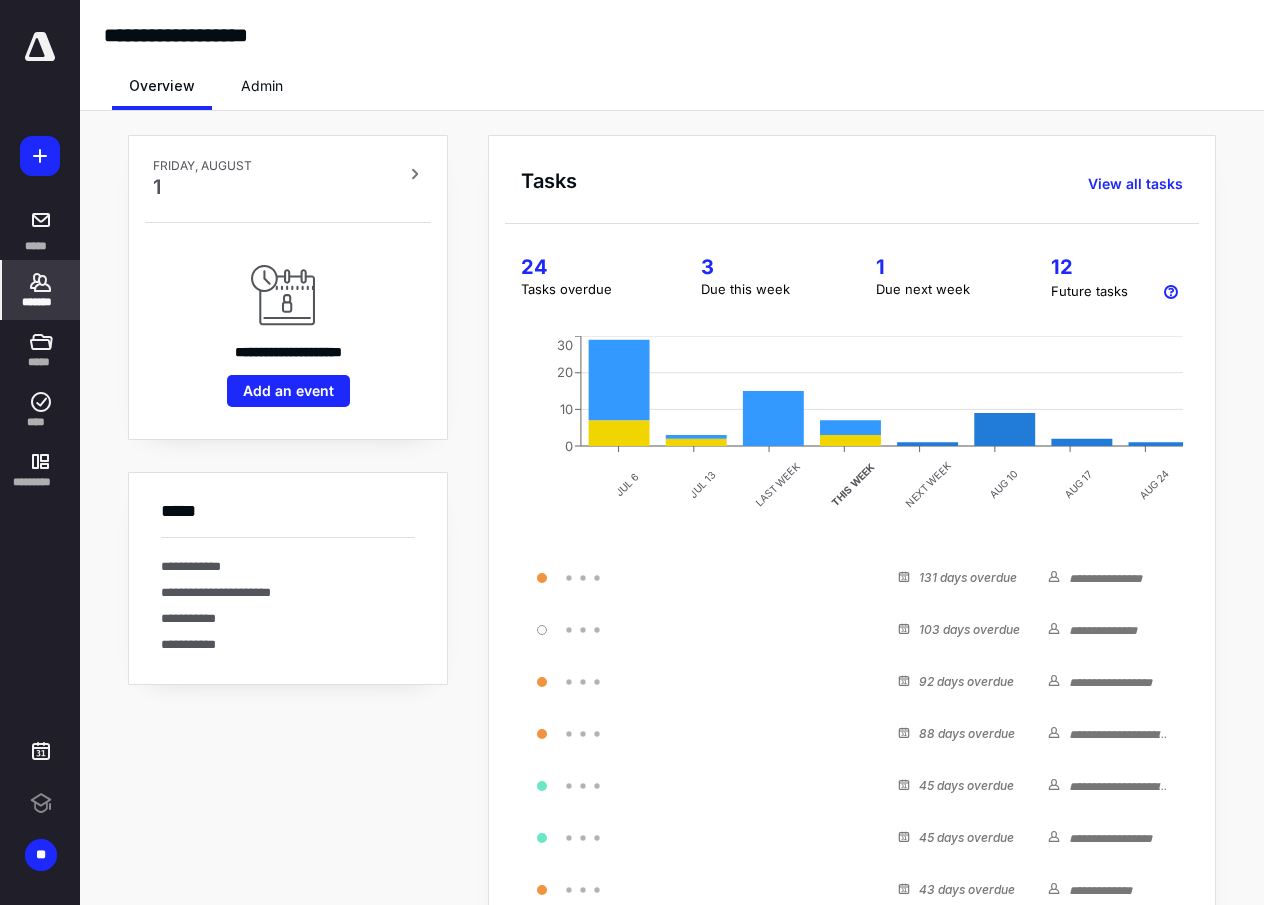click 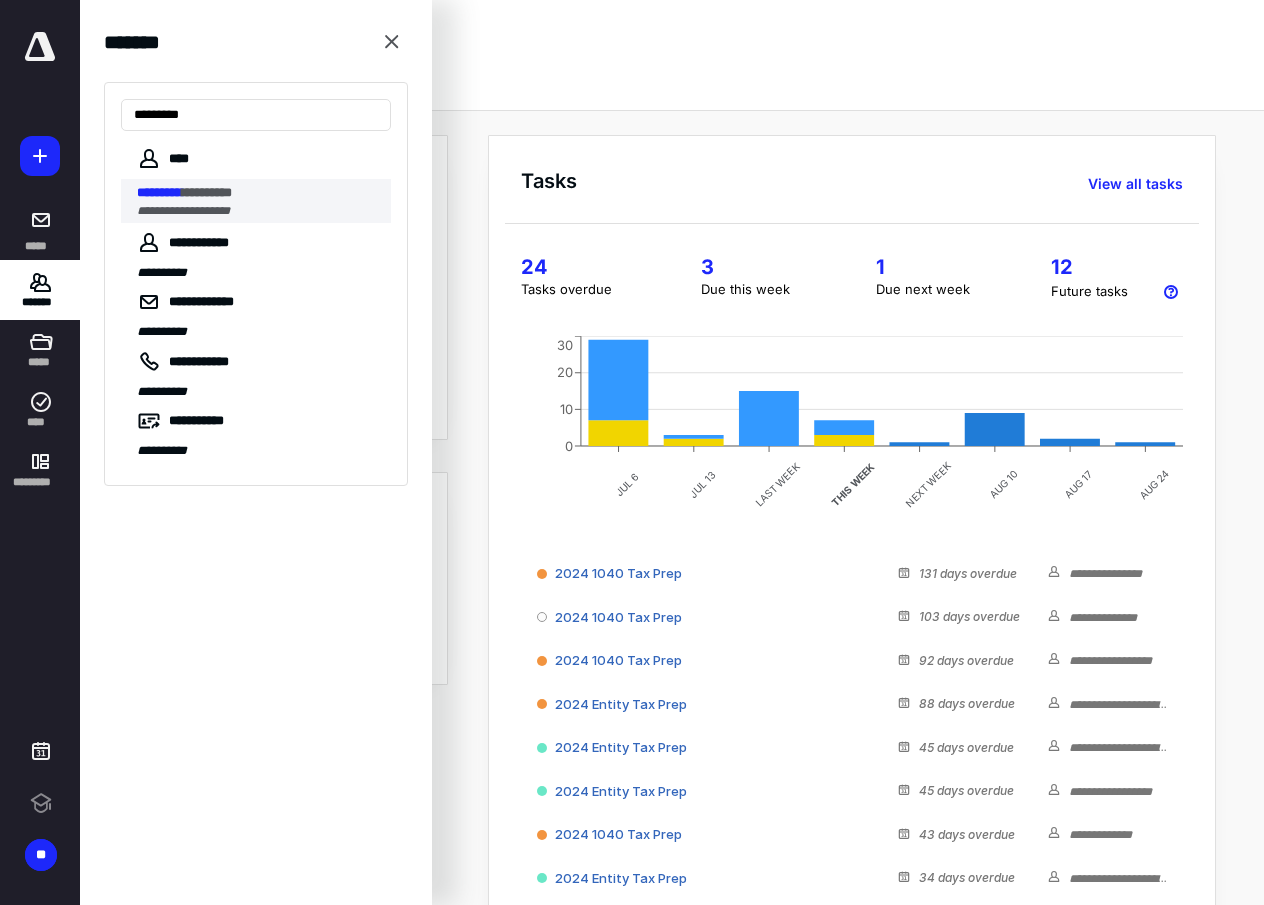 type on "*********" 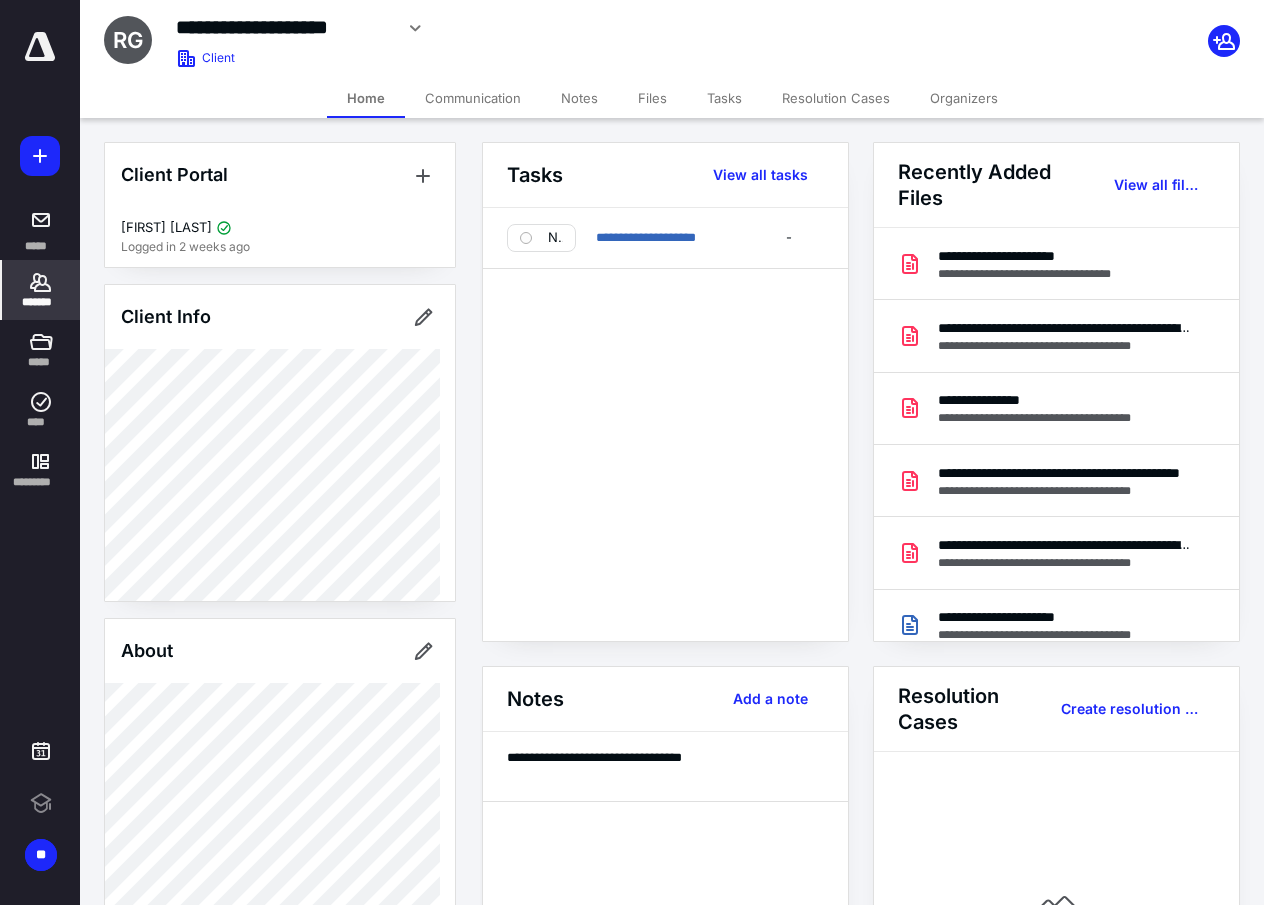 click on "Recently Added Files View all files" at bounding box center [1056, 185] 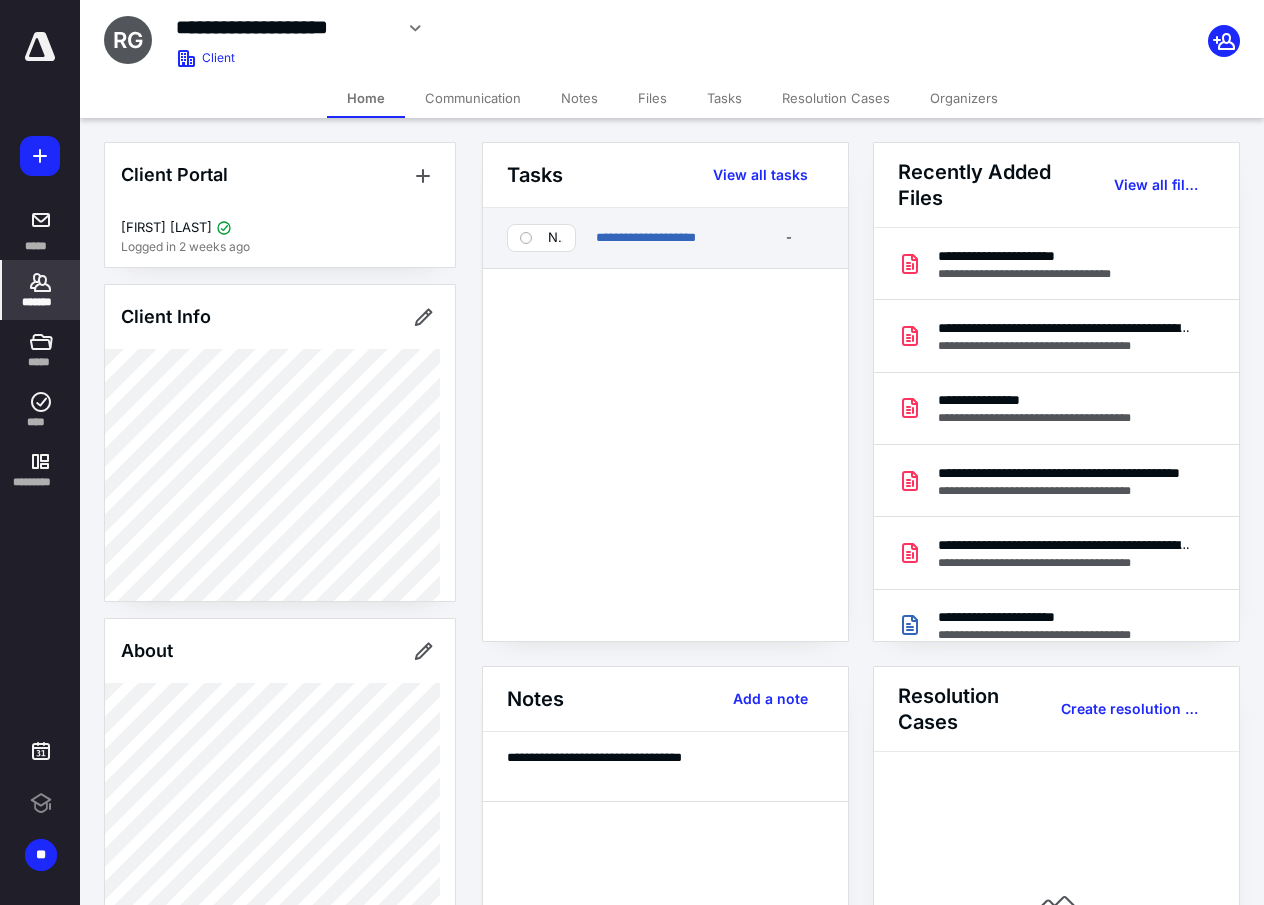 click on "No status" at bounding box center [541, 238] 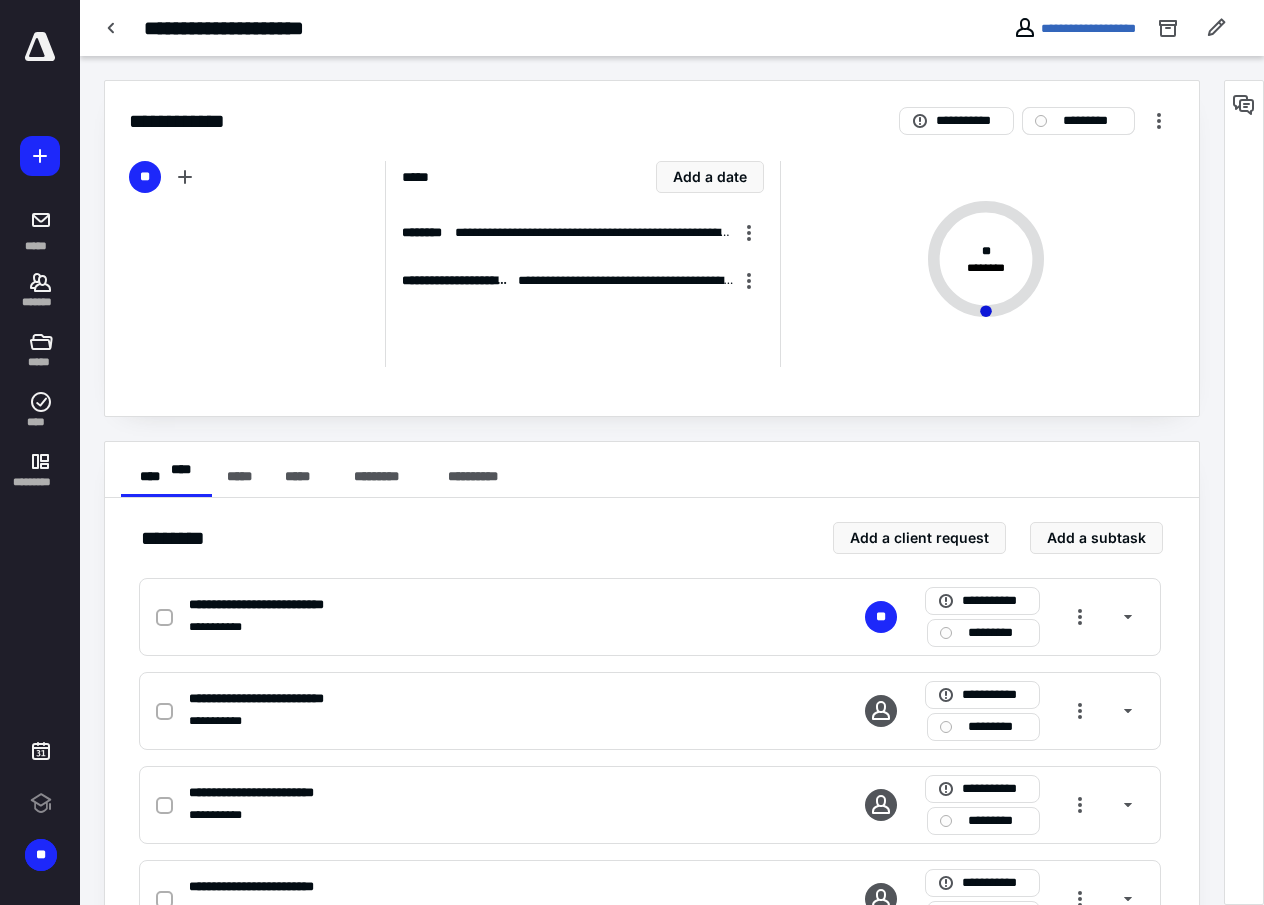 click on "*********" at bounding box center (1092, 121) 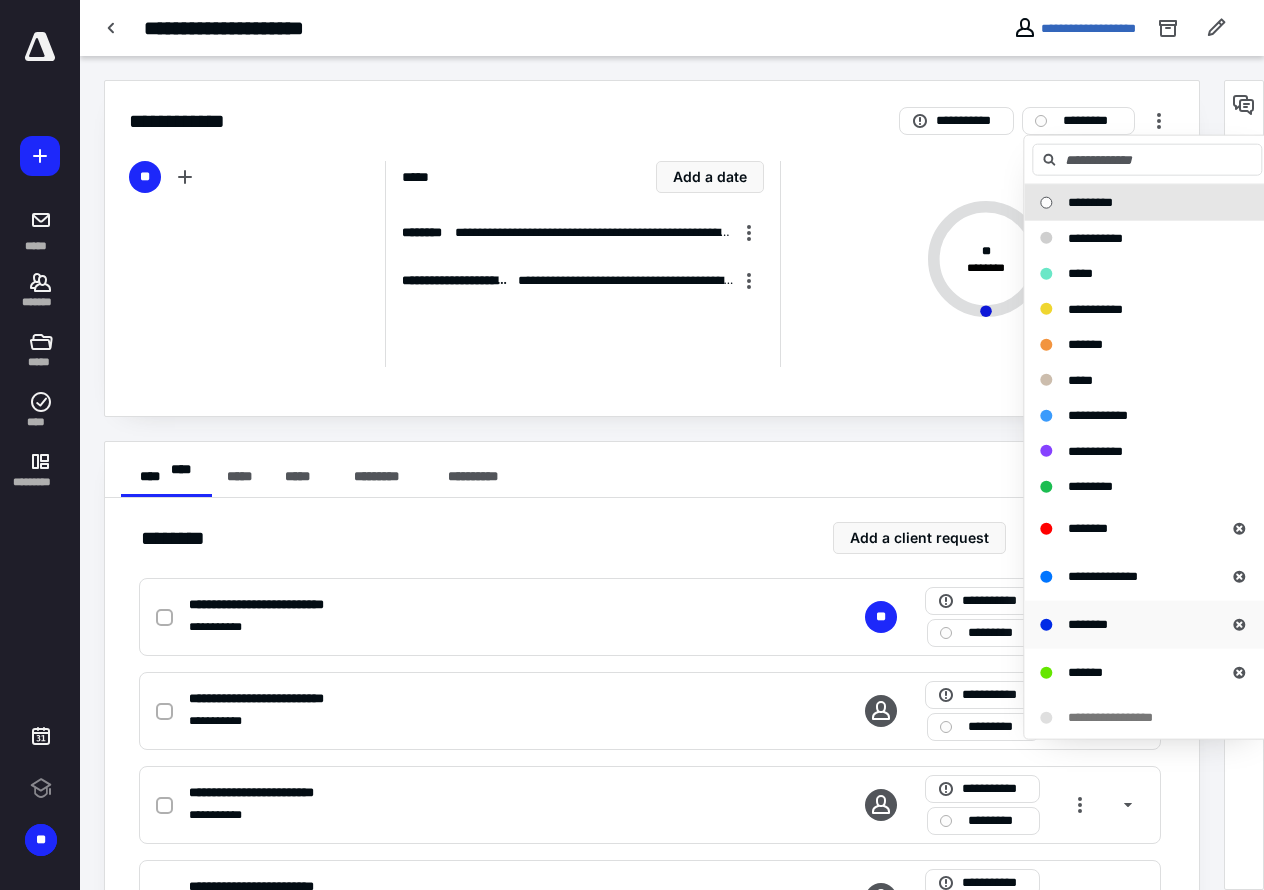 click on "********" at bounding box center [1131, 624] 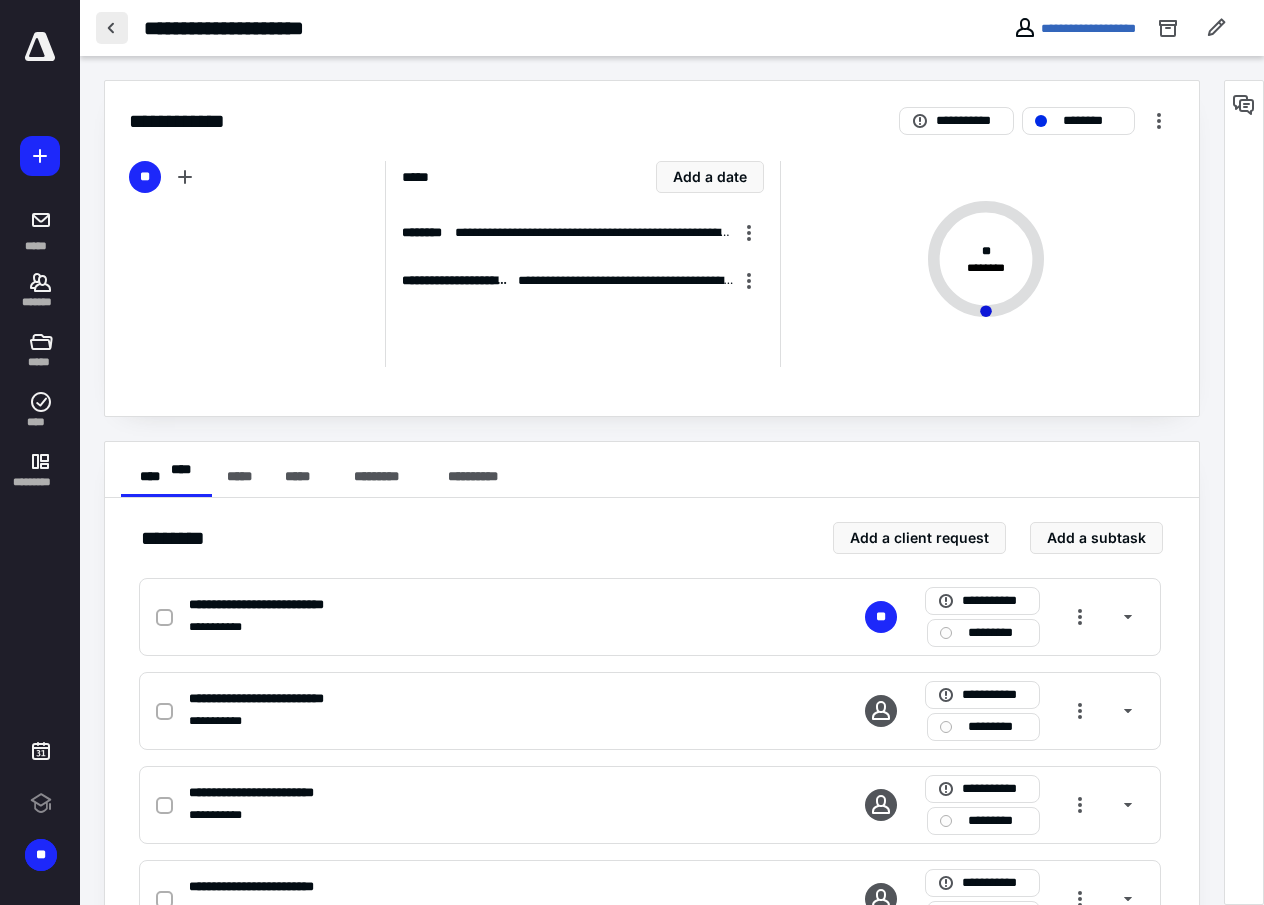 click at bounding box center [112, 28] 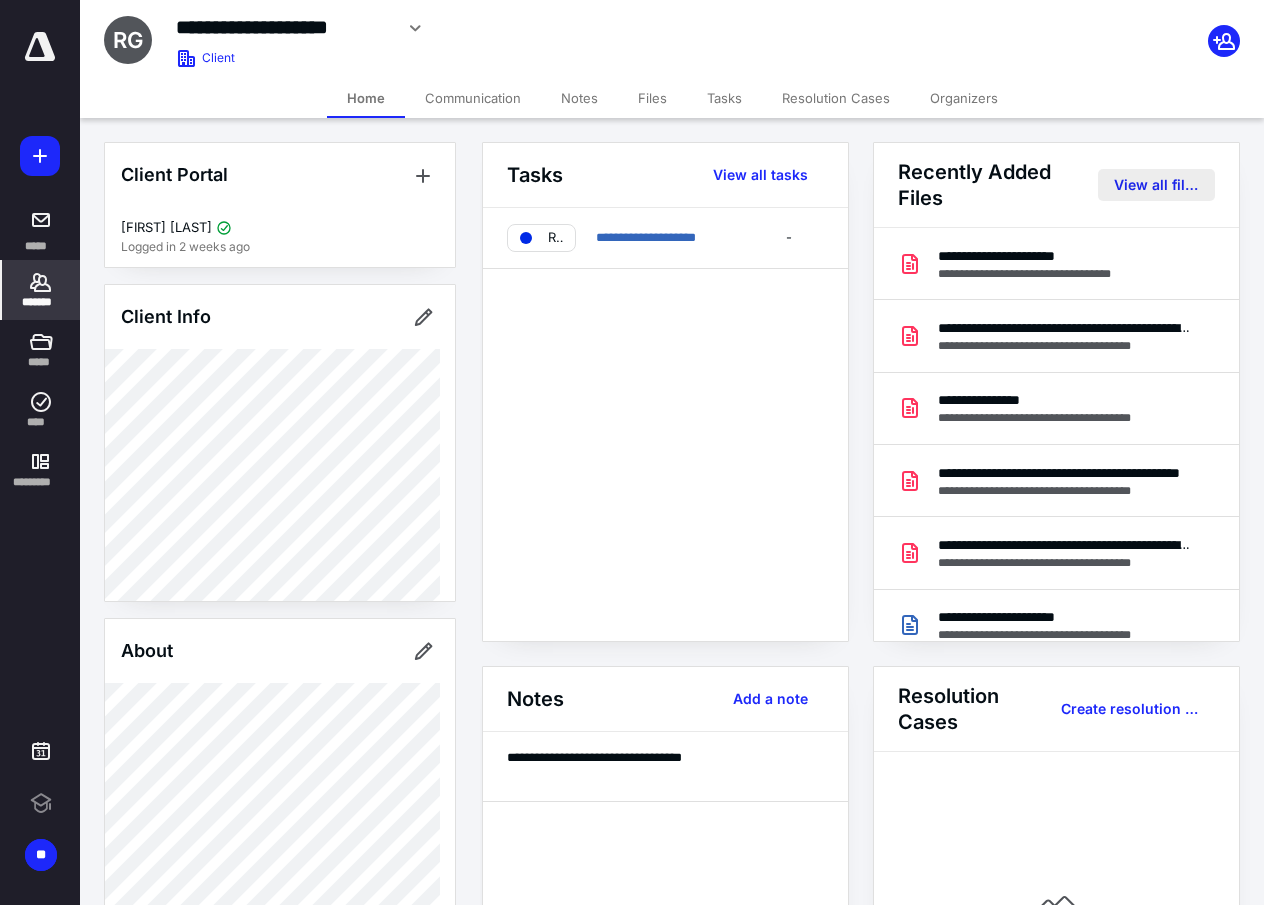 click on "View all files" at bounding box center (1157, 185) 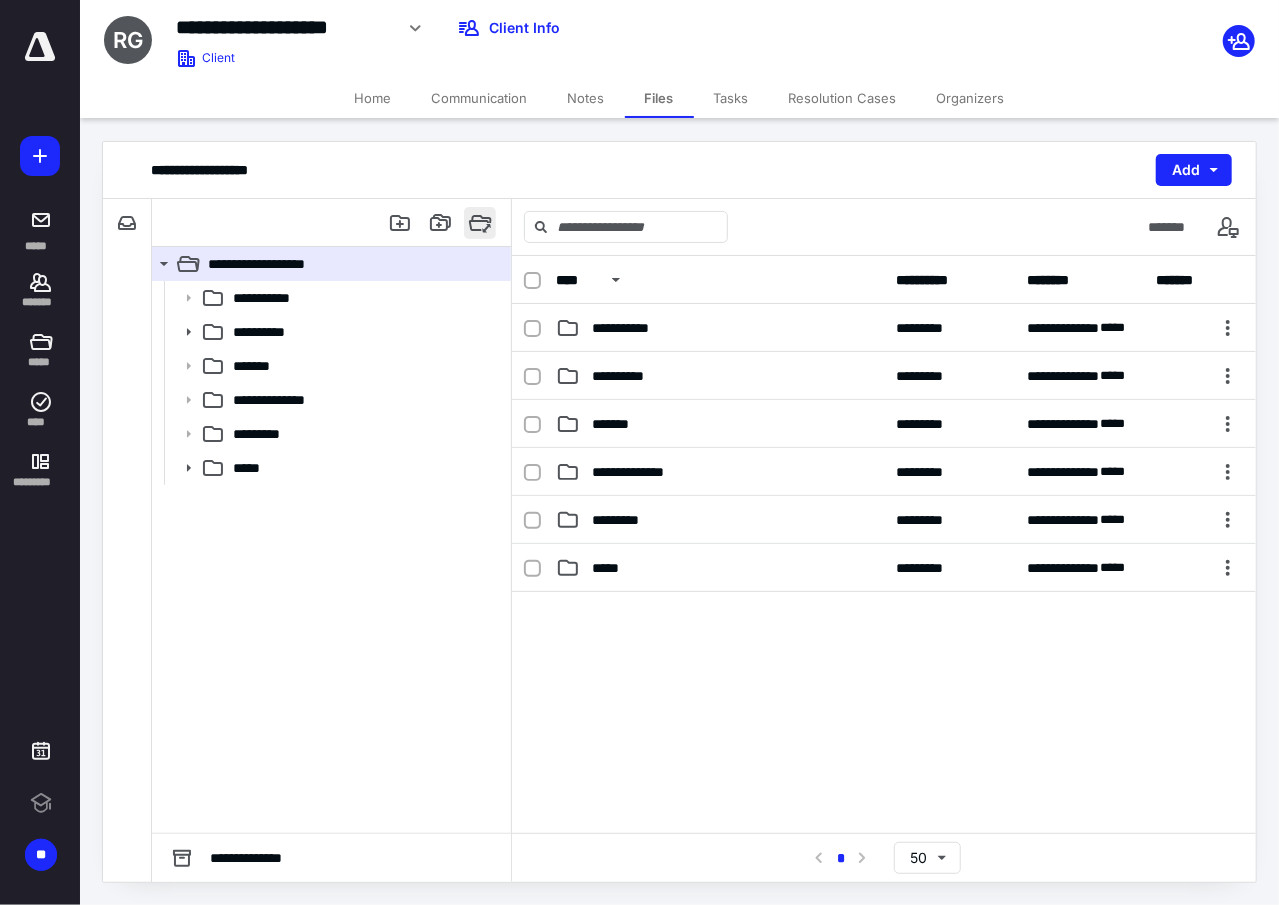 click at bounding box center [480, 223] 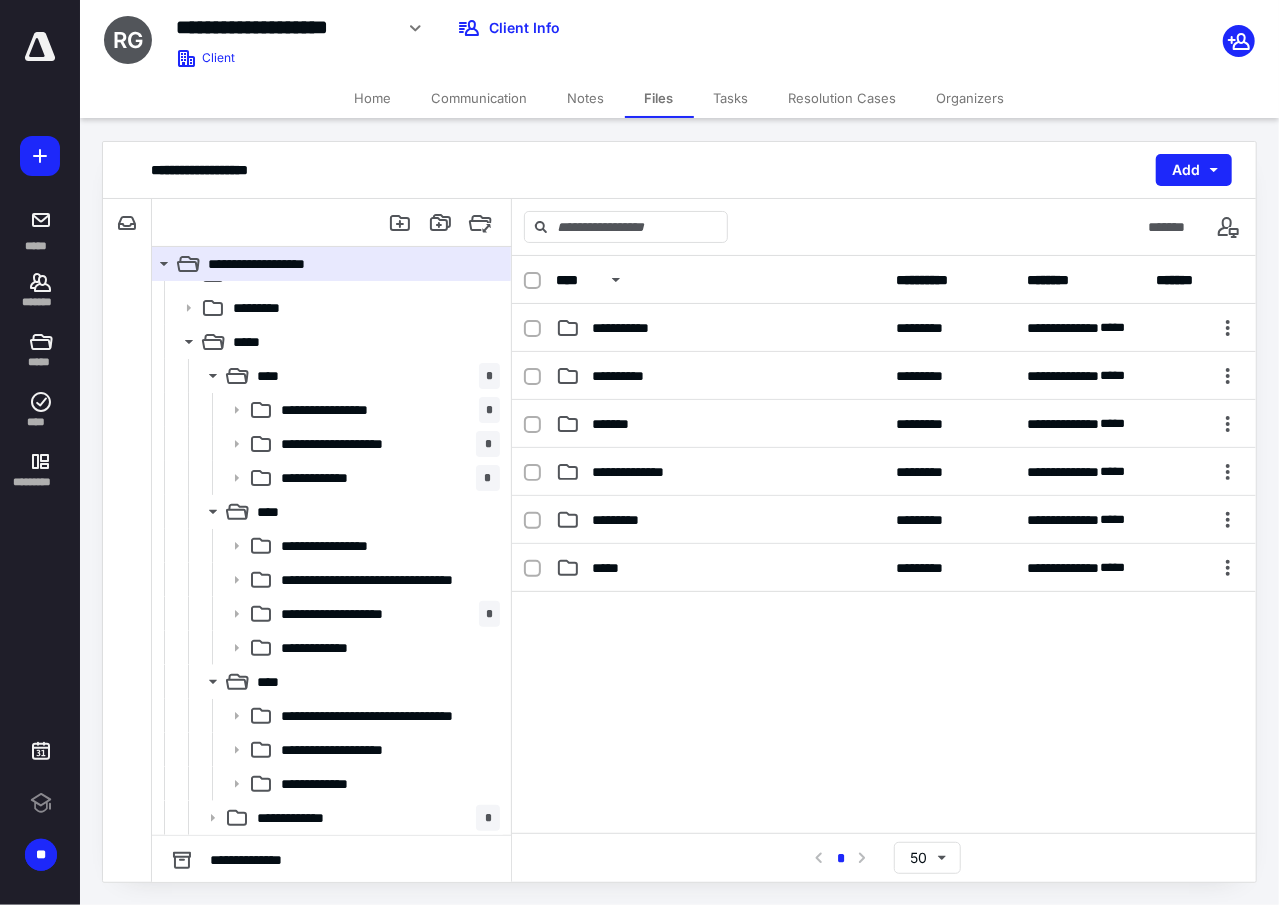 scroll, scrollTop: 0, scrollLeft: 0, axis: both 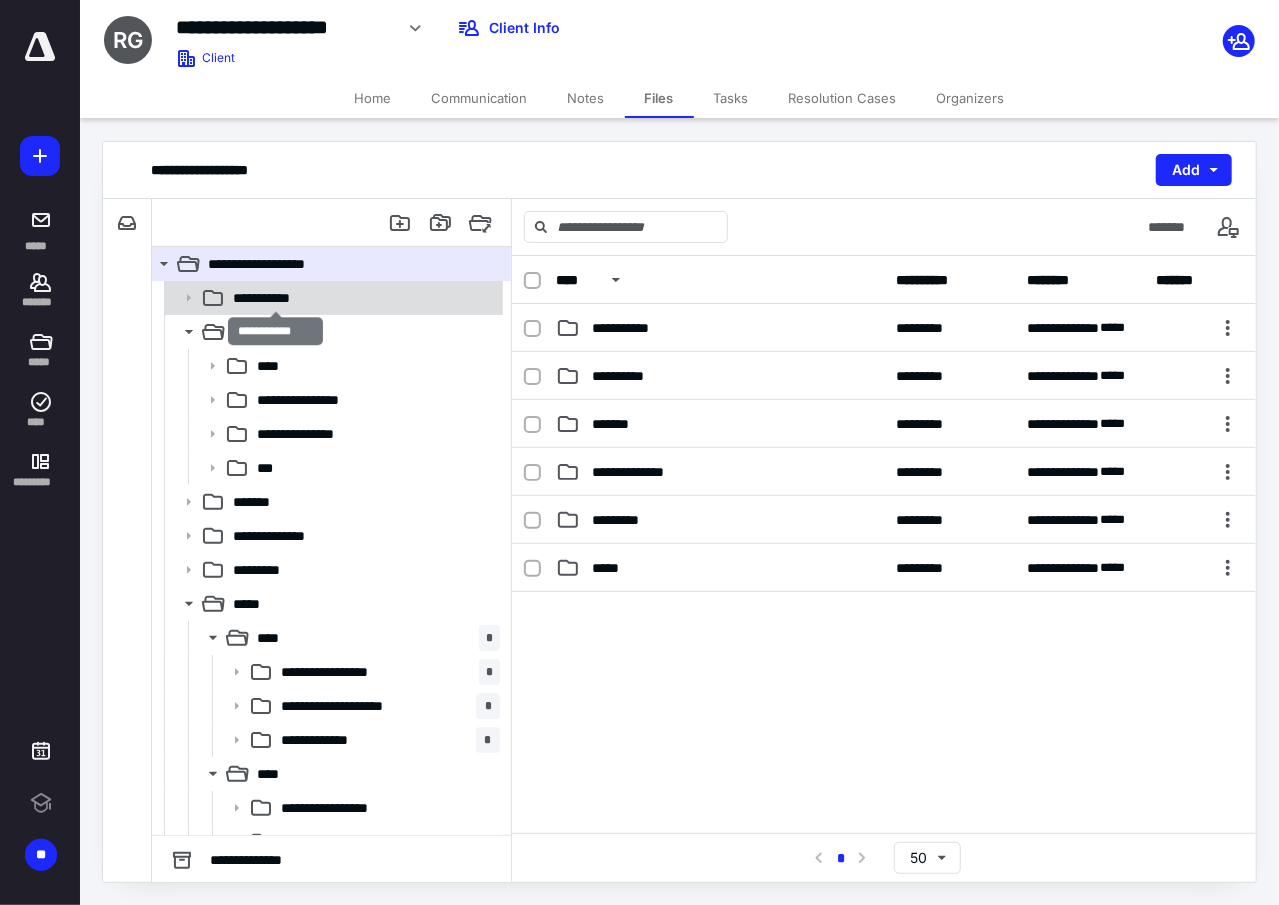 click on "**********" at bounding box center (276, 298) 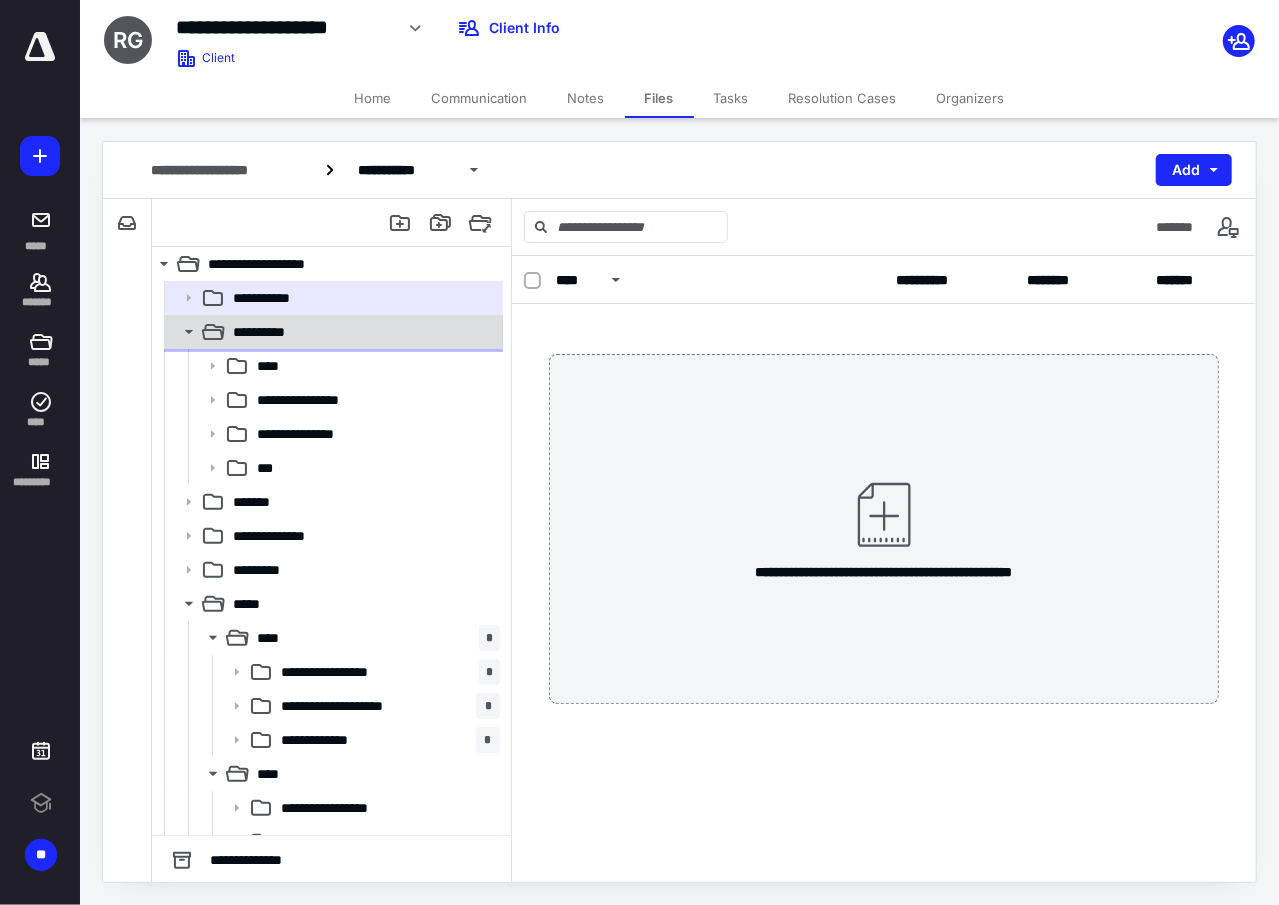 click on "**********" at bounding box center (272, 332) 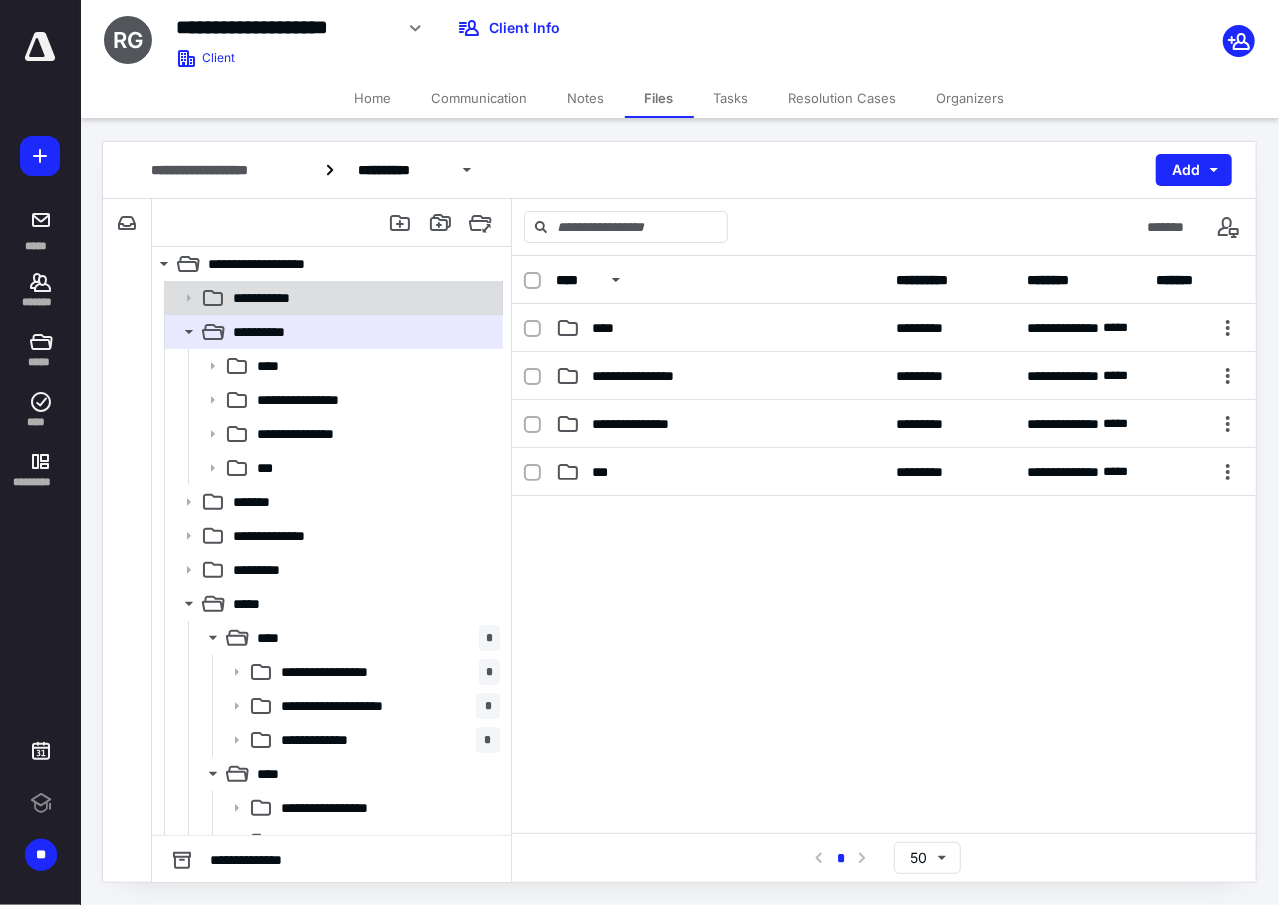 click on "**********" at bounding box center (276, 298) 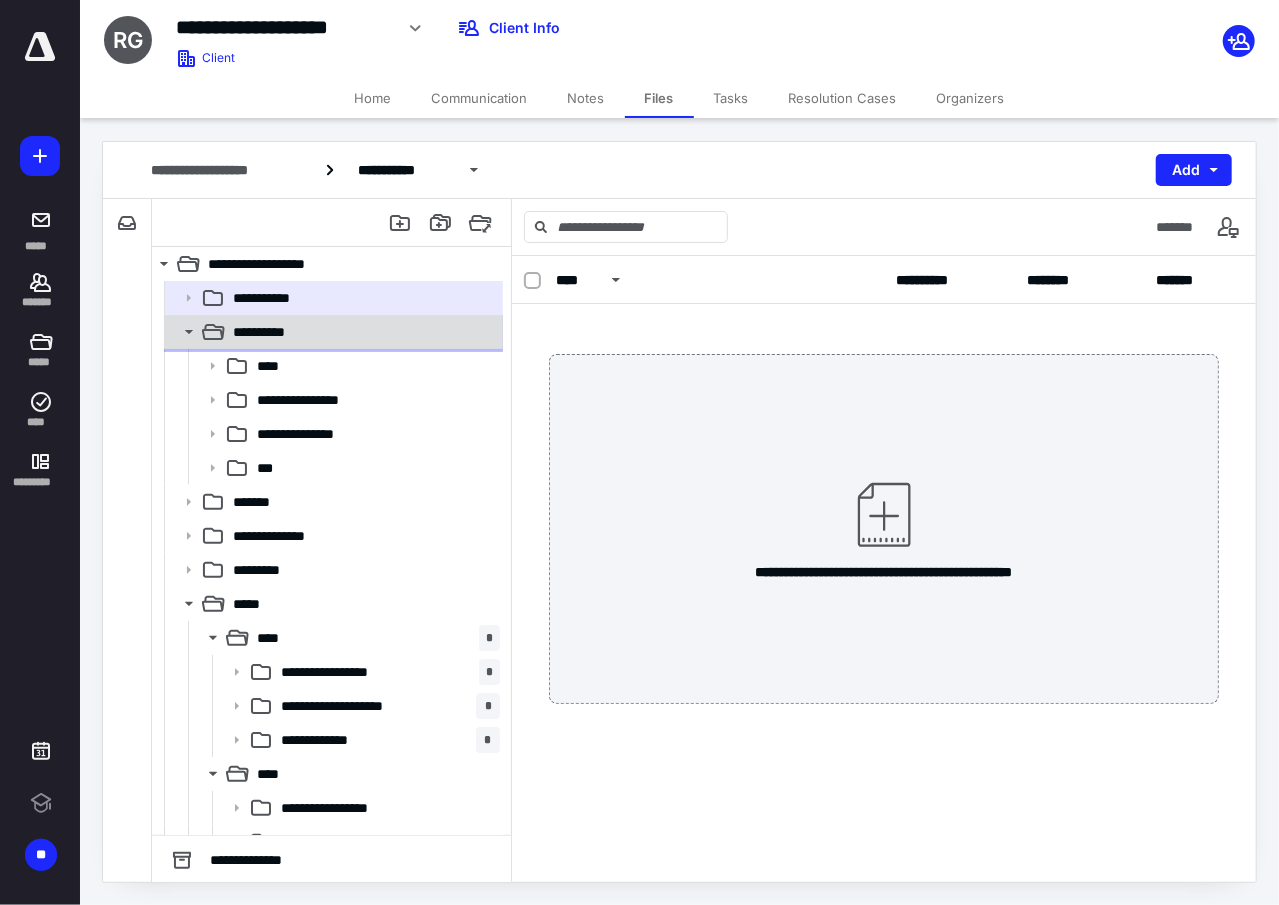 click on "**********" at bounding box center (272, 332) 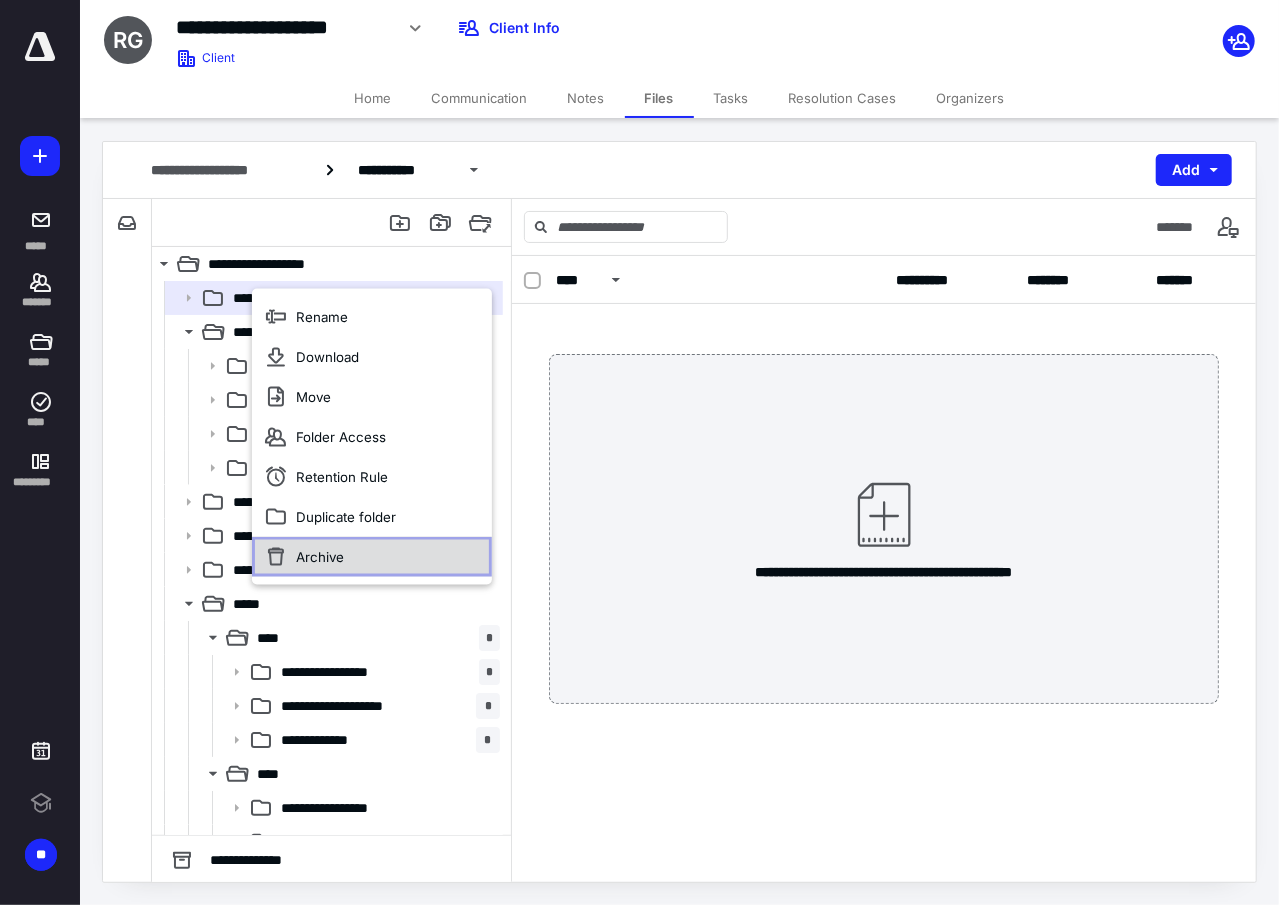 click on "Archive" at bounding box center (320, 557) 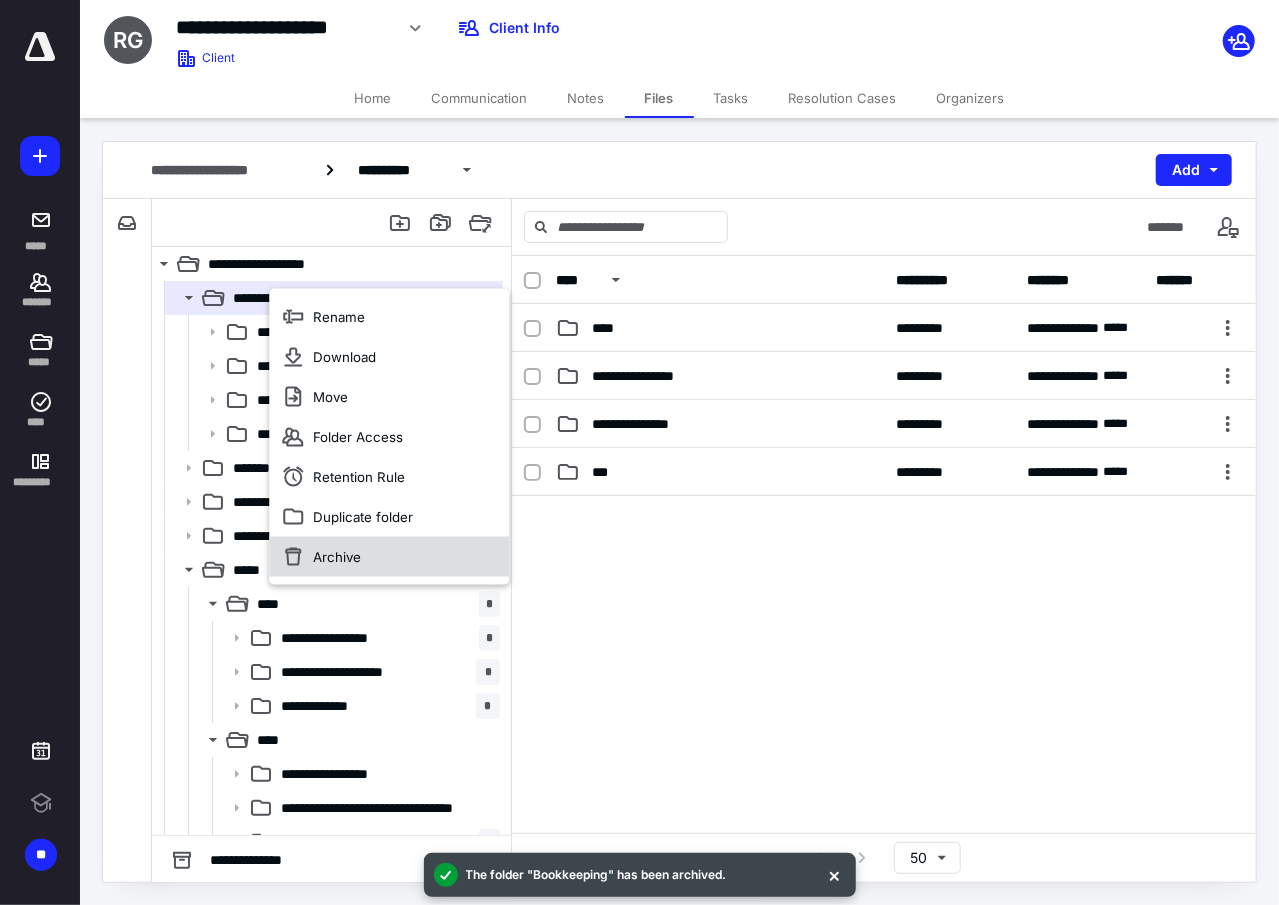 click on "Archive" at bounding box center (337, 557) 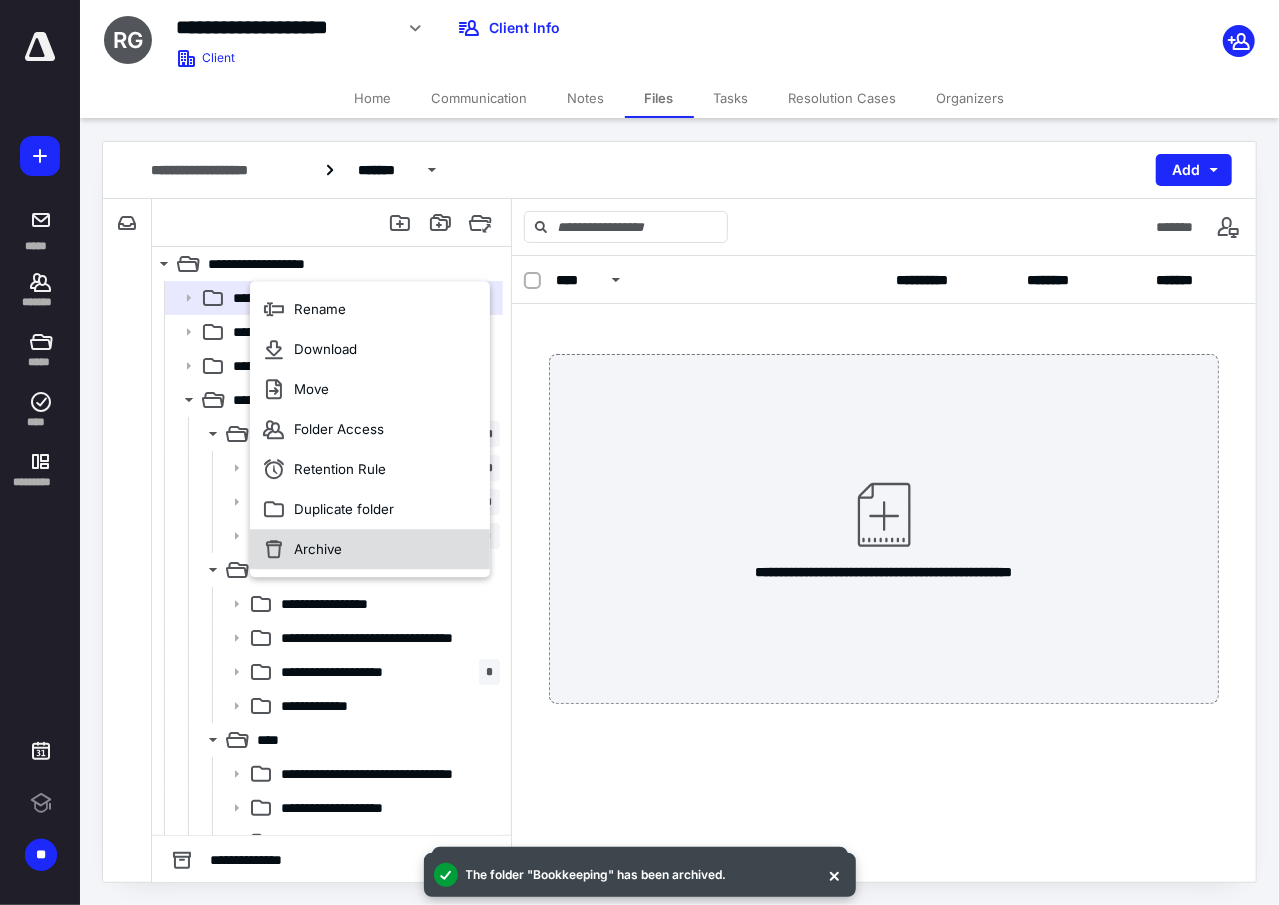 click on "Archive" at bounding box center [318, 549] 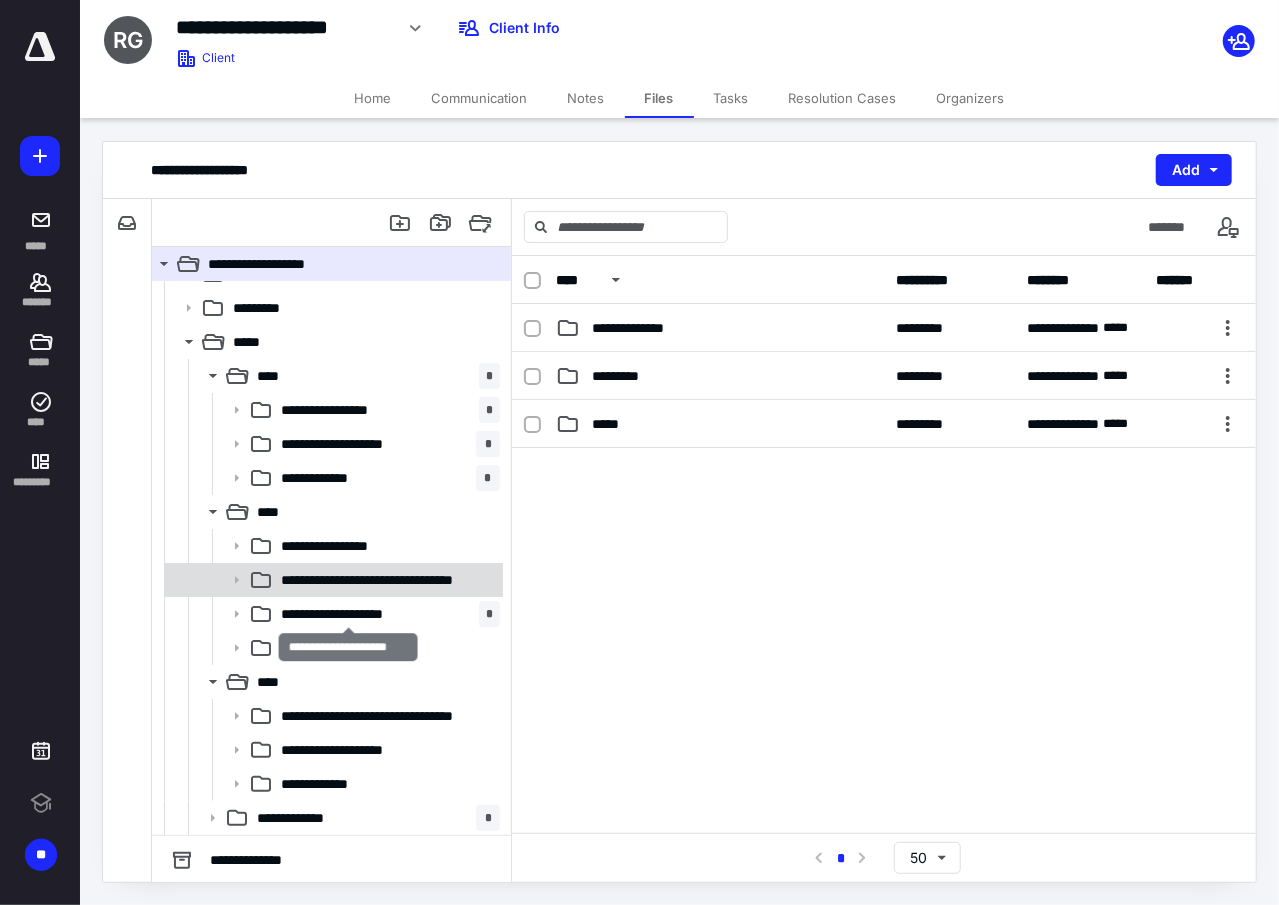 scroll, scrollTop: 0, scrollLeft: 0, axis: both 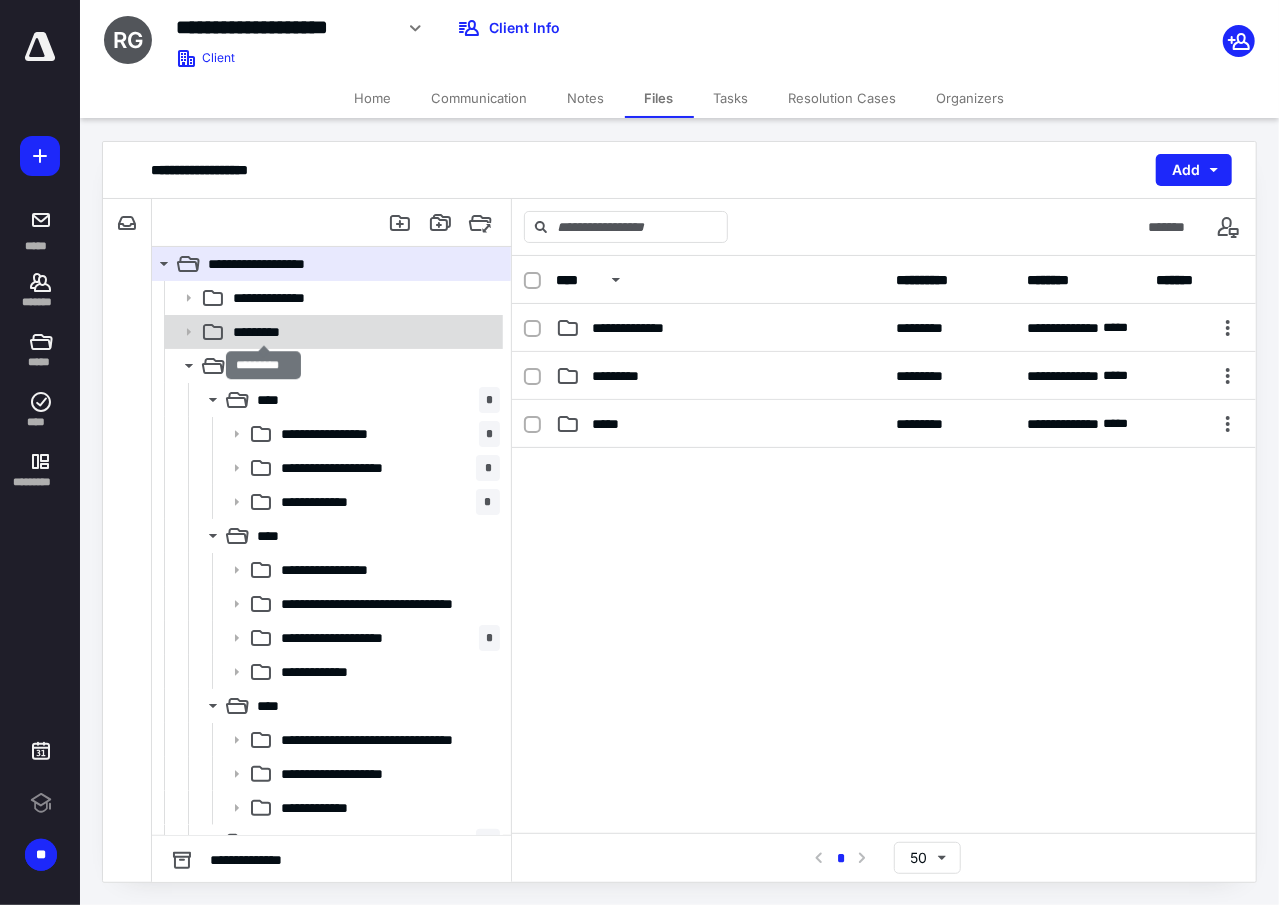 click on "*********" at bounding box center (264, 332) 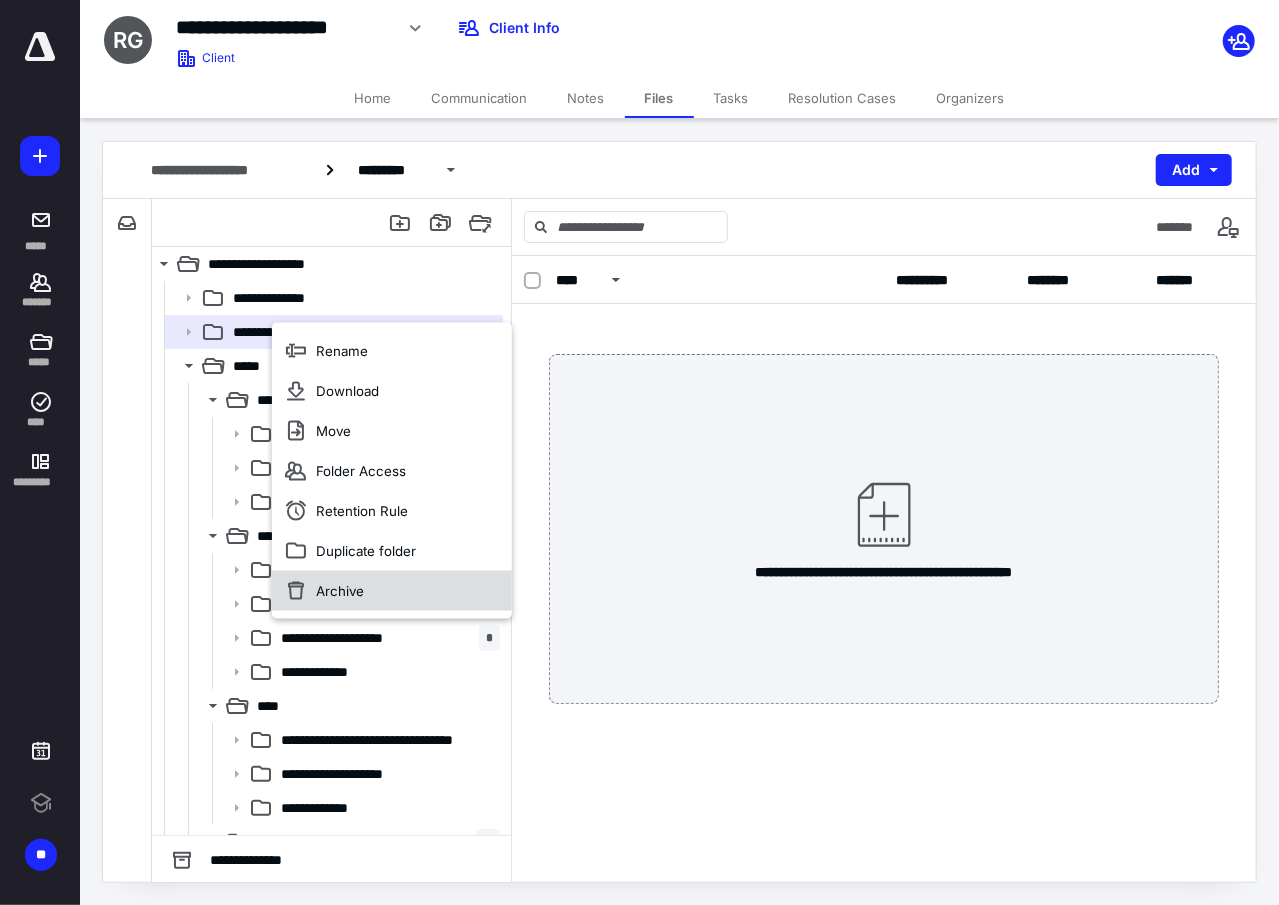 click on "Archive" at bounding box center (340, 591) 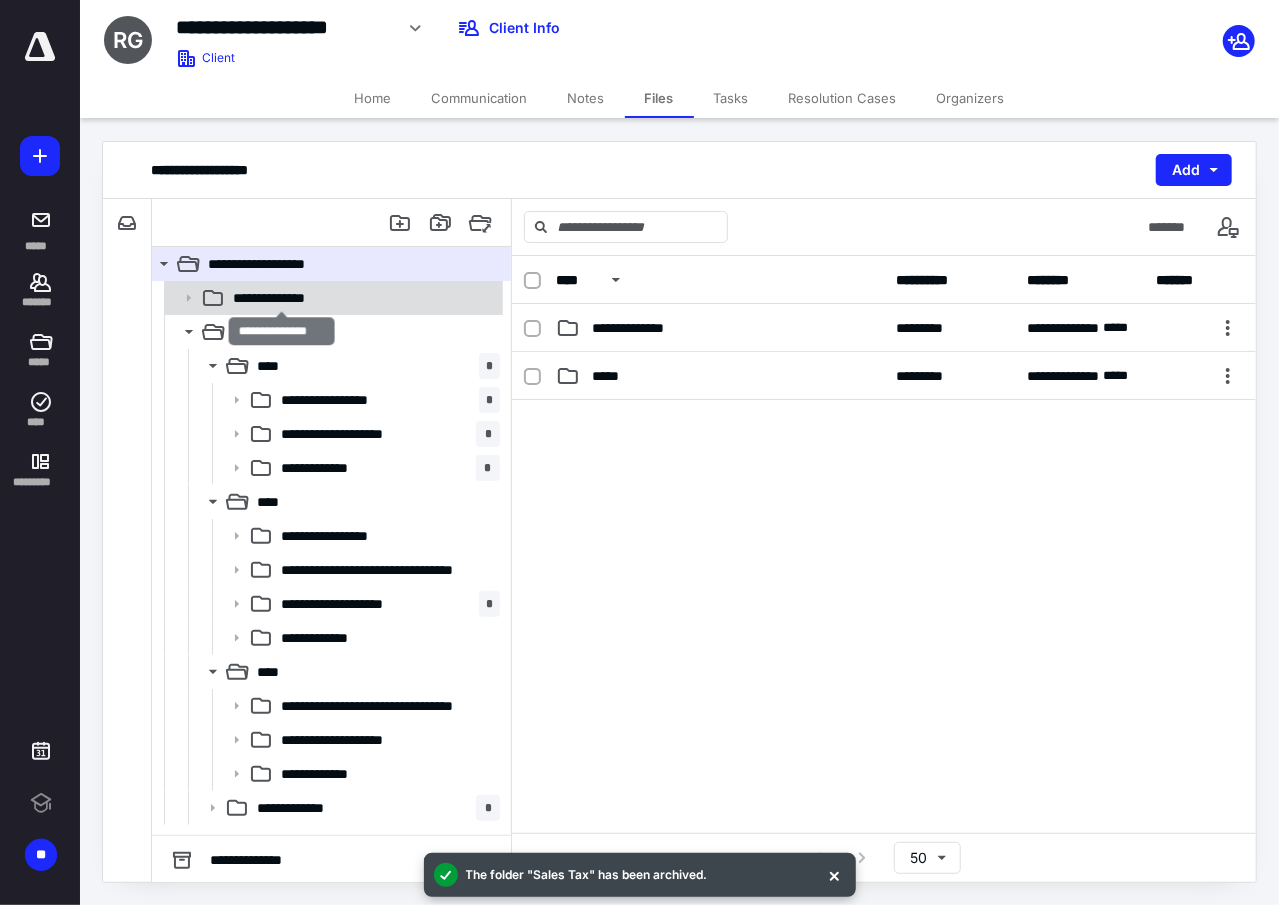 click on "**********" at bounding box center [282, 298] 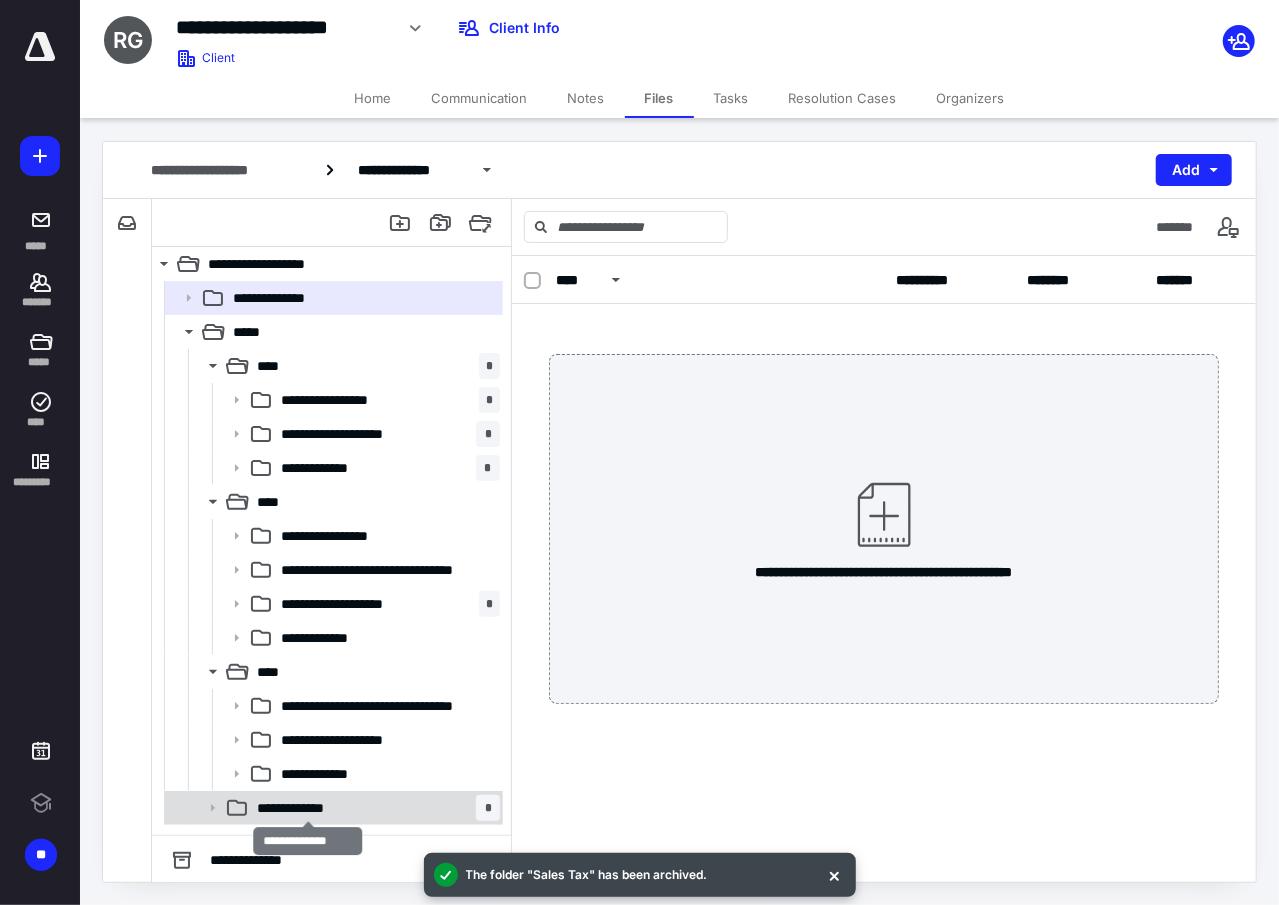 click on "**********" at bounding box center [308, 808] 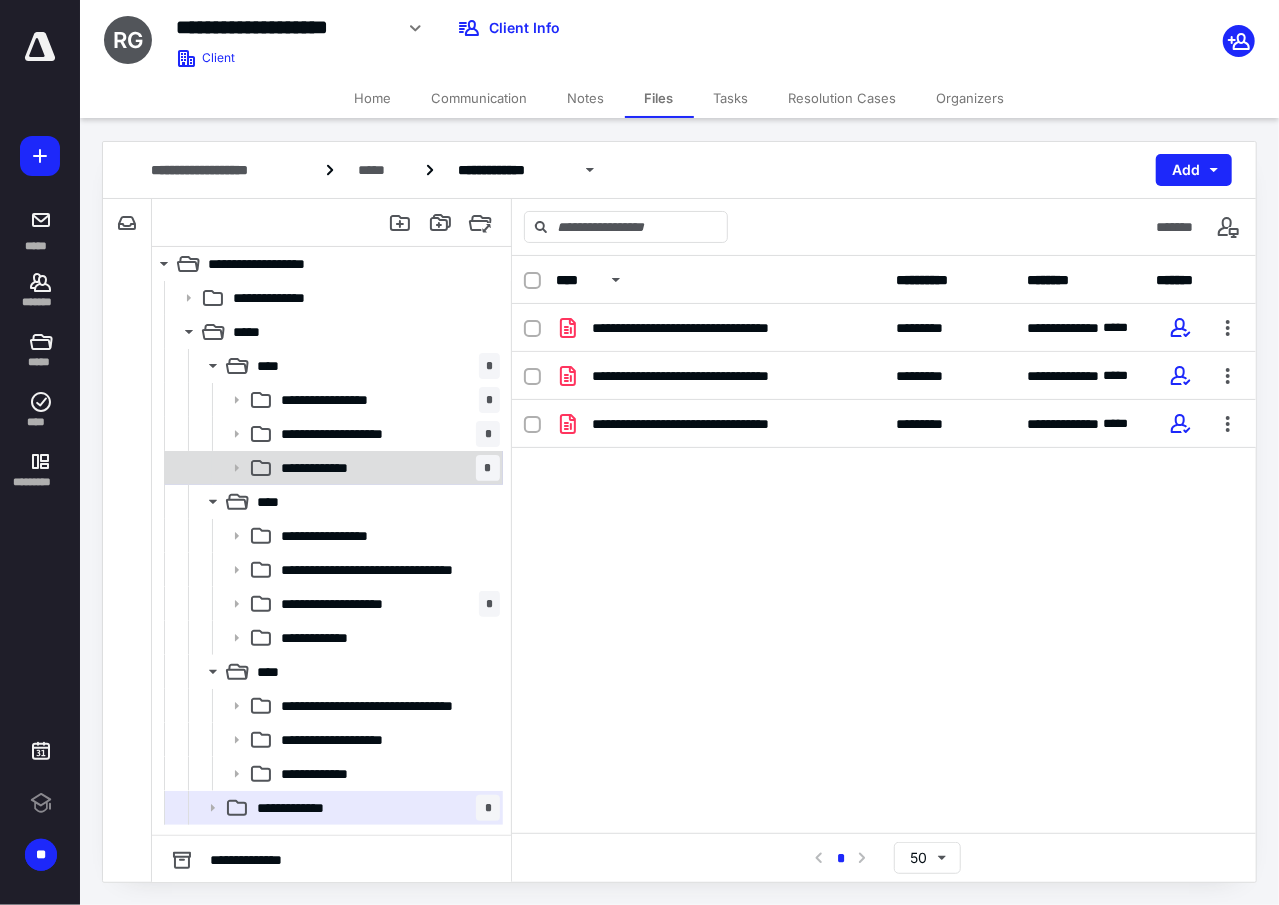 click on "**********" at bounding box center [386, 468] 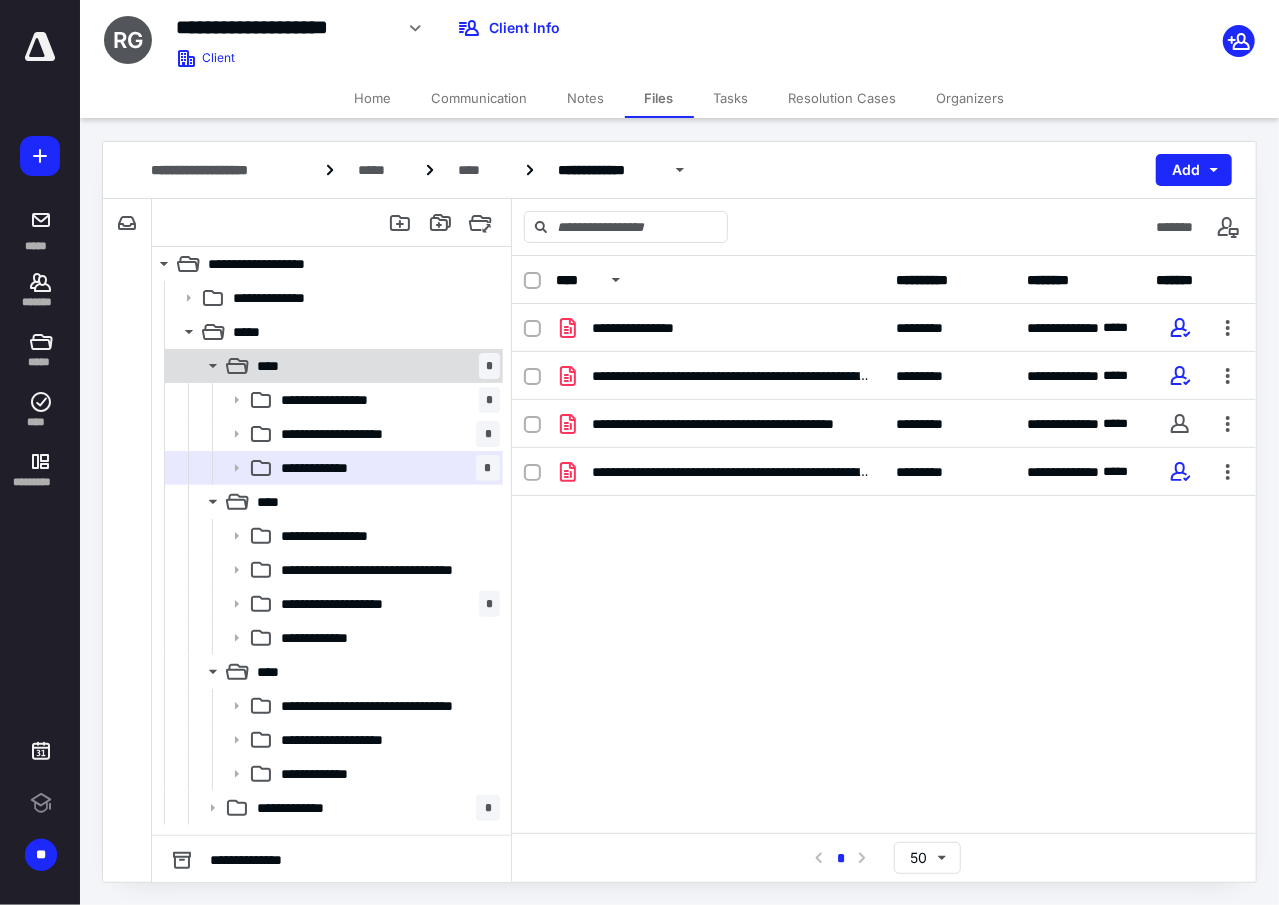 click on "**** *" at bounding box center [332, 366] 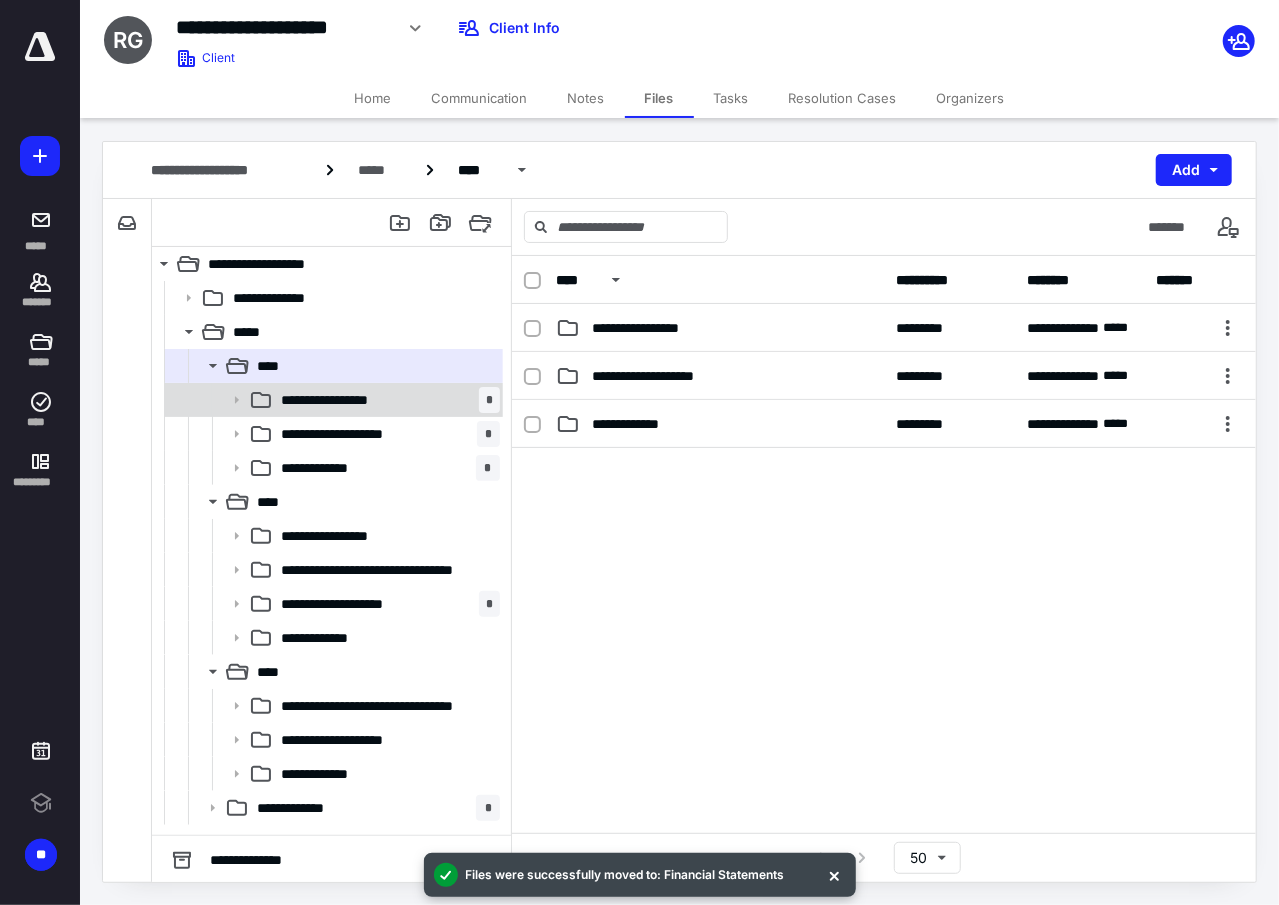click on "**********" at bounding box center (344, 400) 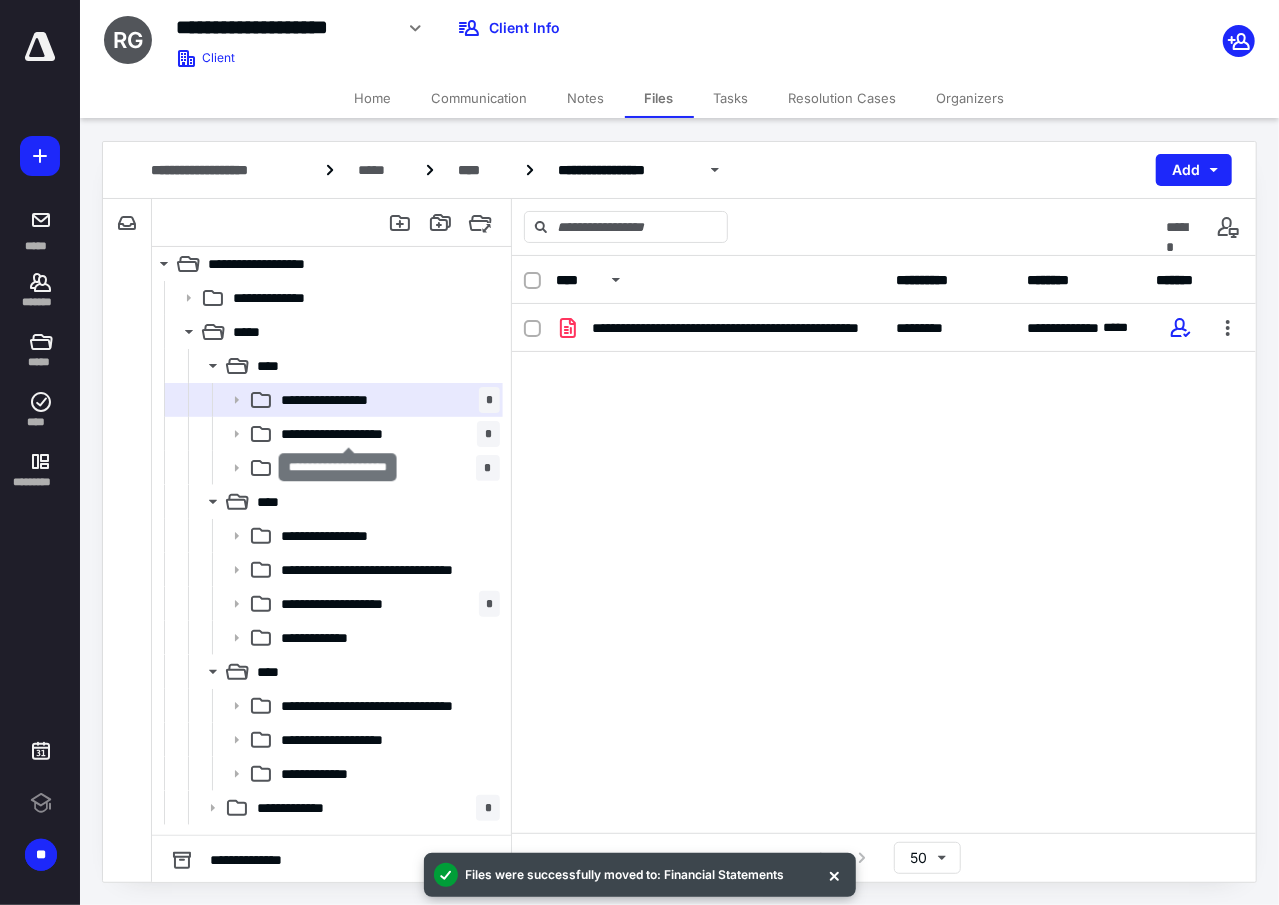 click on "**********" at bounding box center [349, 434] 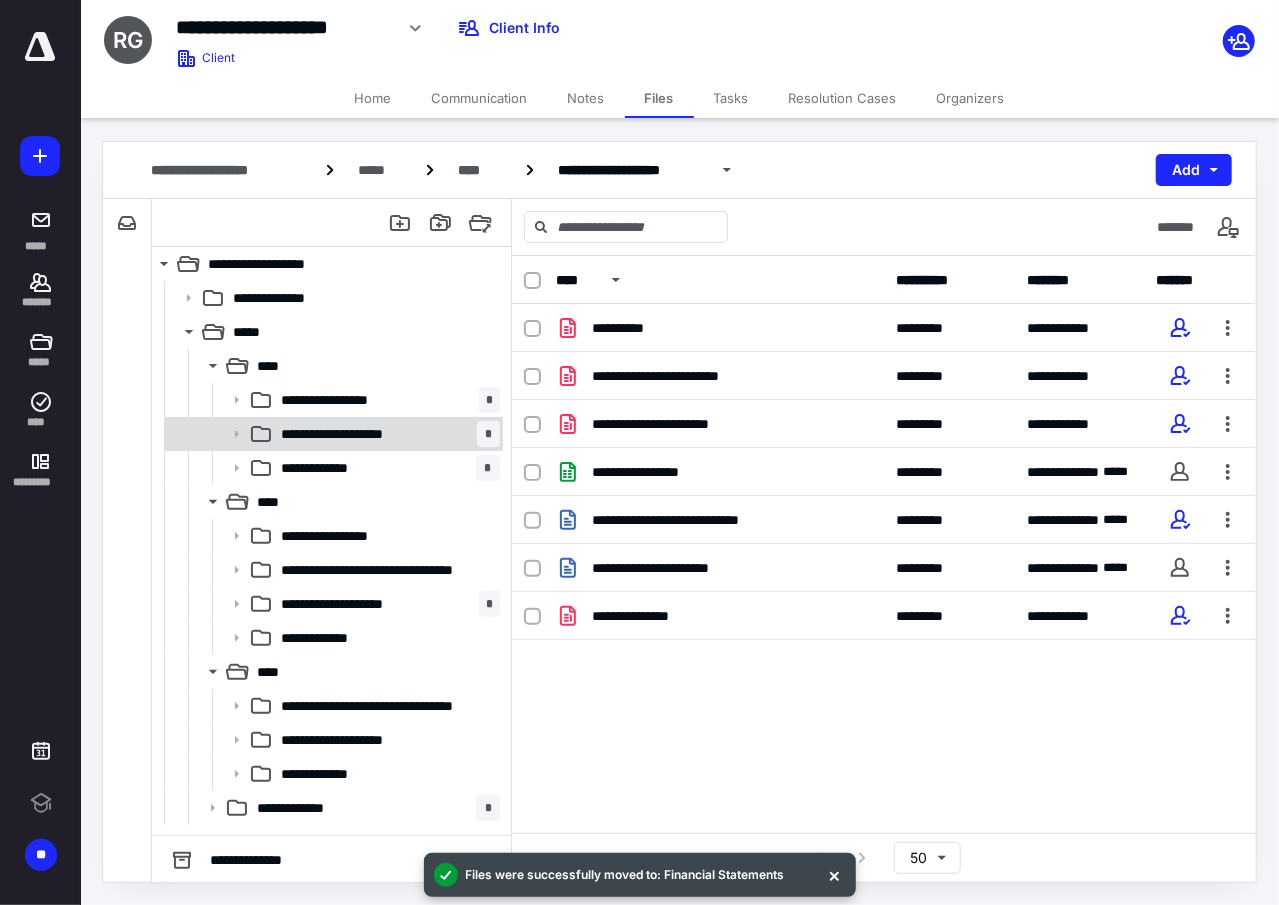 click on "**********" at bounding box center (332, 434) 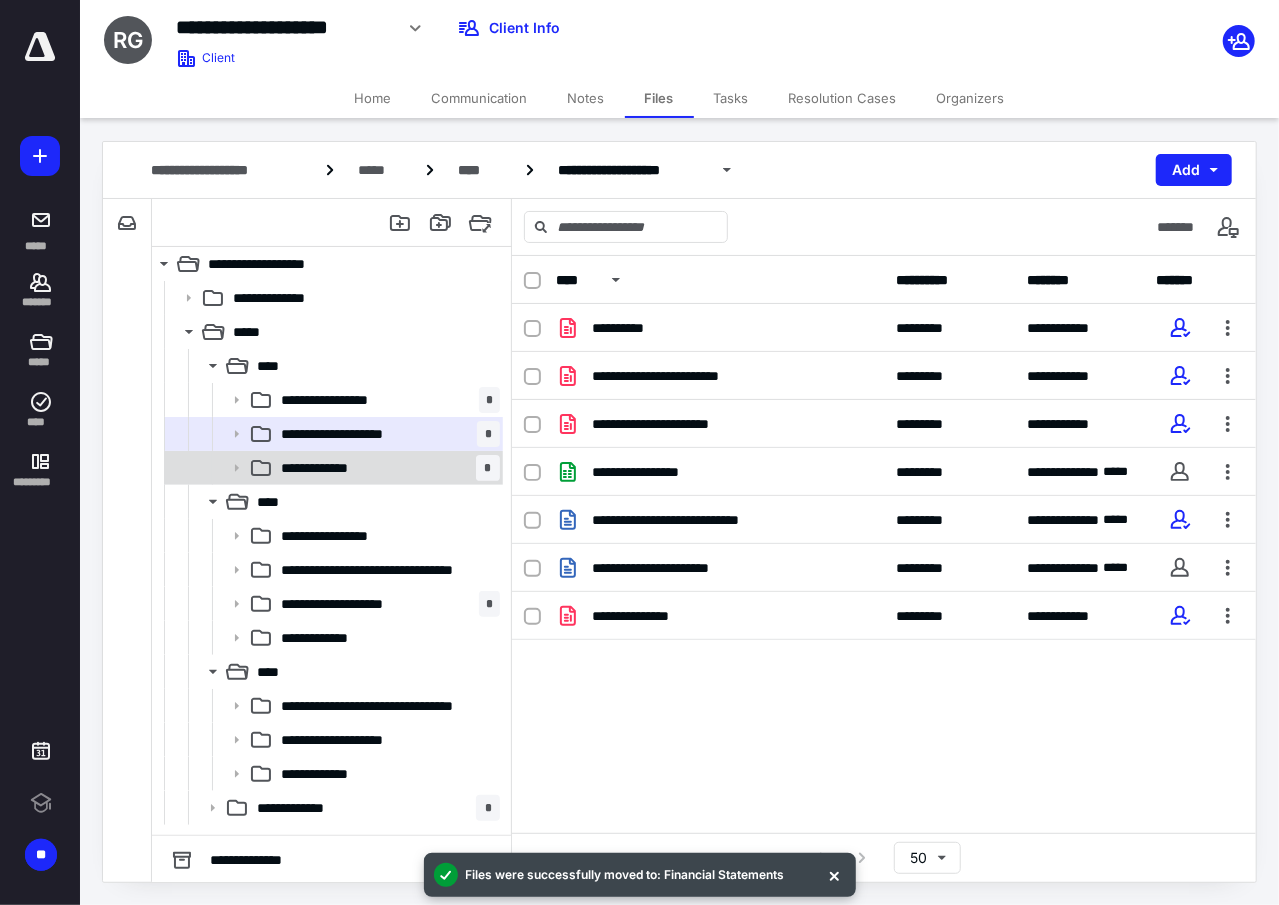 click on "**********" at bounding box center [386, 468] 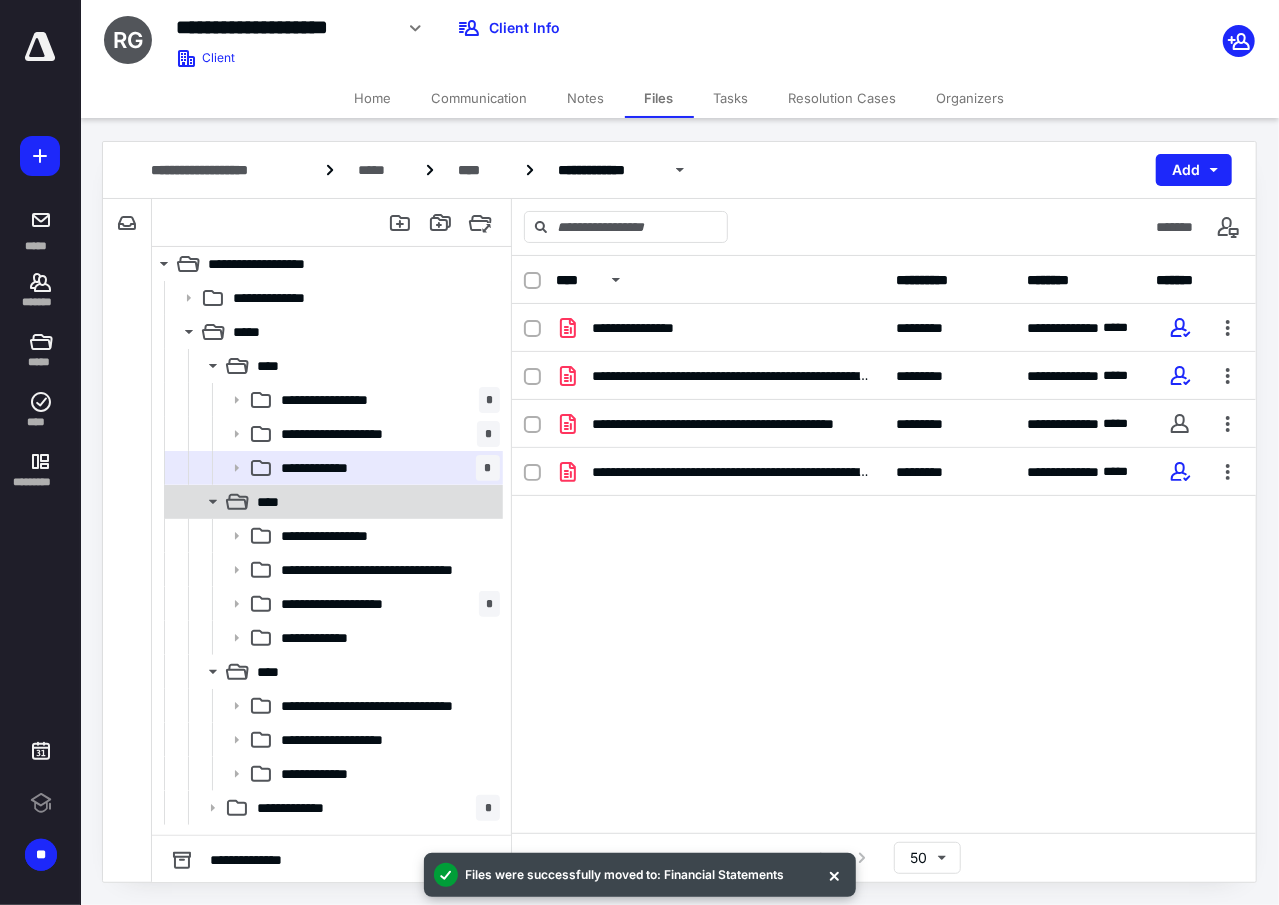 click on "****" at bounding box center (332, 502) 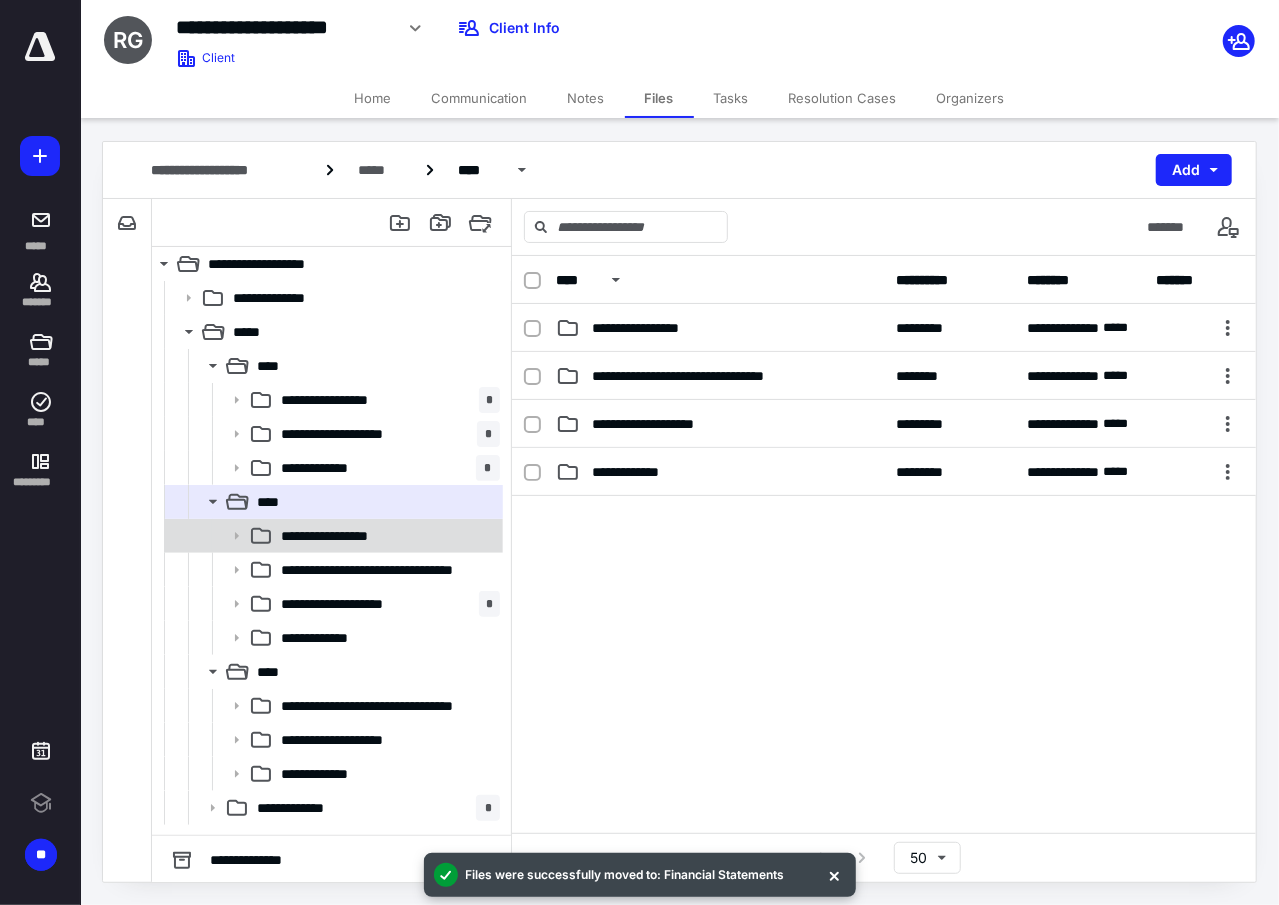 click on "**********" at bounding box center (332, 536) 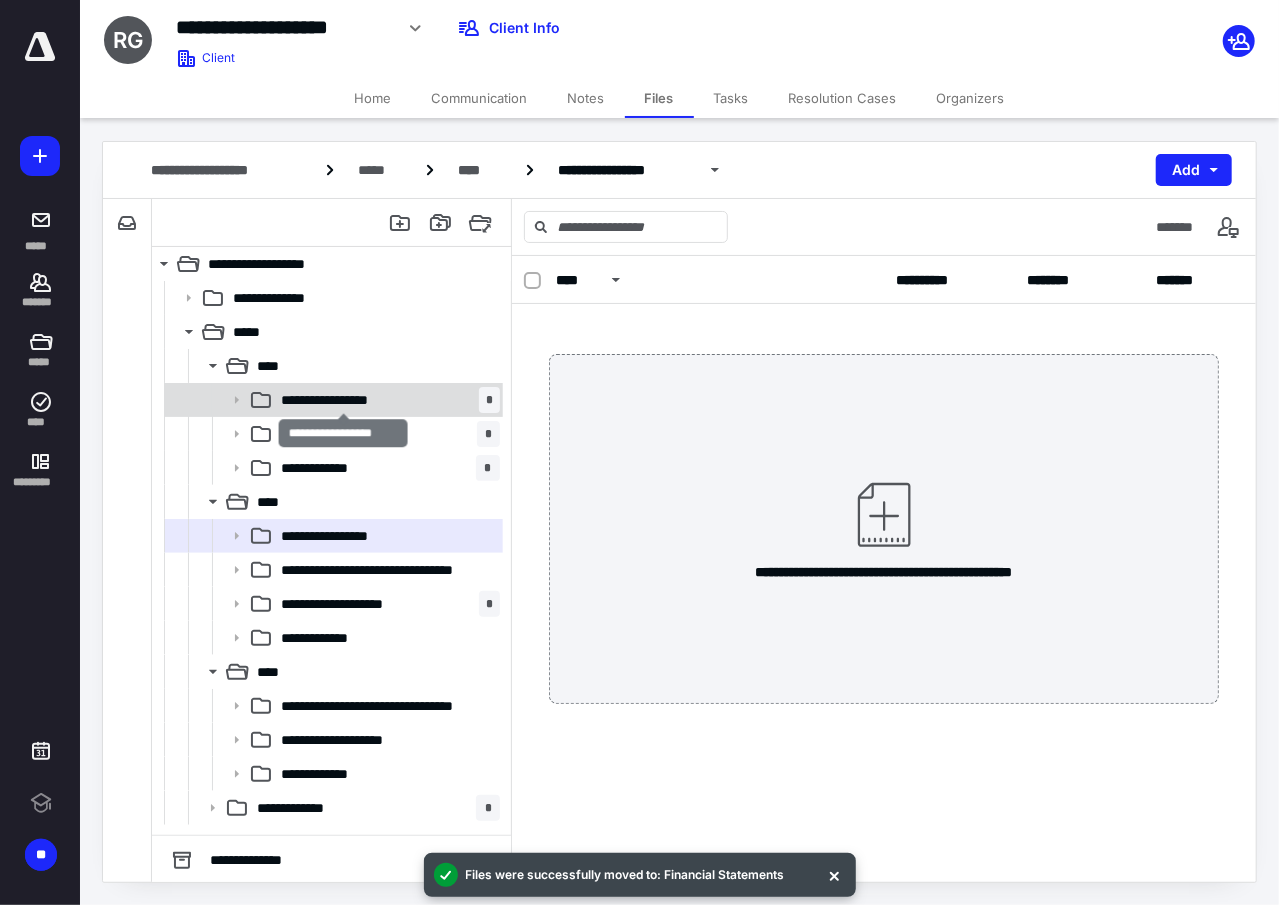 click on "**********" at bounding box center (344, 400) 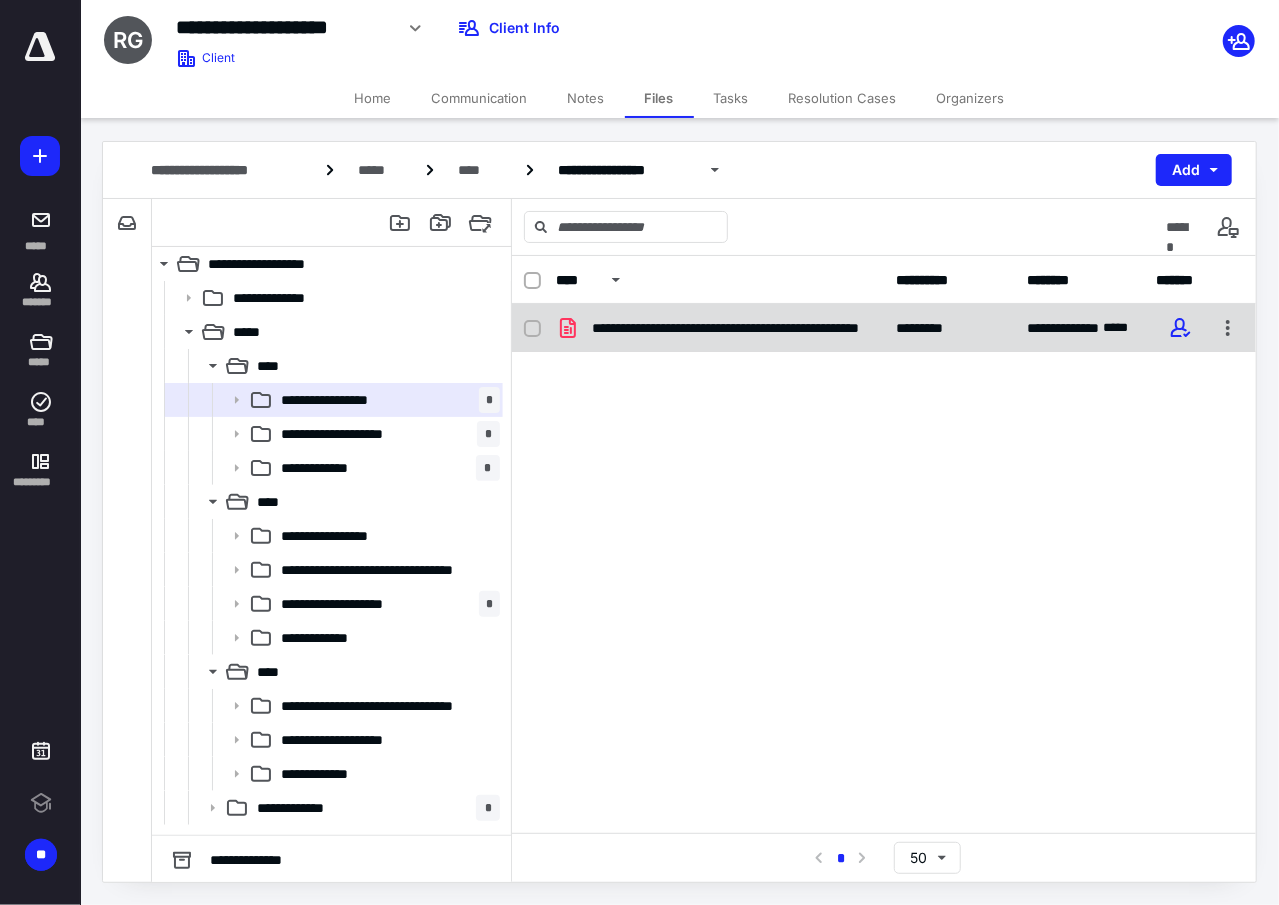 click on "**********" at bounding box center [720, 328] 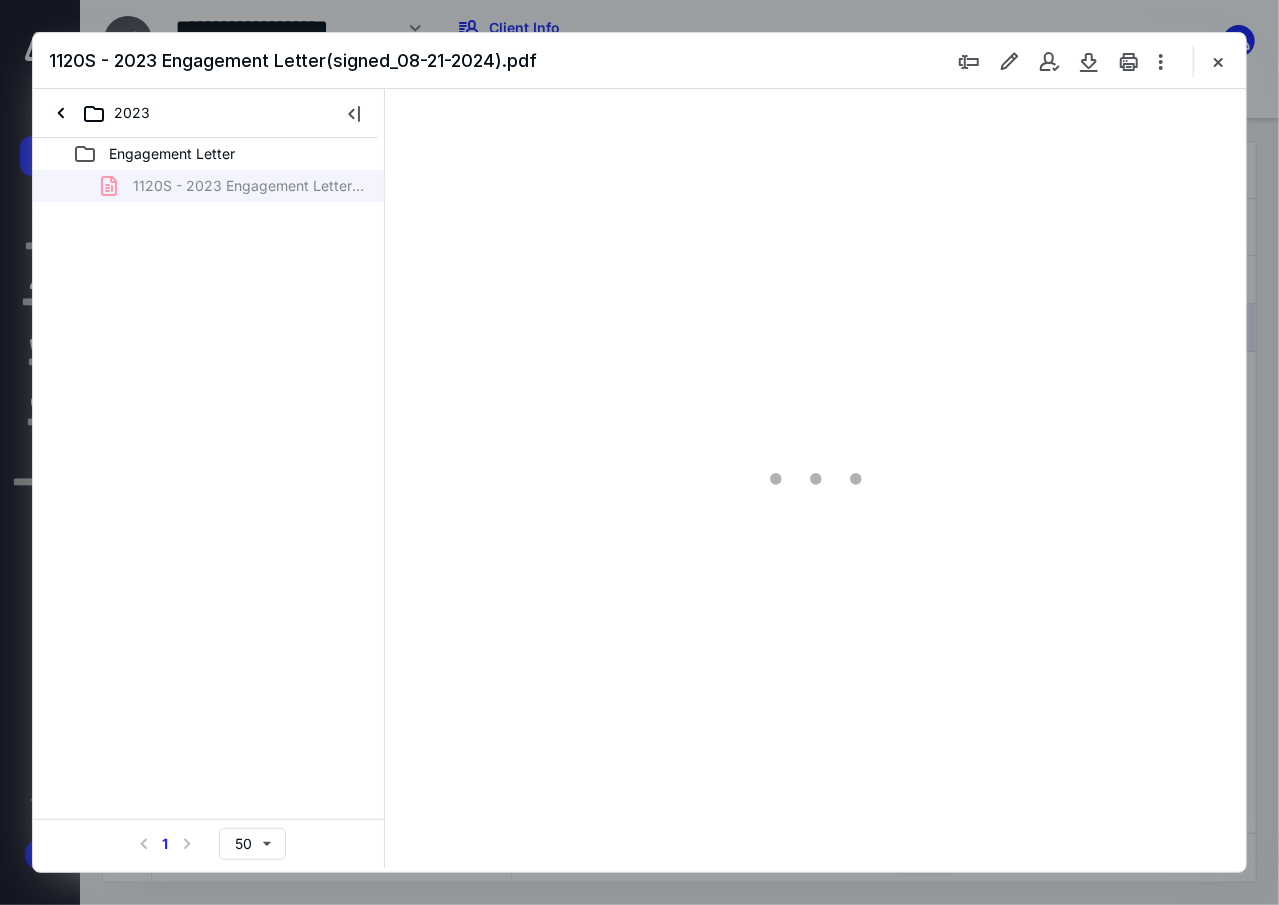 scroll, scrollTop: 0, scrollLeft: 0, axis: both 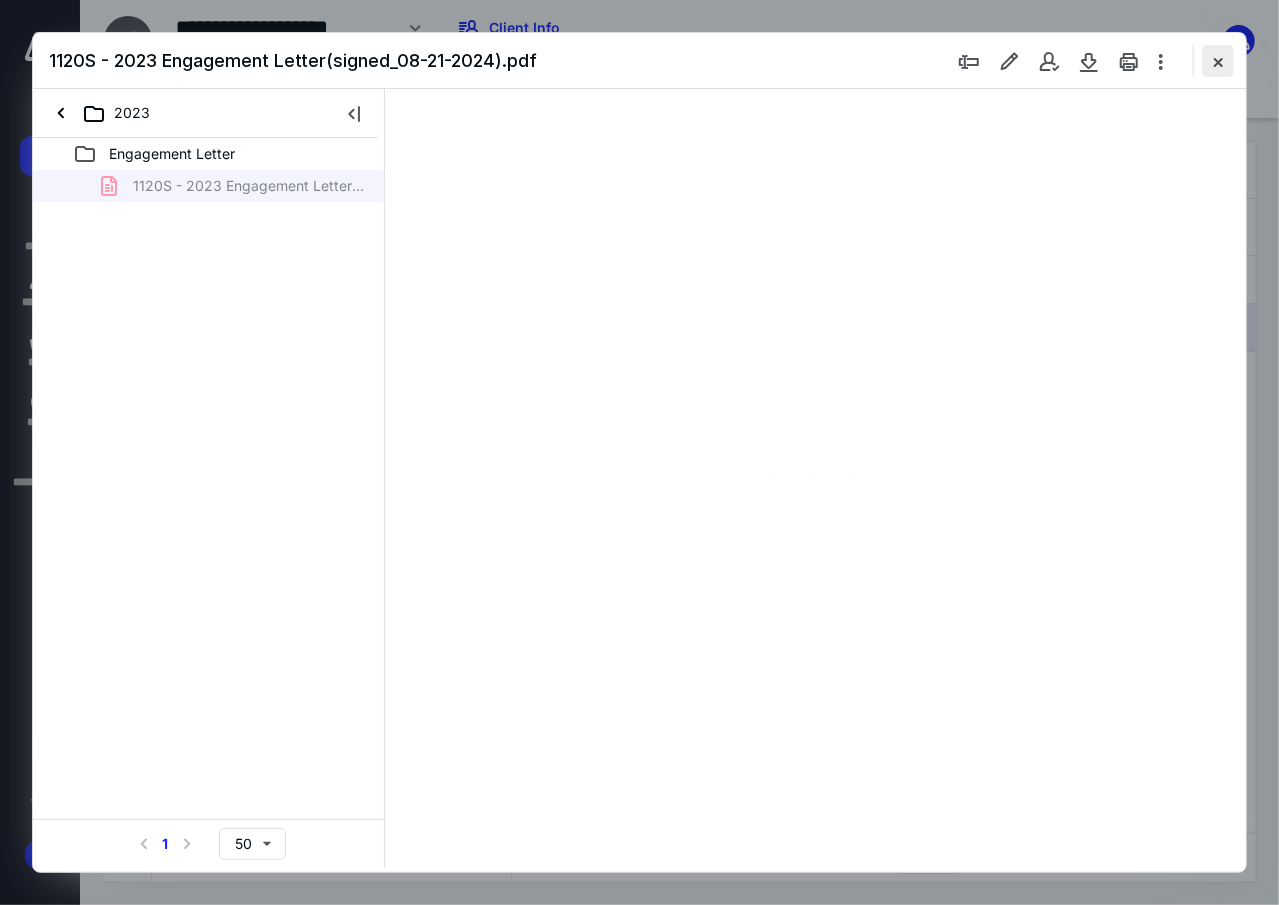 click at bounding box center [1218, 61] 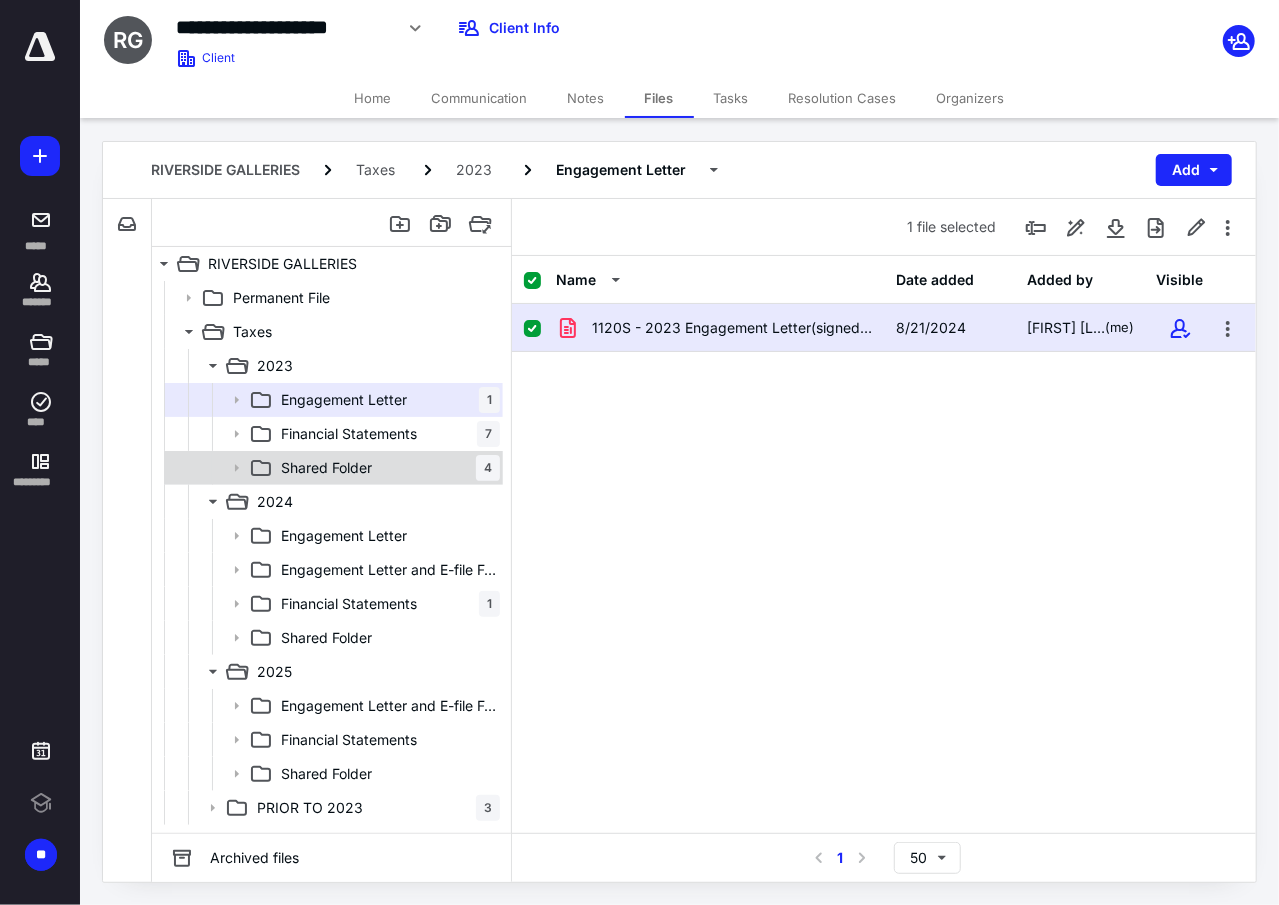 click on "Shared Folder" at bounding box center [326, 468] 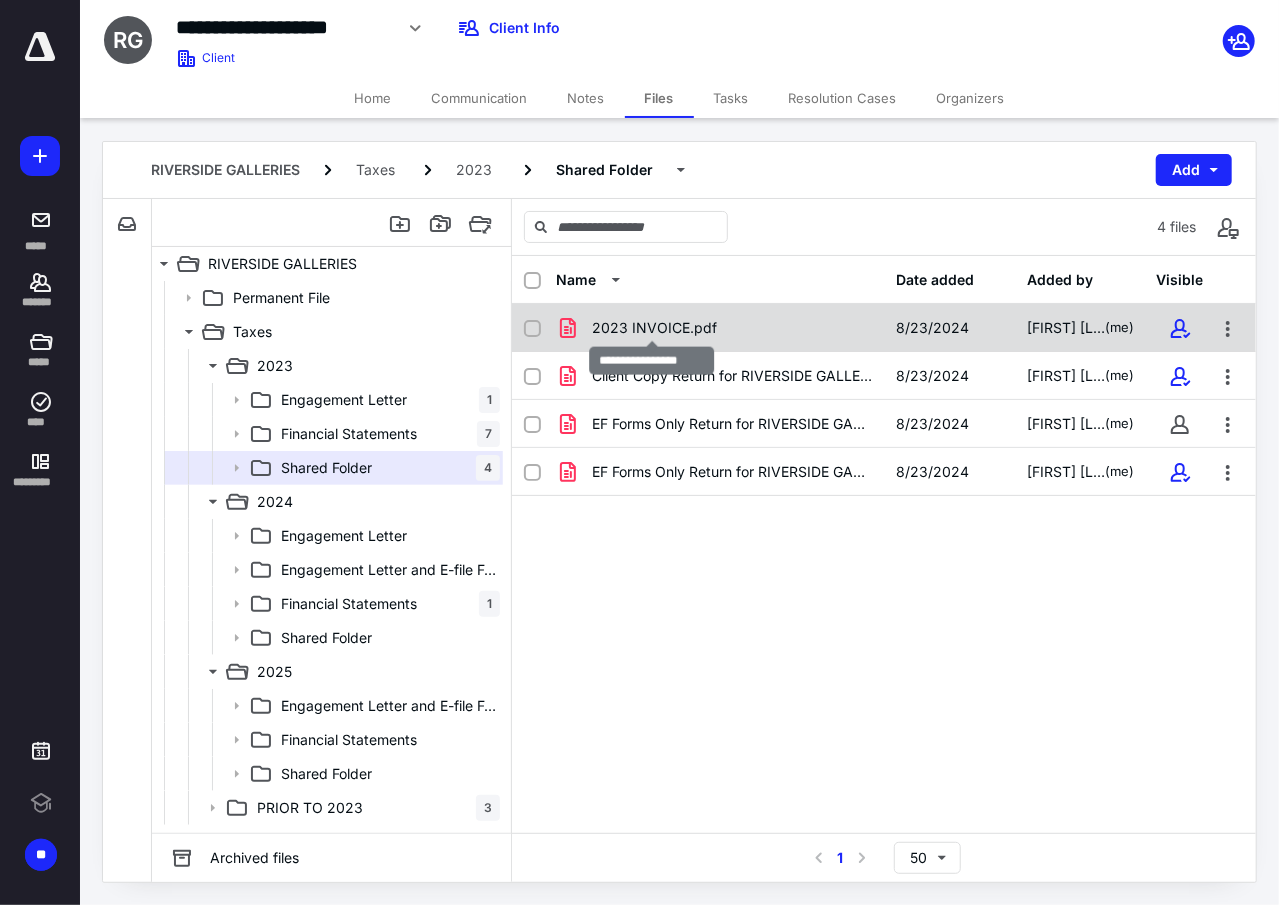 click on "2023 INVOICE.pdf" at bounding box center [654, 328] 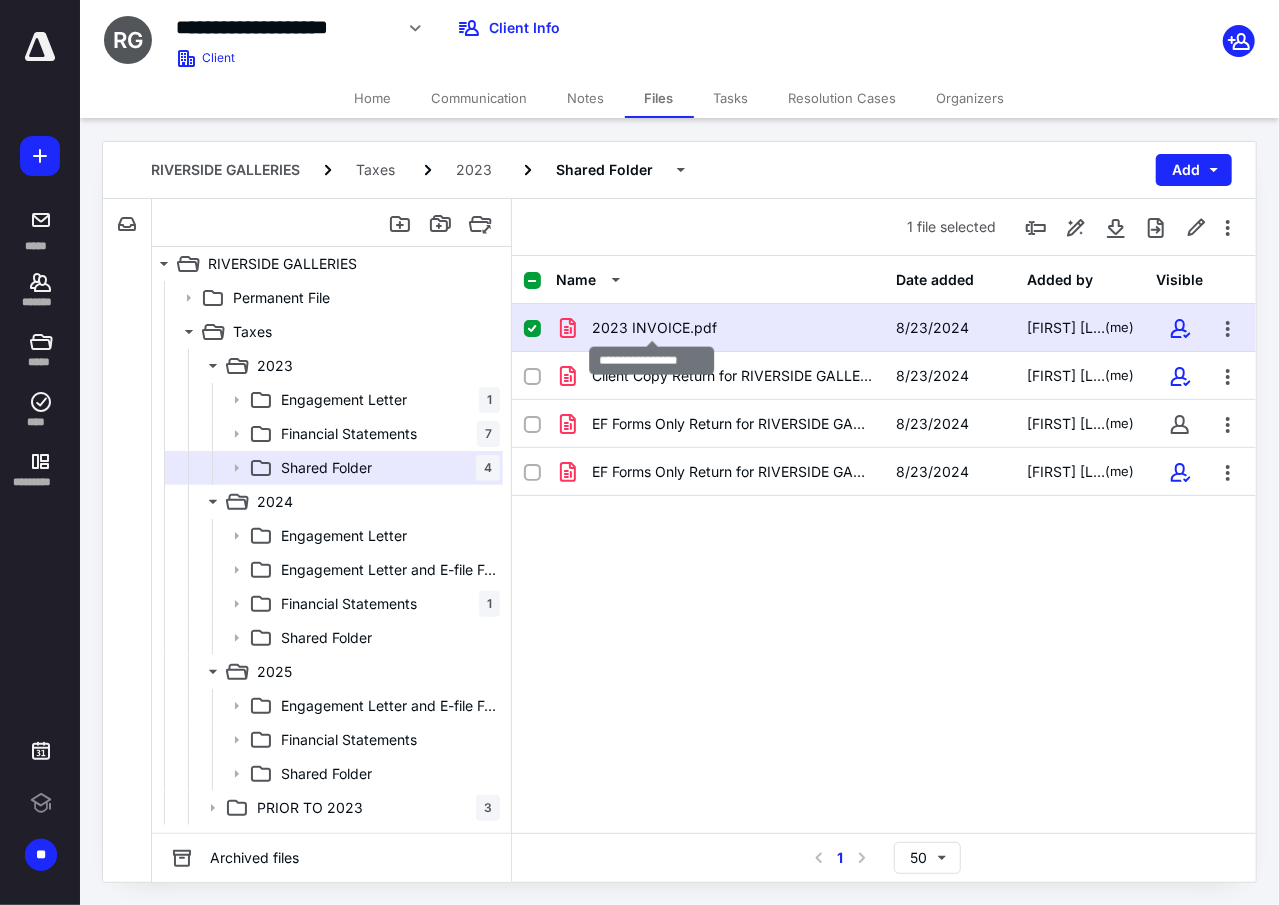 click on "2023 INVOICE.pdf" at bounding box center (654, 328) 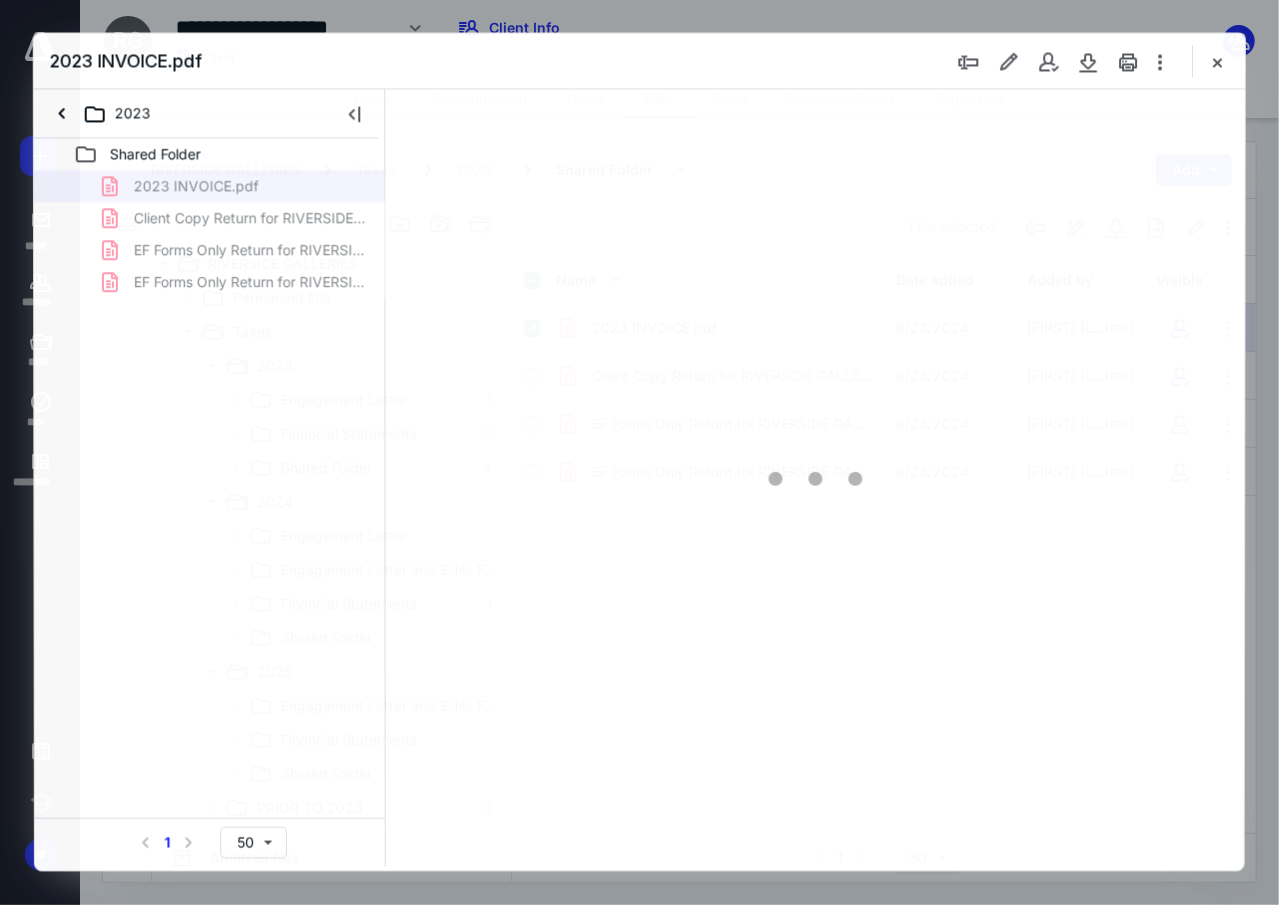 scroll, scrollTop: 0, scrollLeft: 0, axis: both 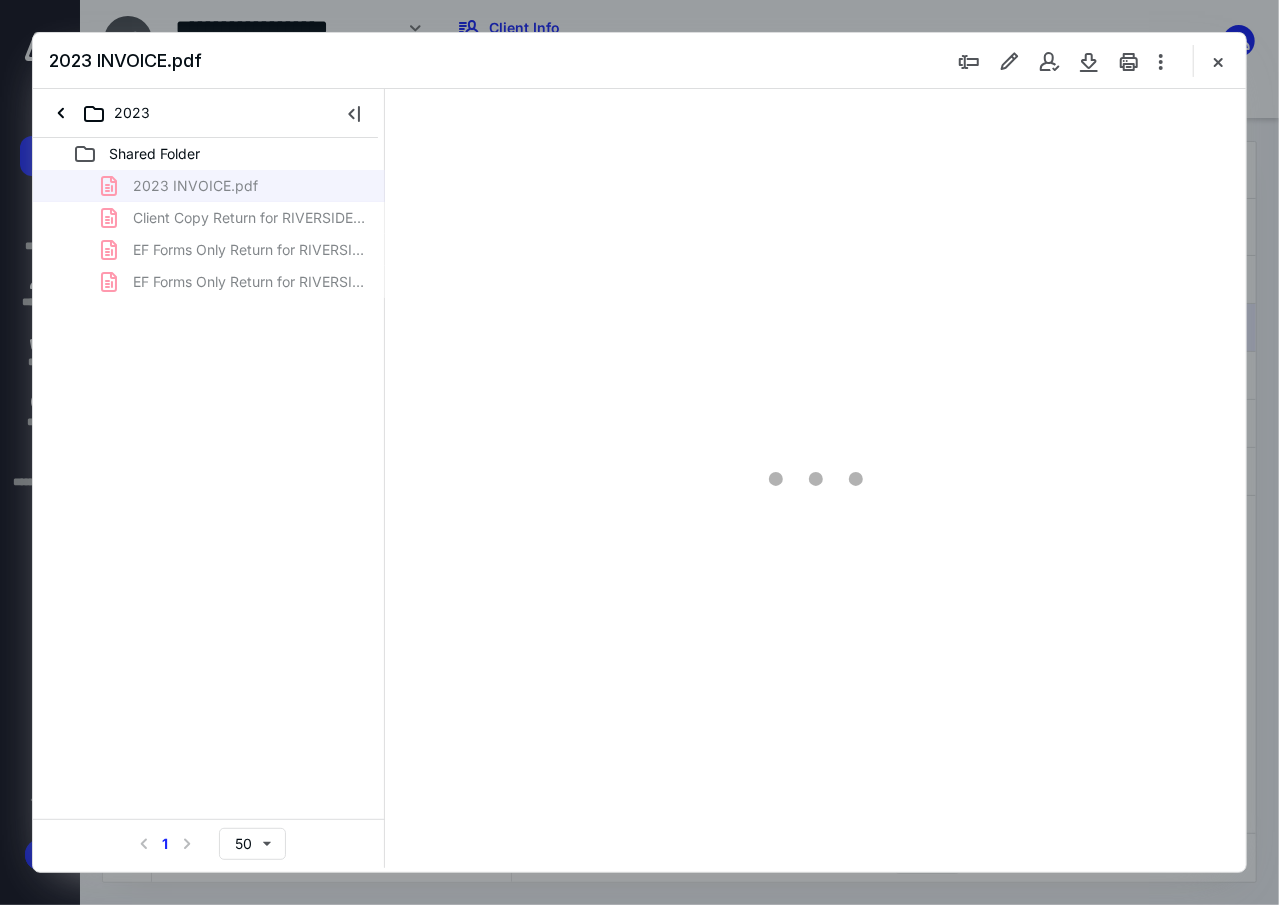 type on "85" 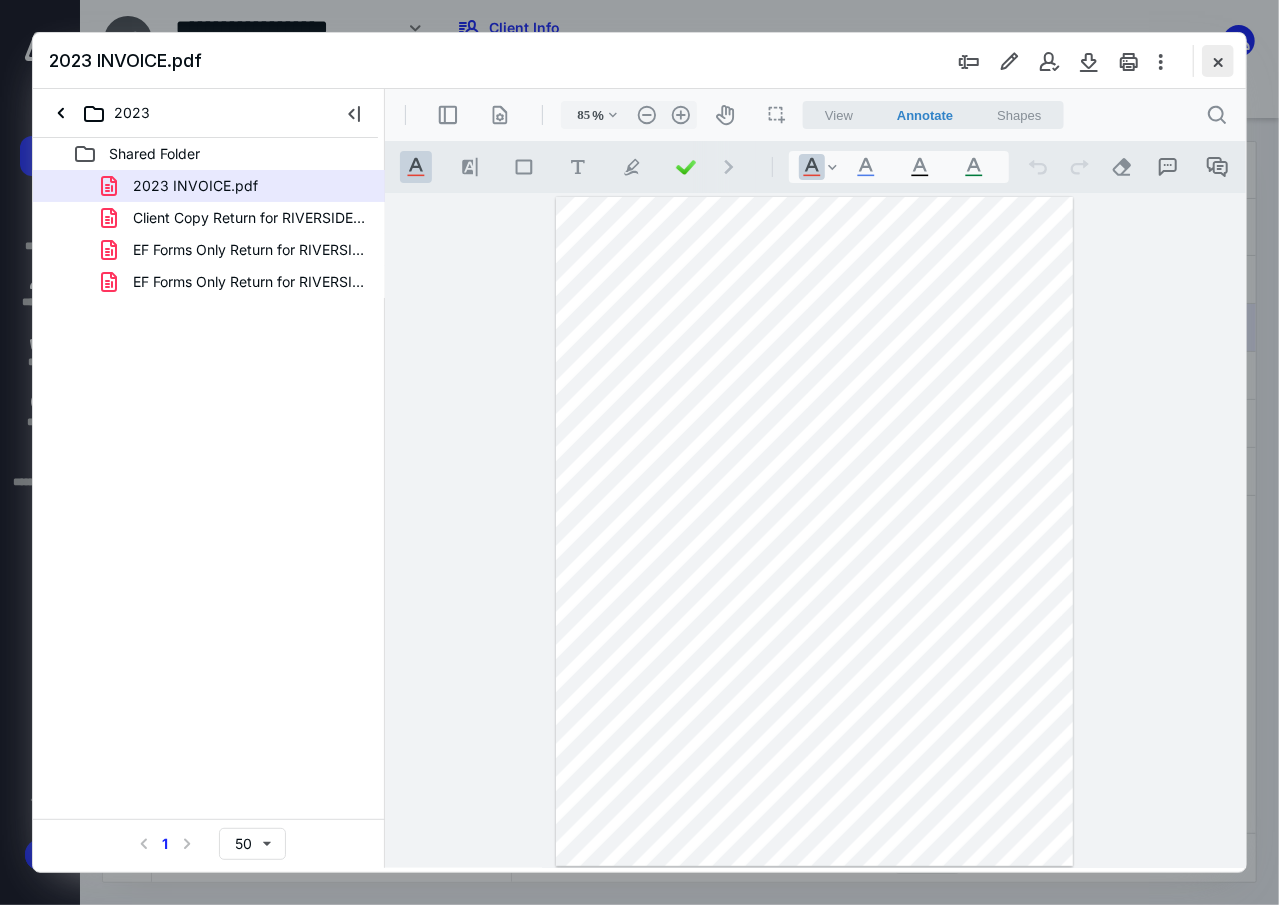click at bounding box center (1218, 61) 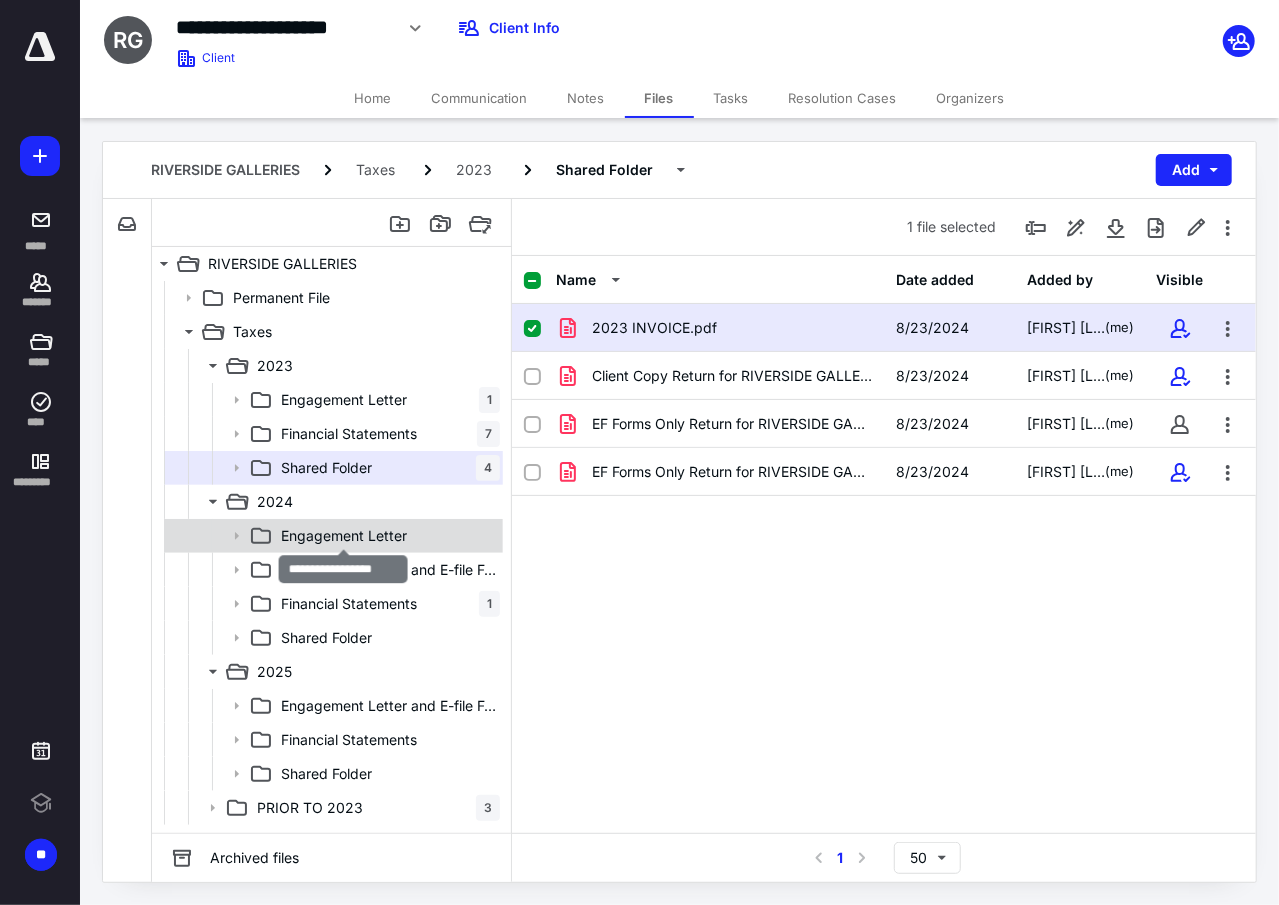 click on "Engagement Letter" at bounding box center (344, 536) 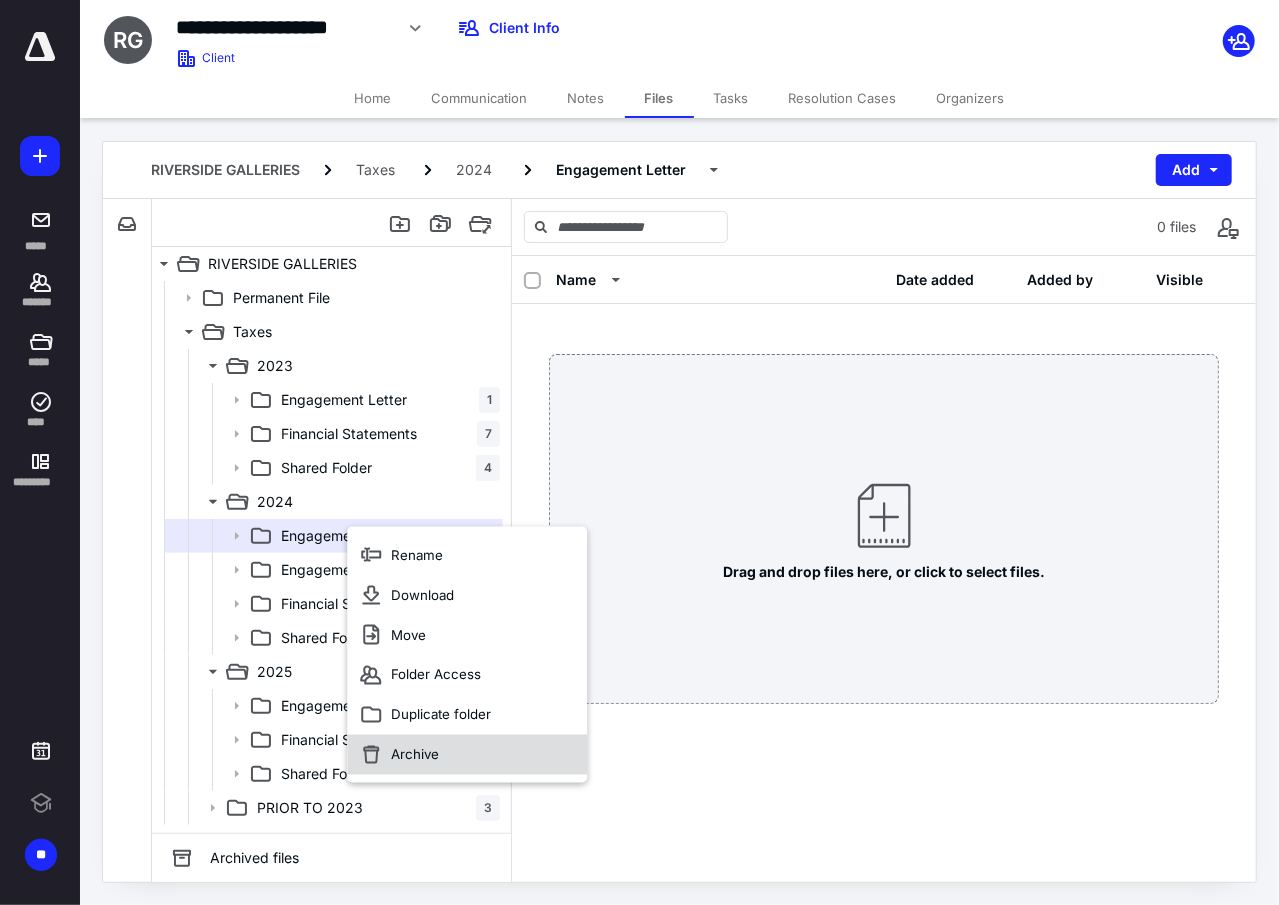click on "Archive" at bounding box center [467, 755] 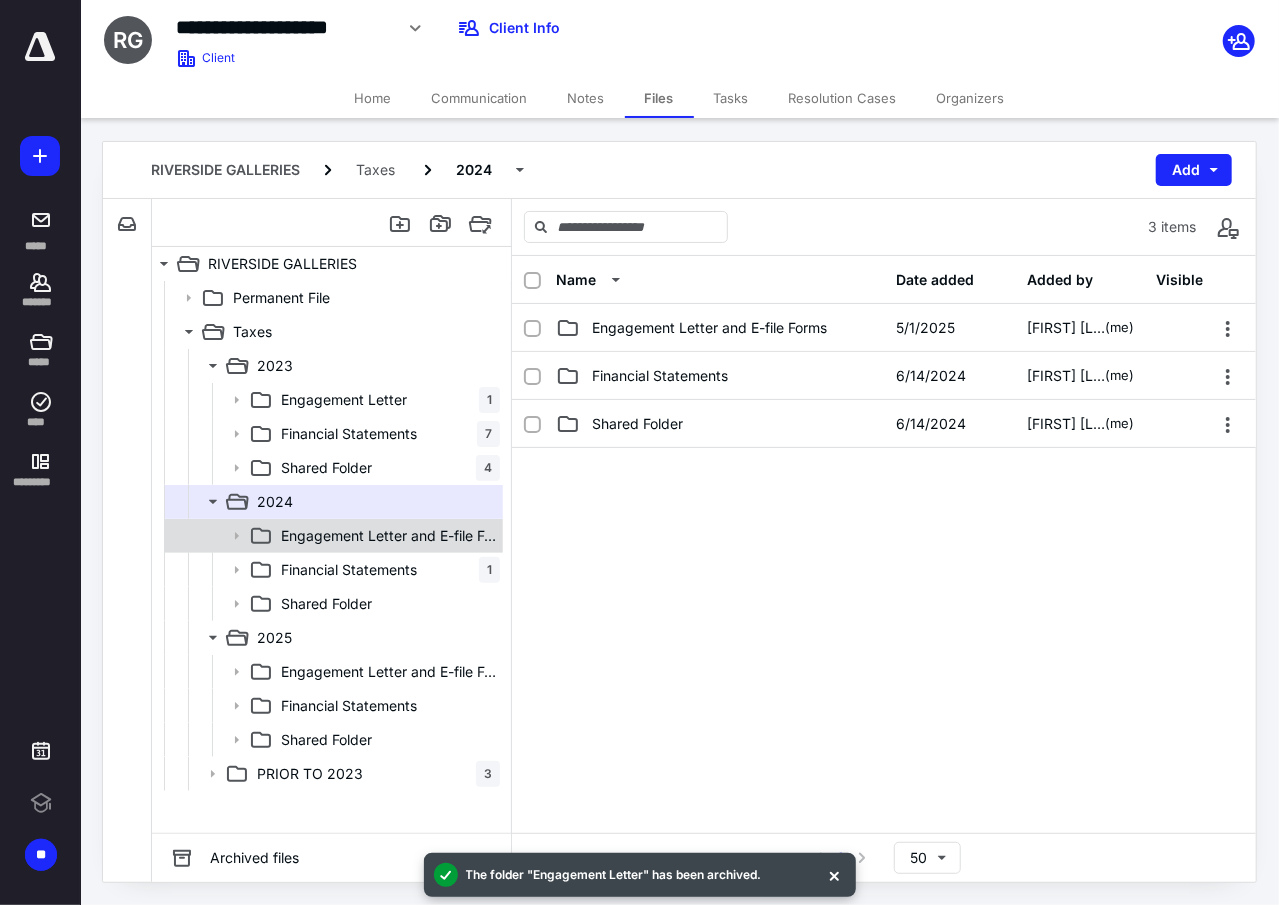 click on "Engagement Letter and E-file Forms" at bounding box center (390, 536) 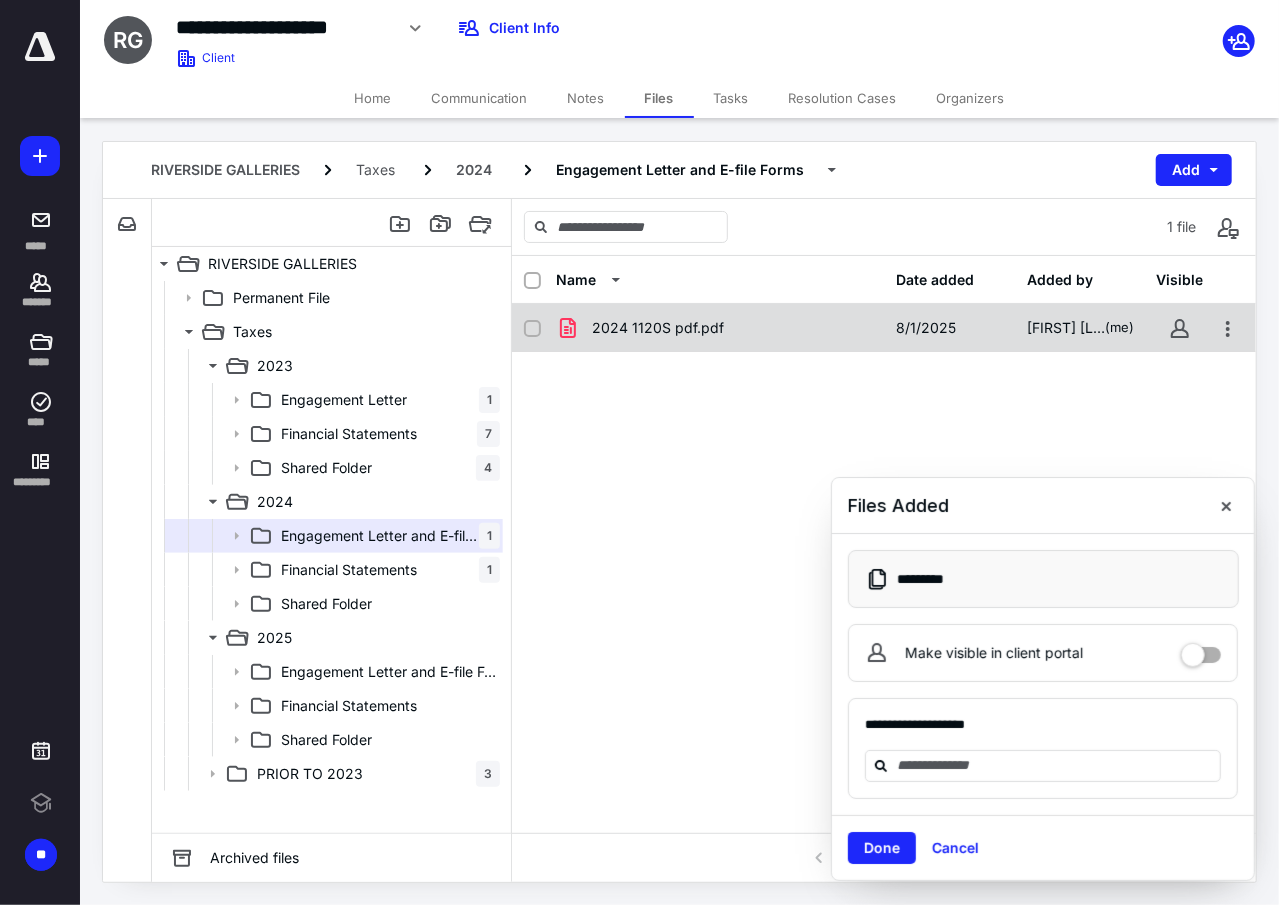 click on "2024 1120S pdf.pdf [DATE] [FIRST] [LAST] (me)" at bounding box center [884, 328] 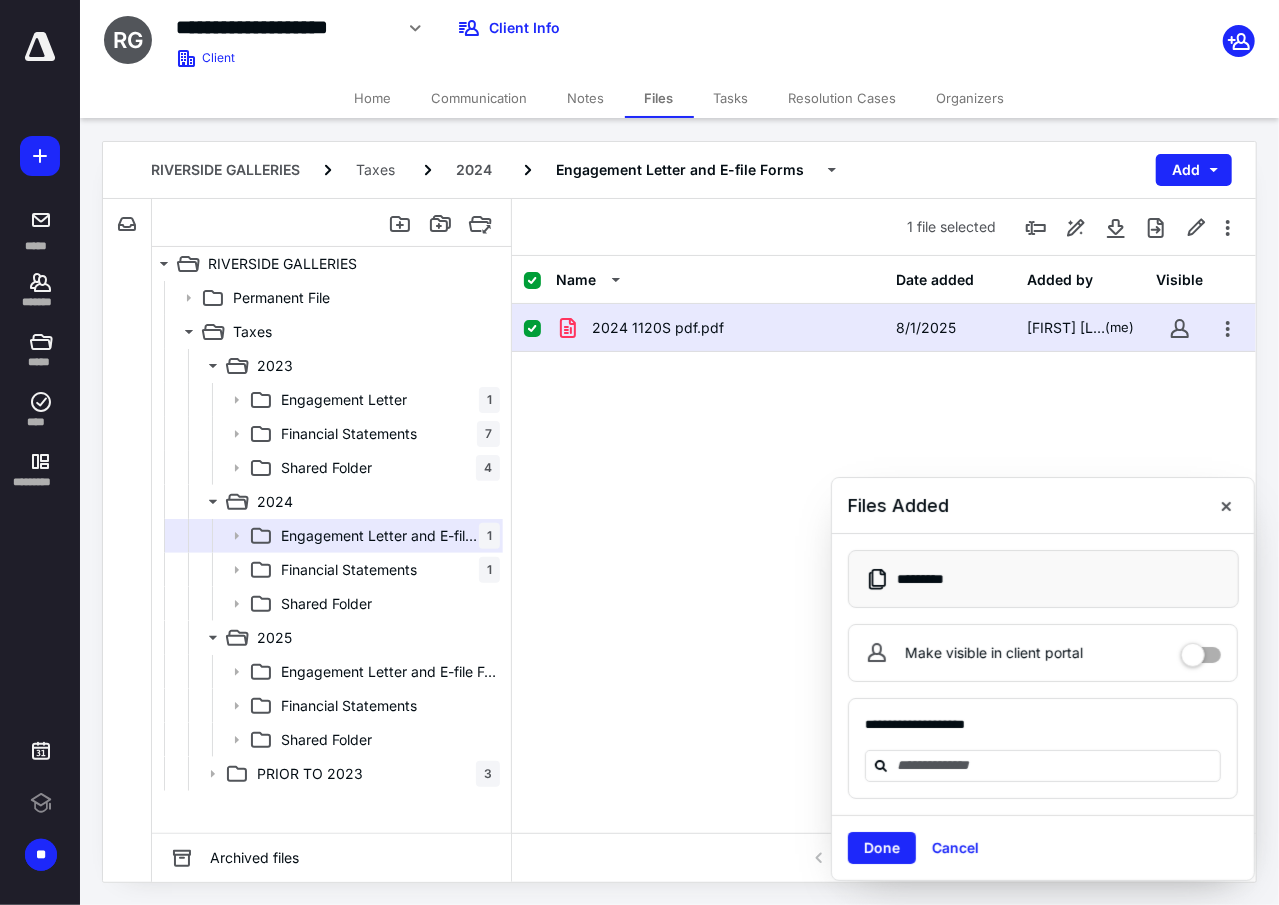 click on "2024 1120S pdf.pdf [DATE] [FIRST] [LAST] (me)" at bounding box center [884, 328] 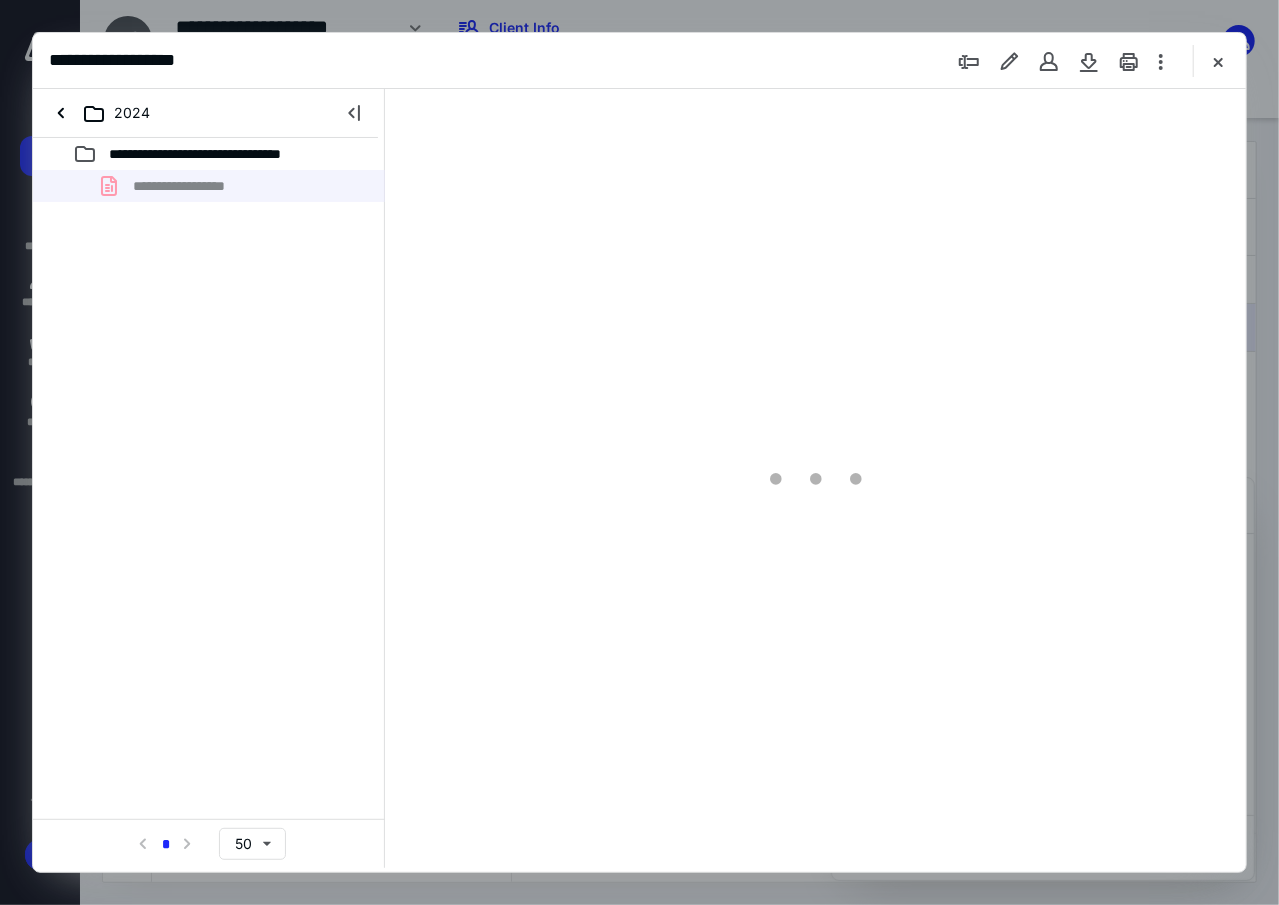 scroll, scrollTop: 0, scrollLeft: 0, axis: both 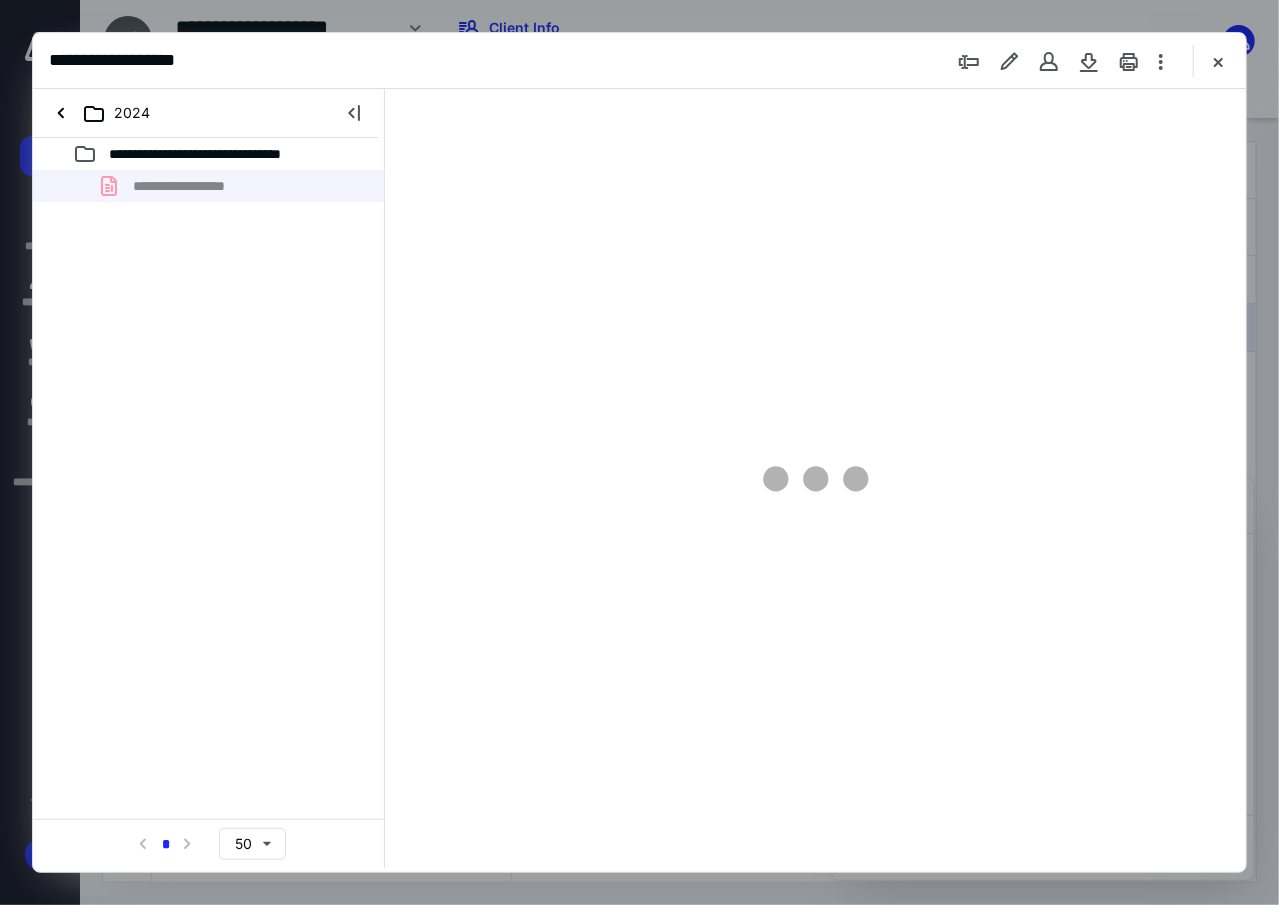 type on "85" 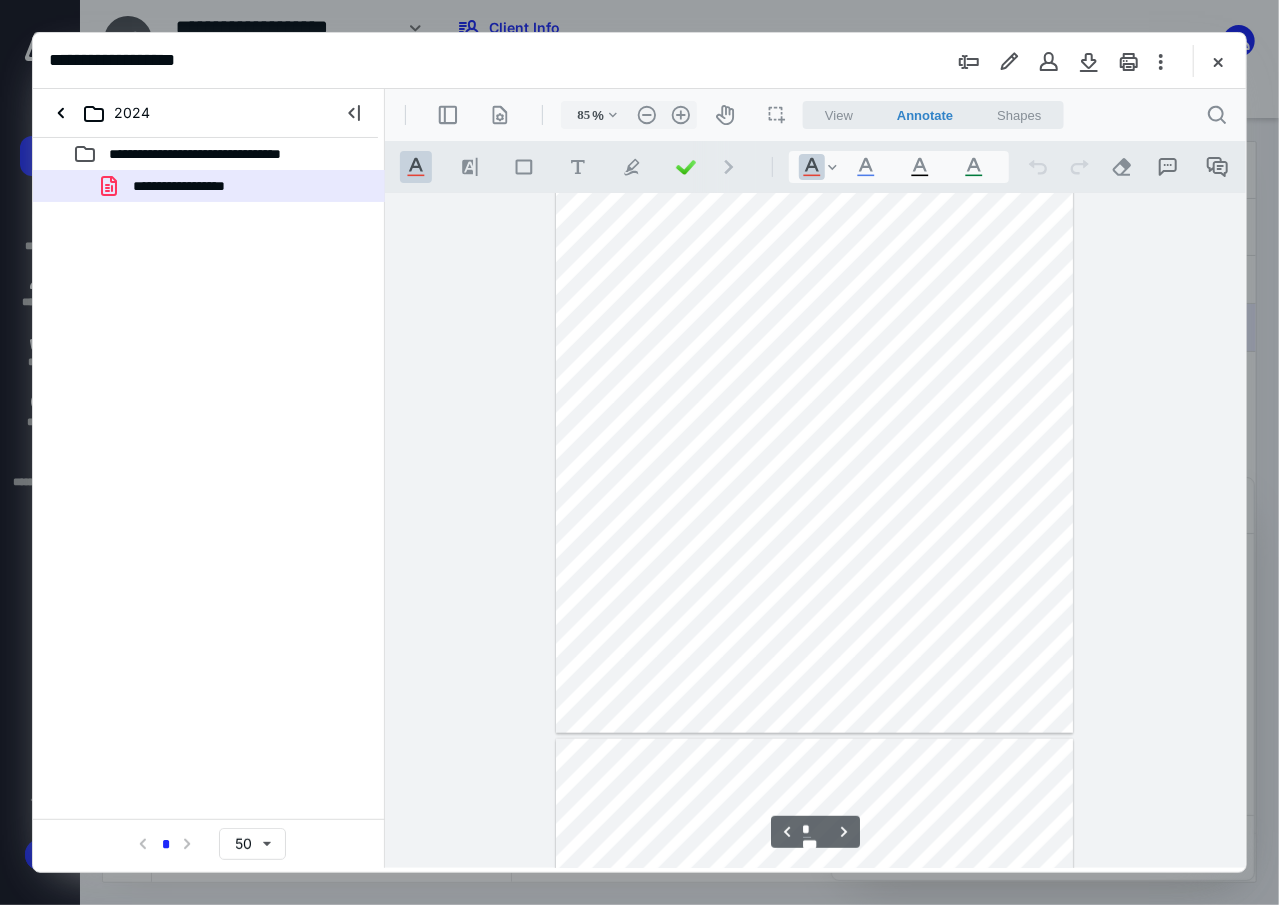 type on "*" 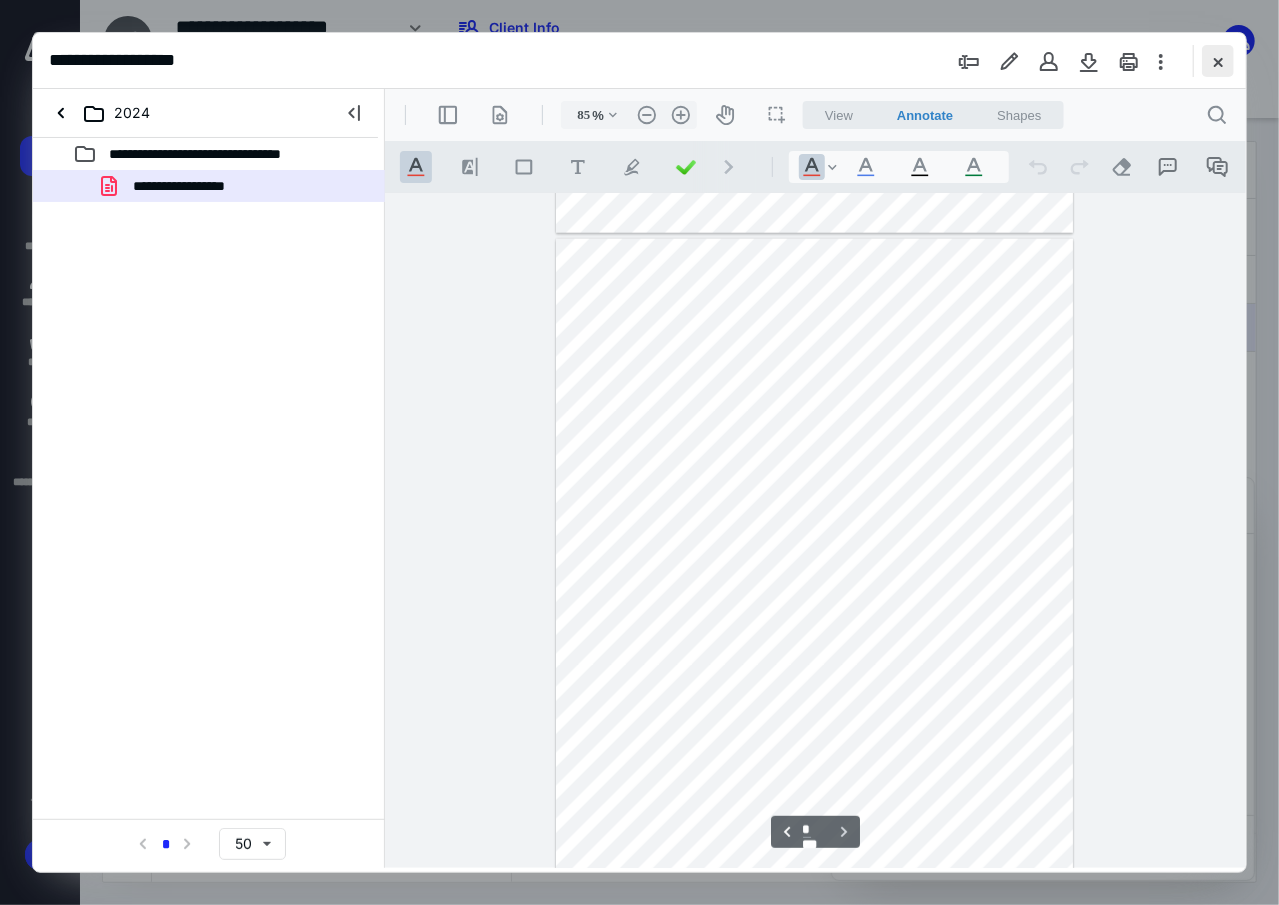 click at bounding box center [1218, 61] 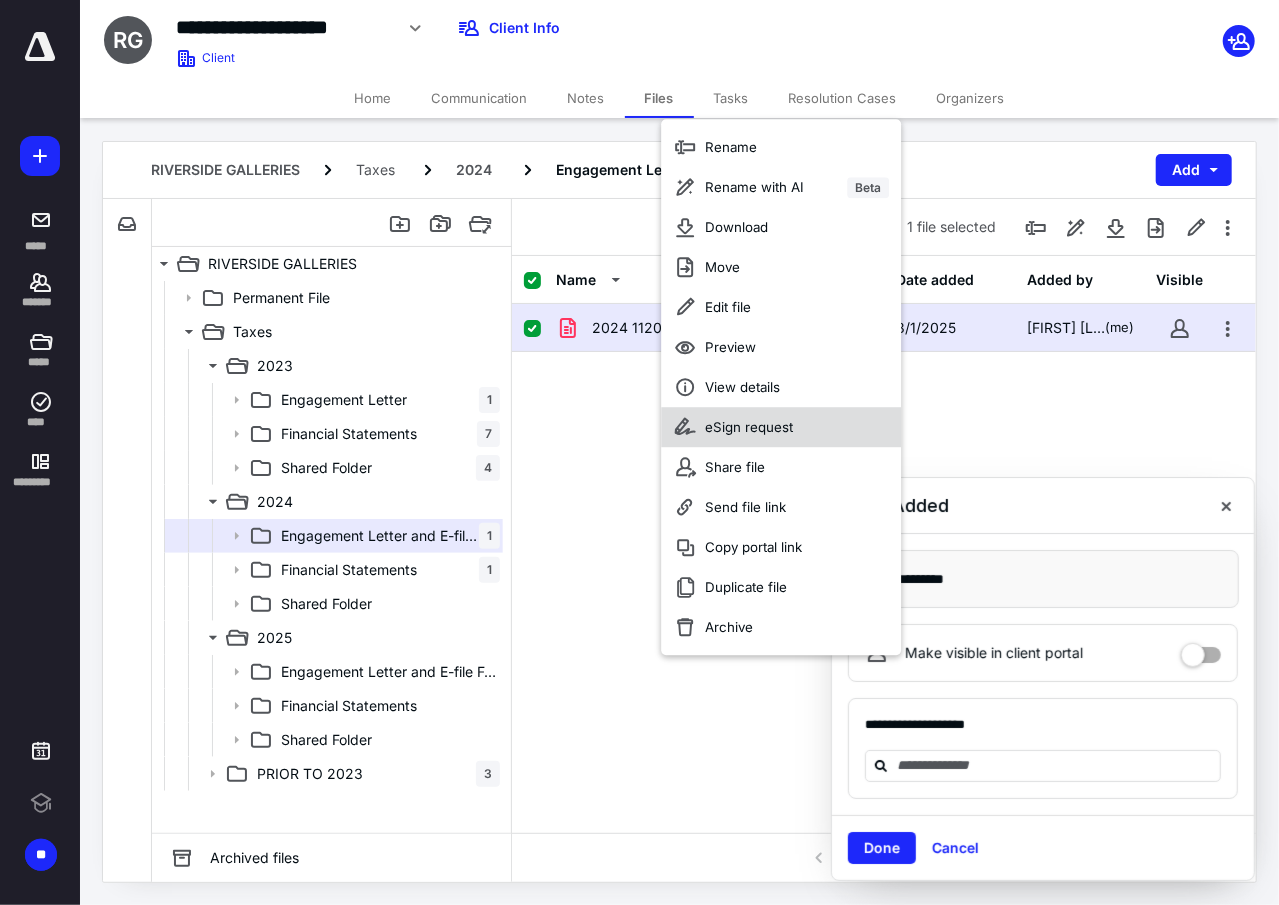 click on "eSign request" at bounding box center [749, 427] 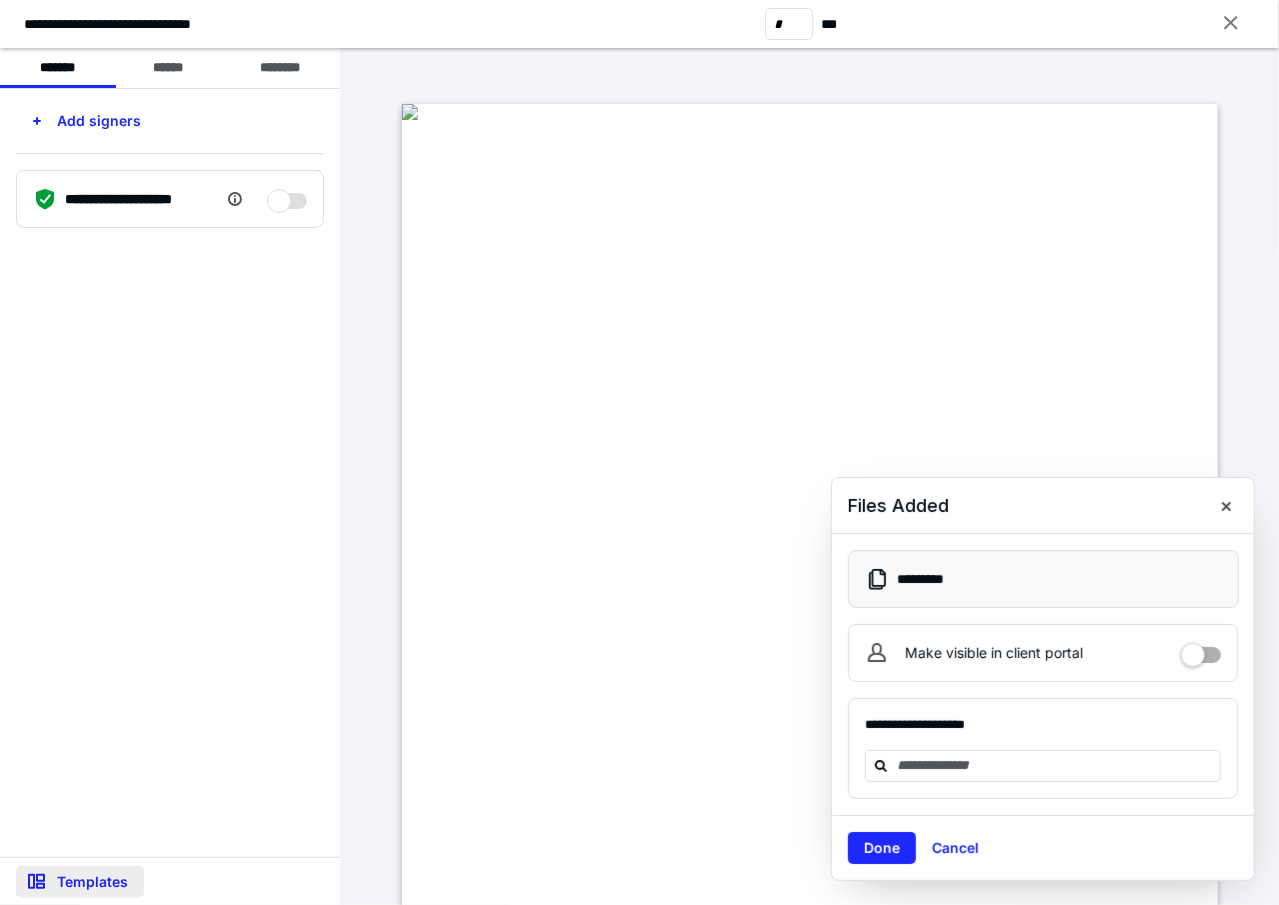 click on "Templates" at bounding box center [80, 882] 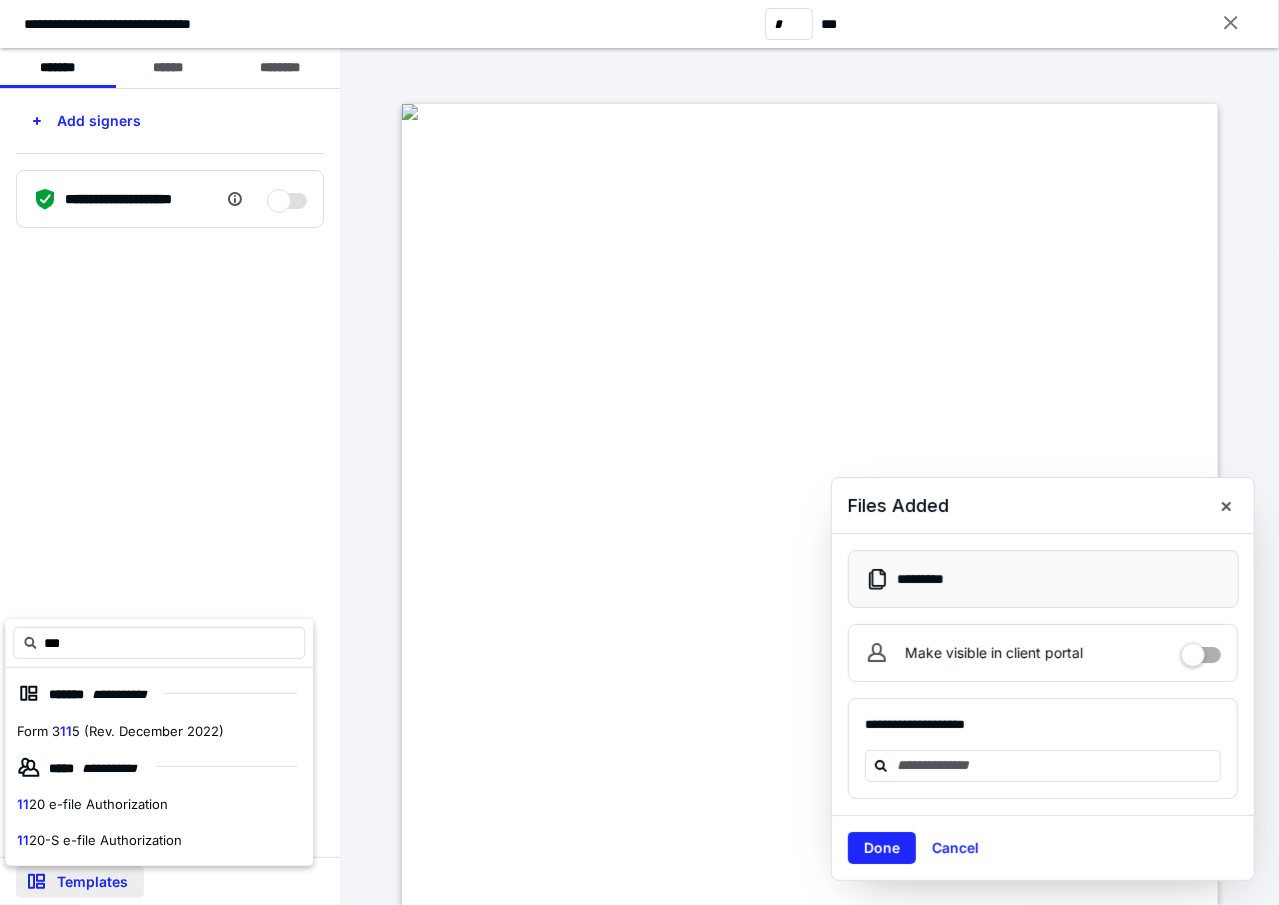 type on "****" 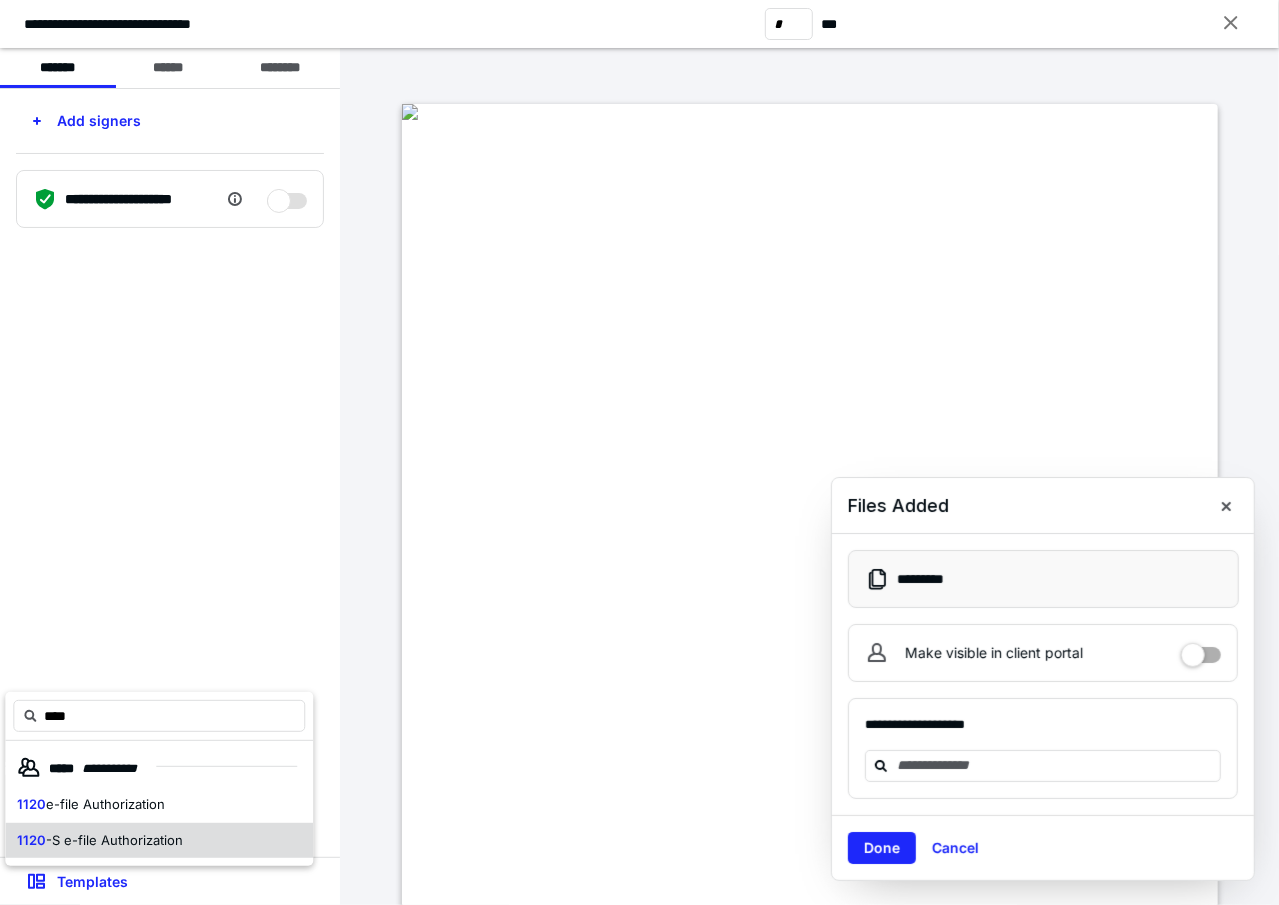 click on "-S e-file Authorization" at bounding box center [114, 840] 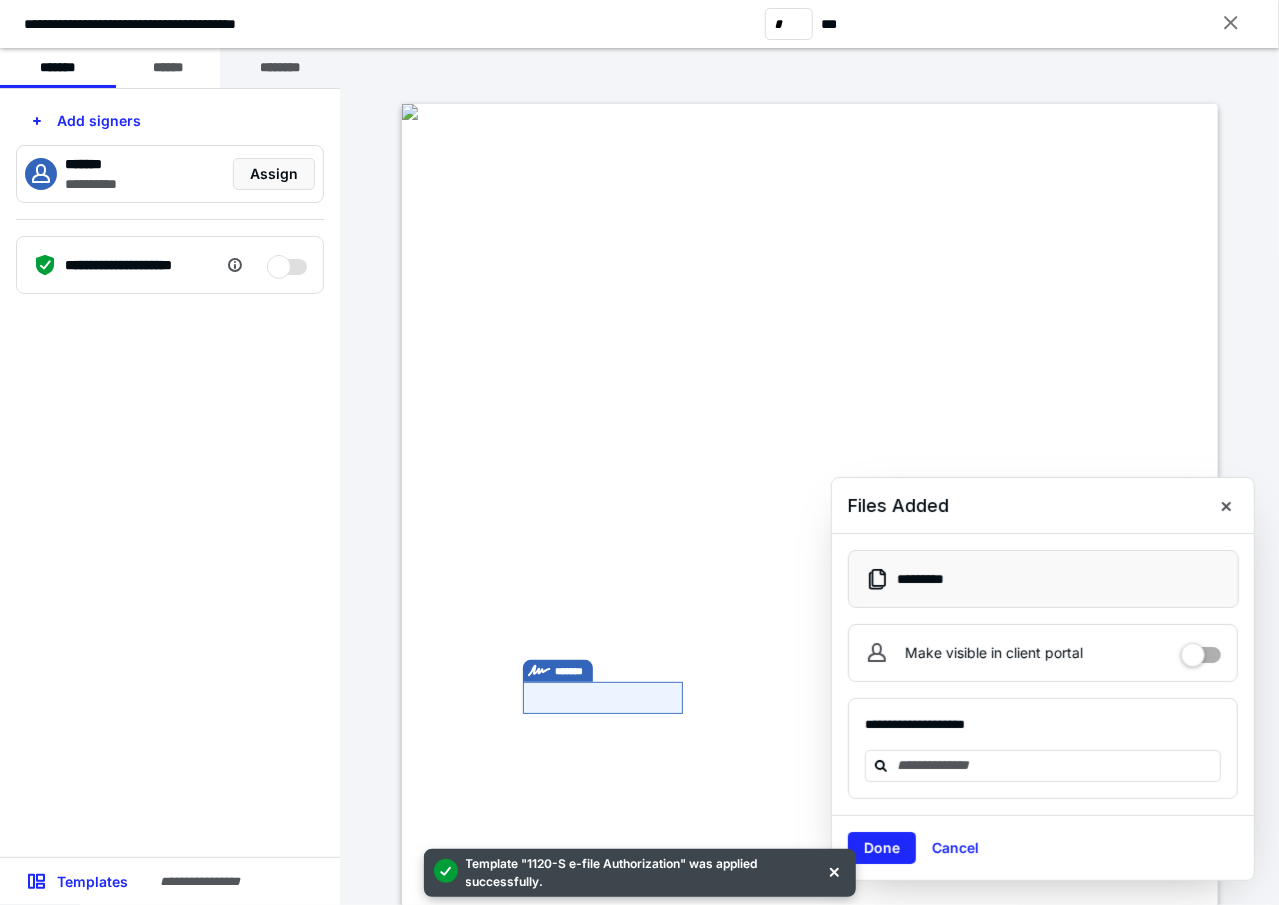 click on "********" at bounding box center (280, 68) 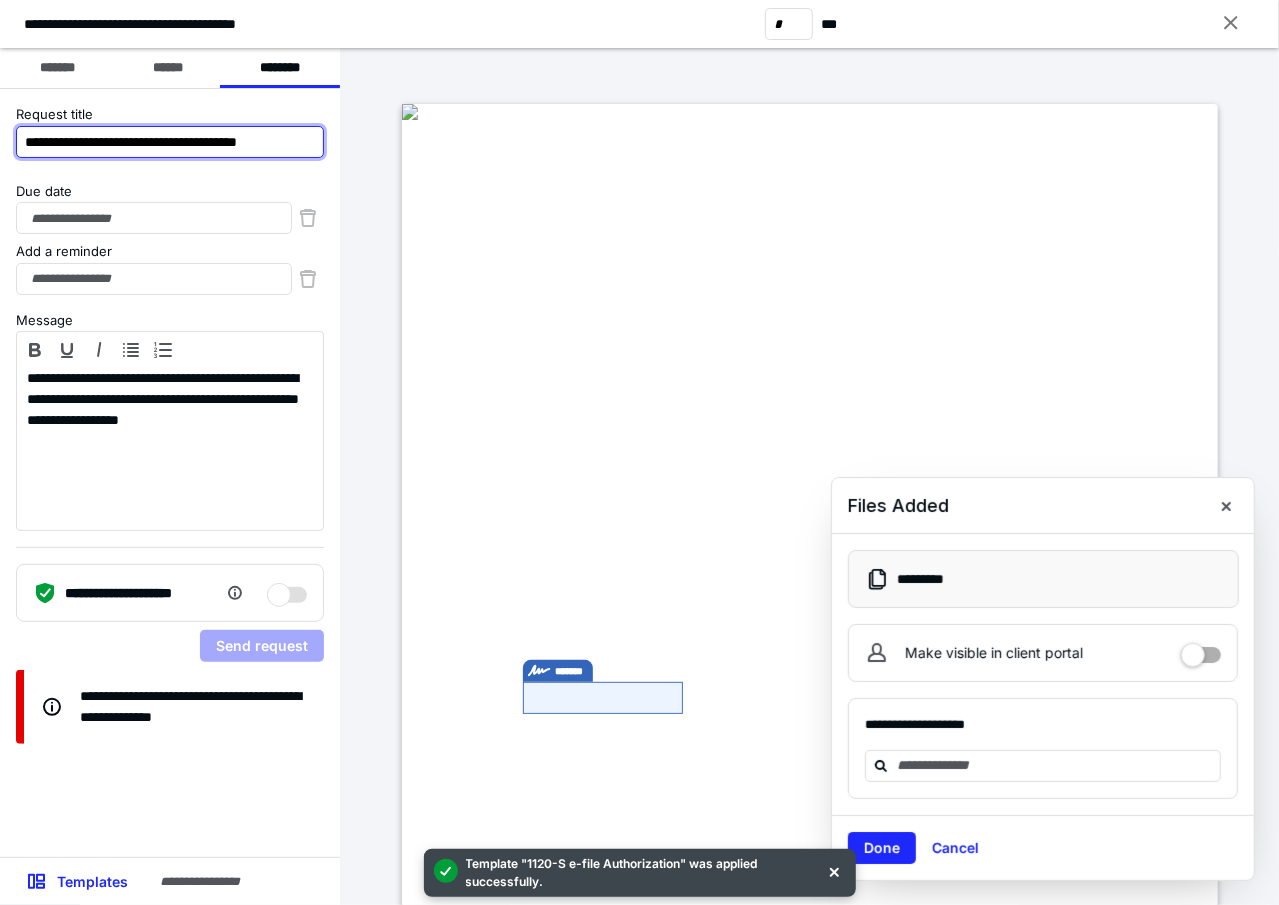 drag, startPoint x: 126, startPoint y: 141, endPoint x: 160, endPoint y: 138, distance: 34.132095 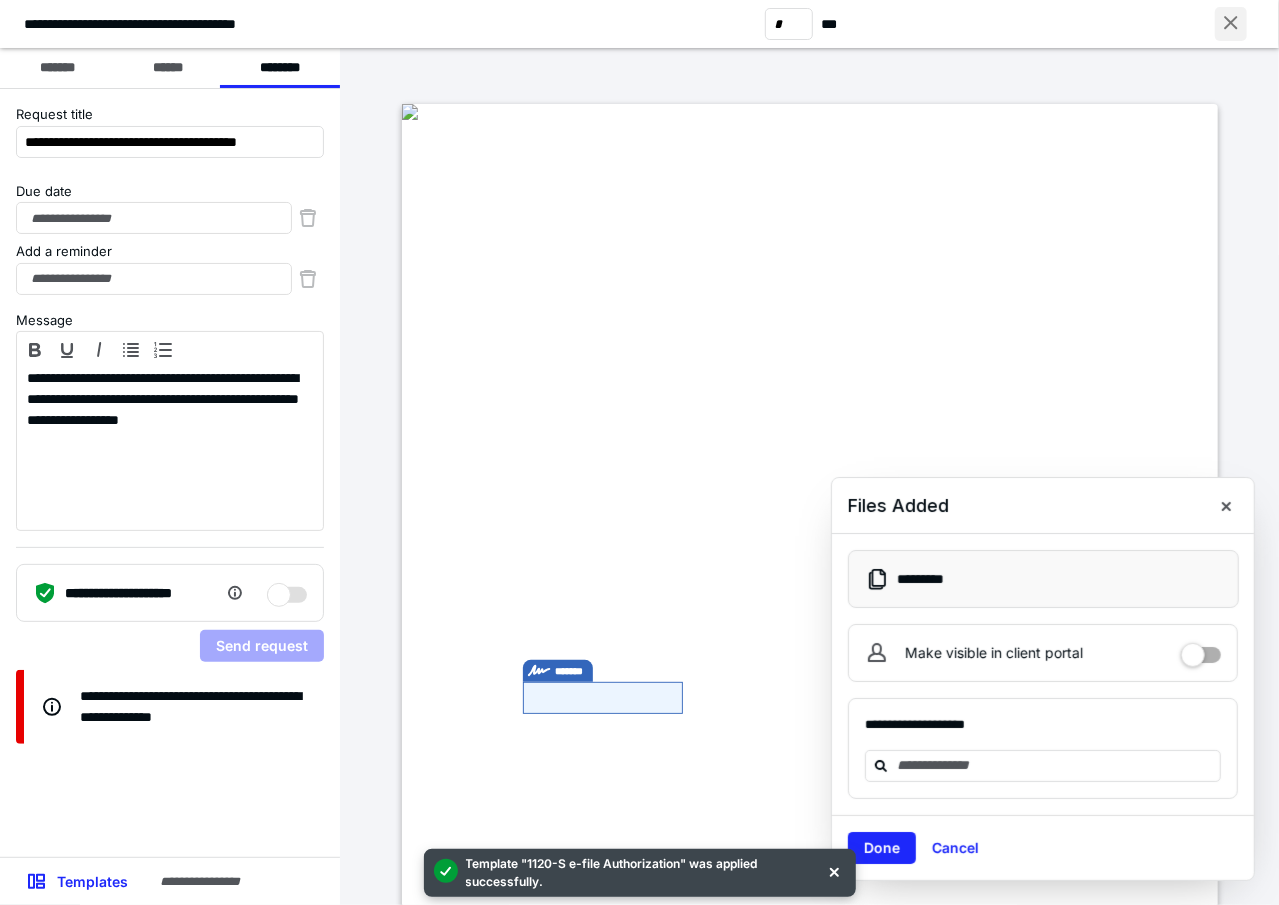 click at bounding box center [1231, 24] 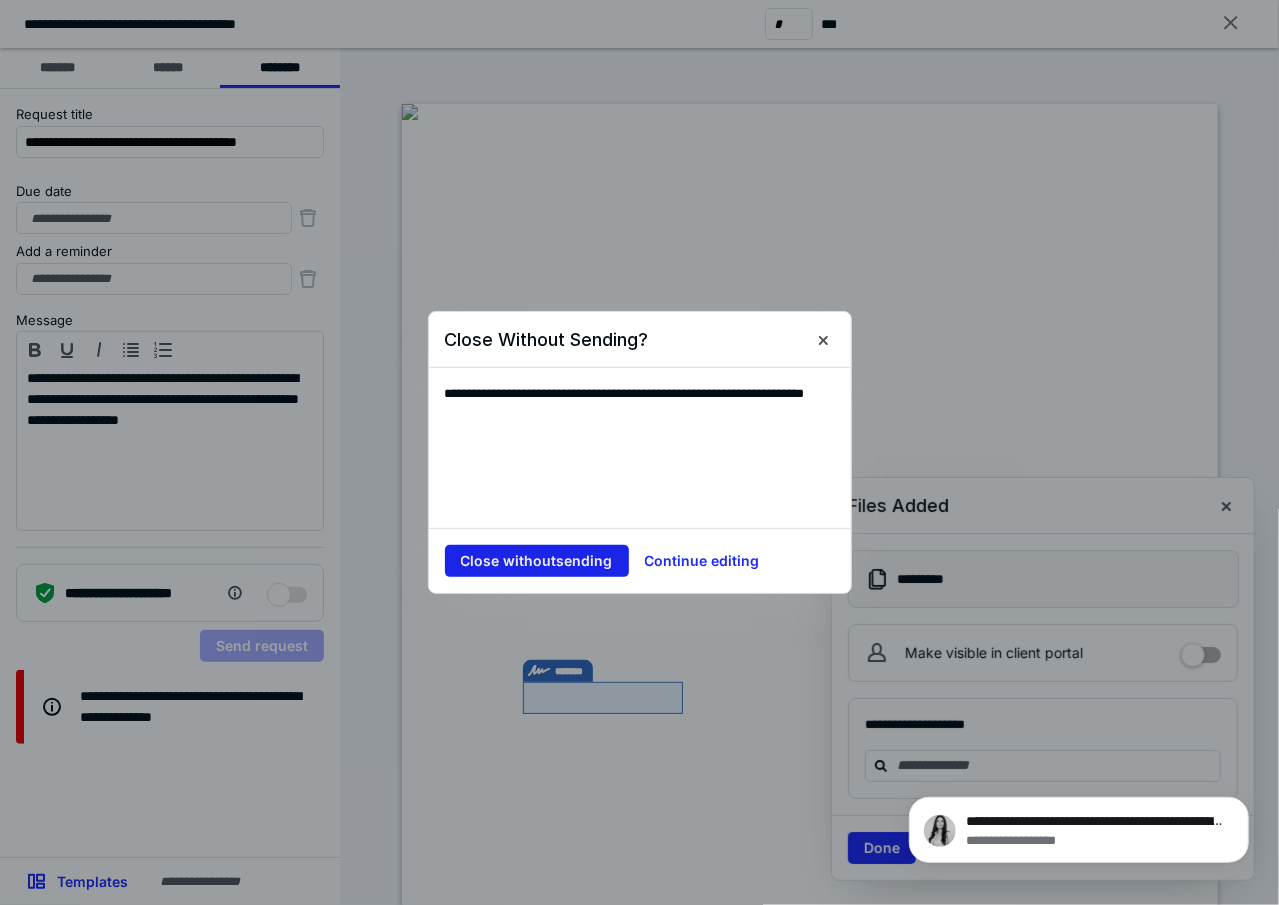 scroll, scrollTop: 0, scrollLeft: 0, axis: both 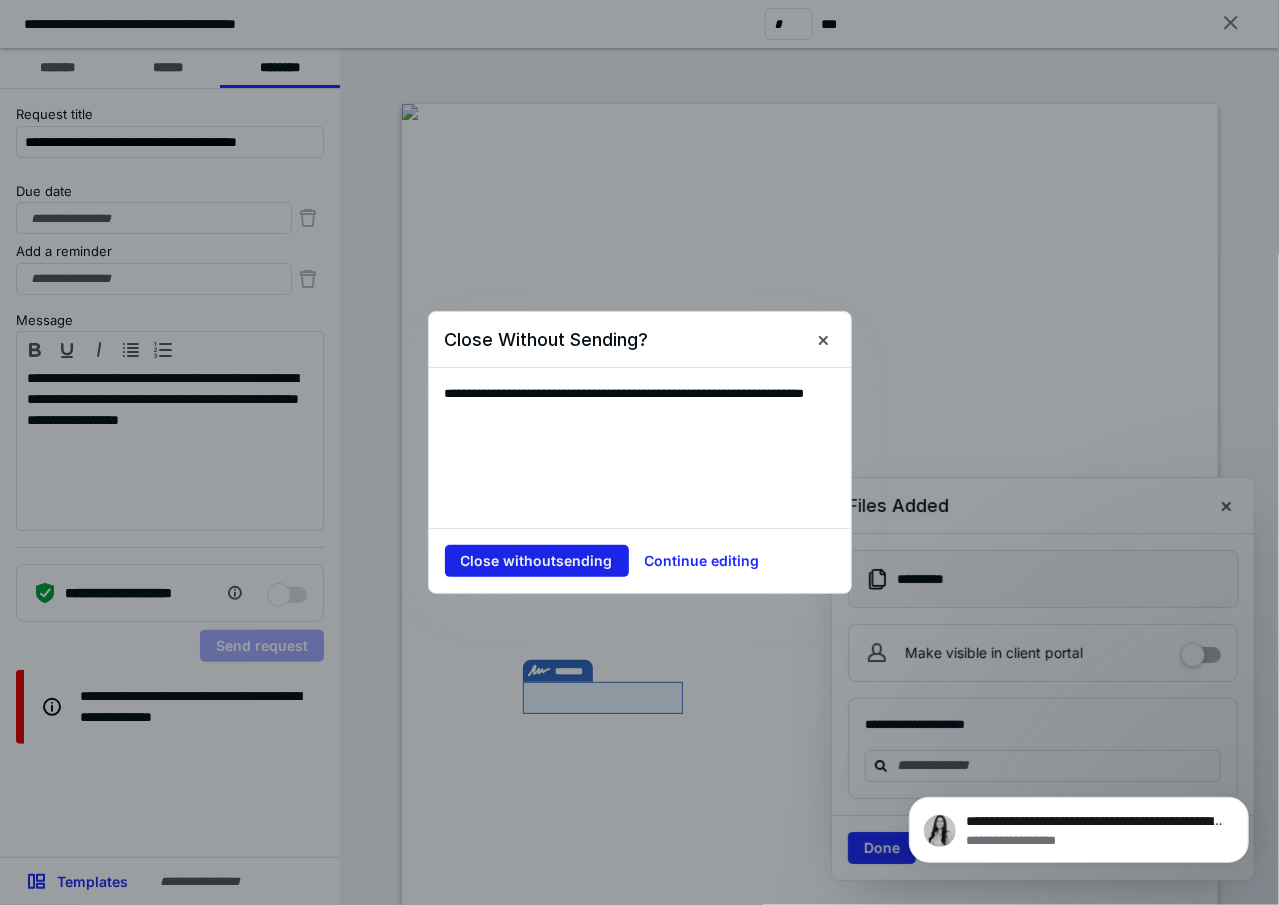 click on "Close without  sending" at bounding box center (537, 561) 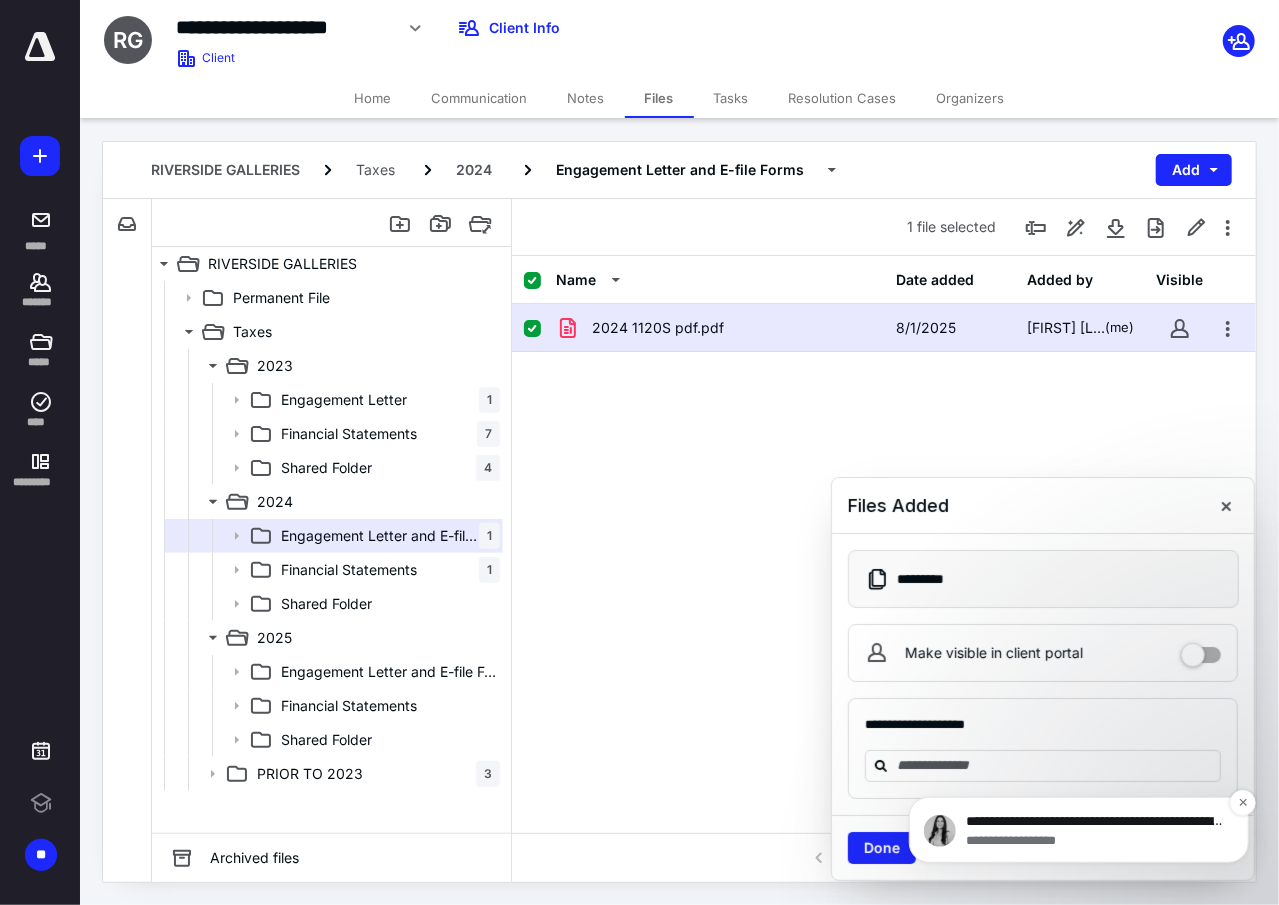 click on "**********" at bounding box center [1094, 821] 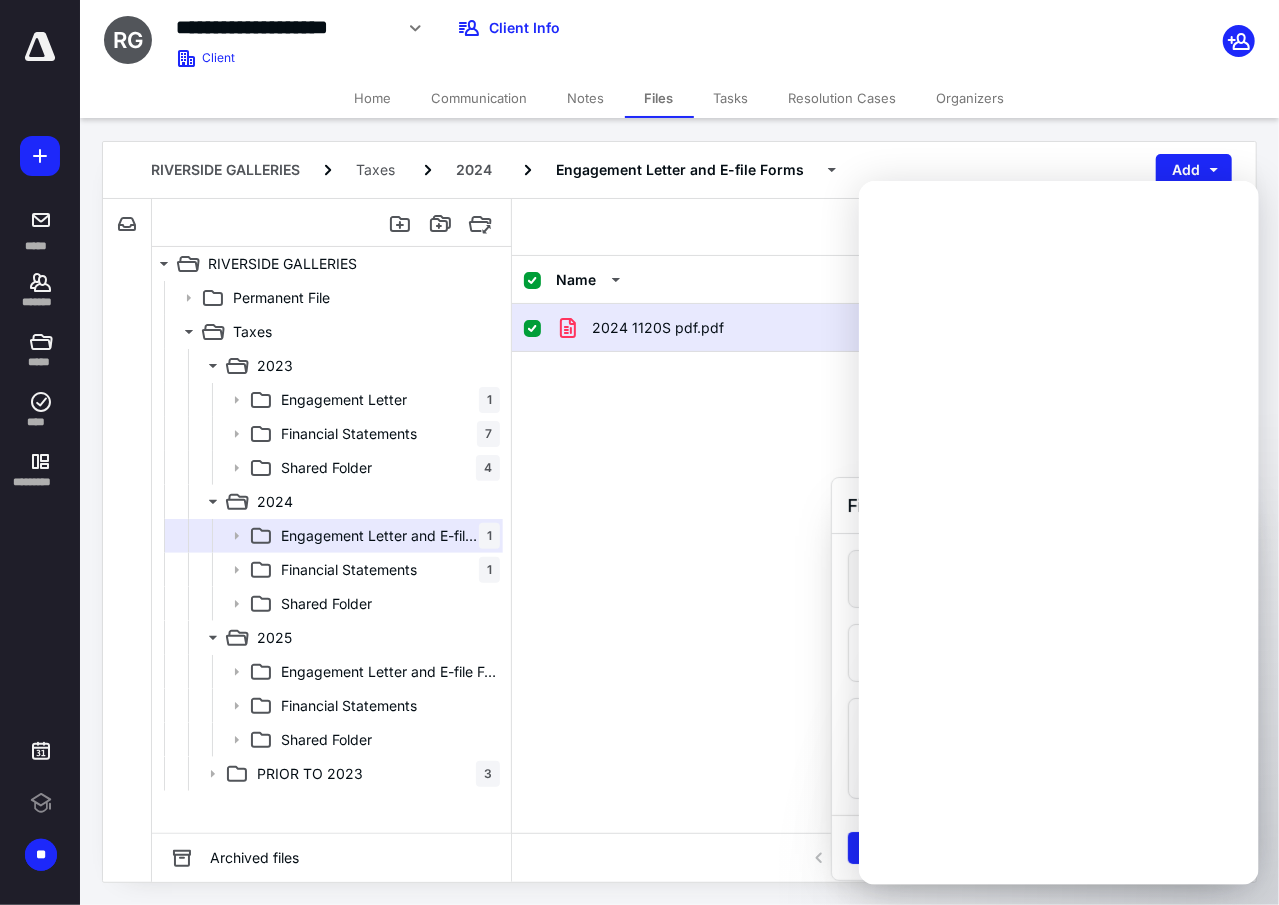 scroll, scrollTop: 0, scrollLeft: 0, axis: both 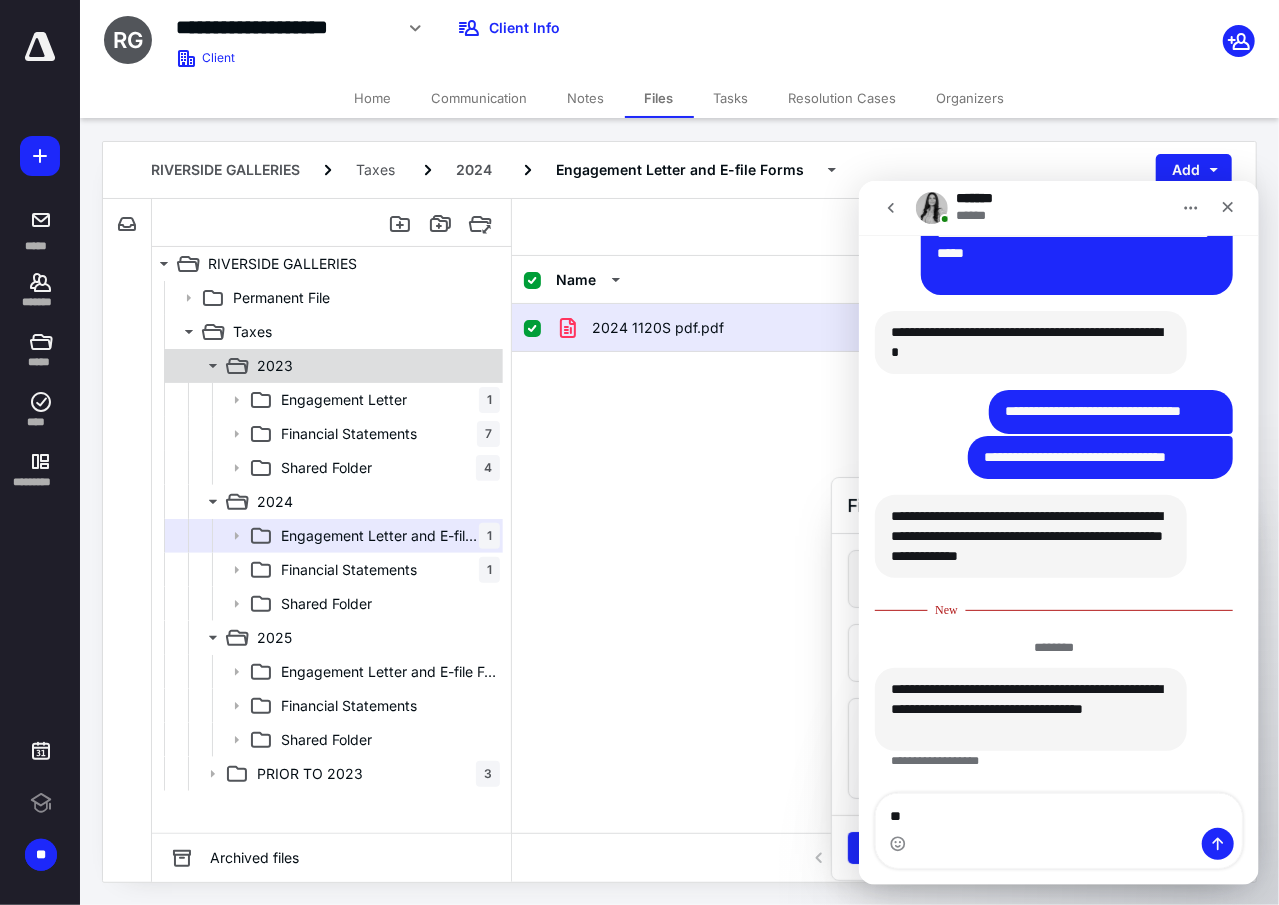 type on "*" 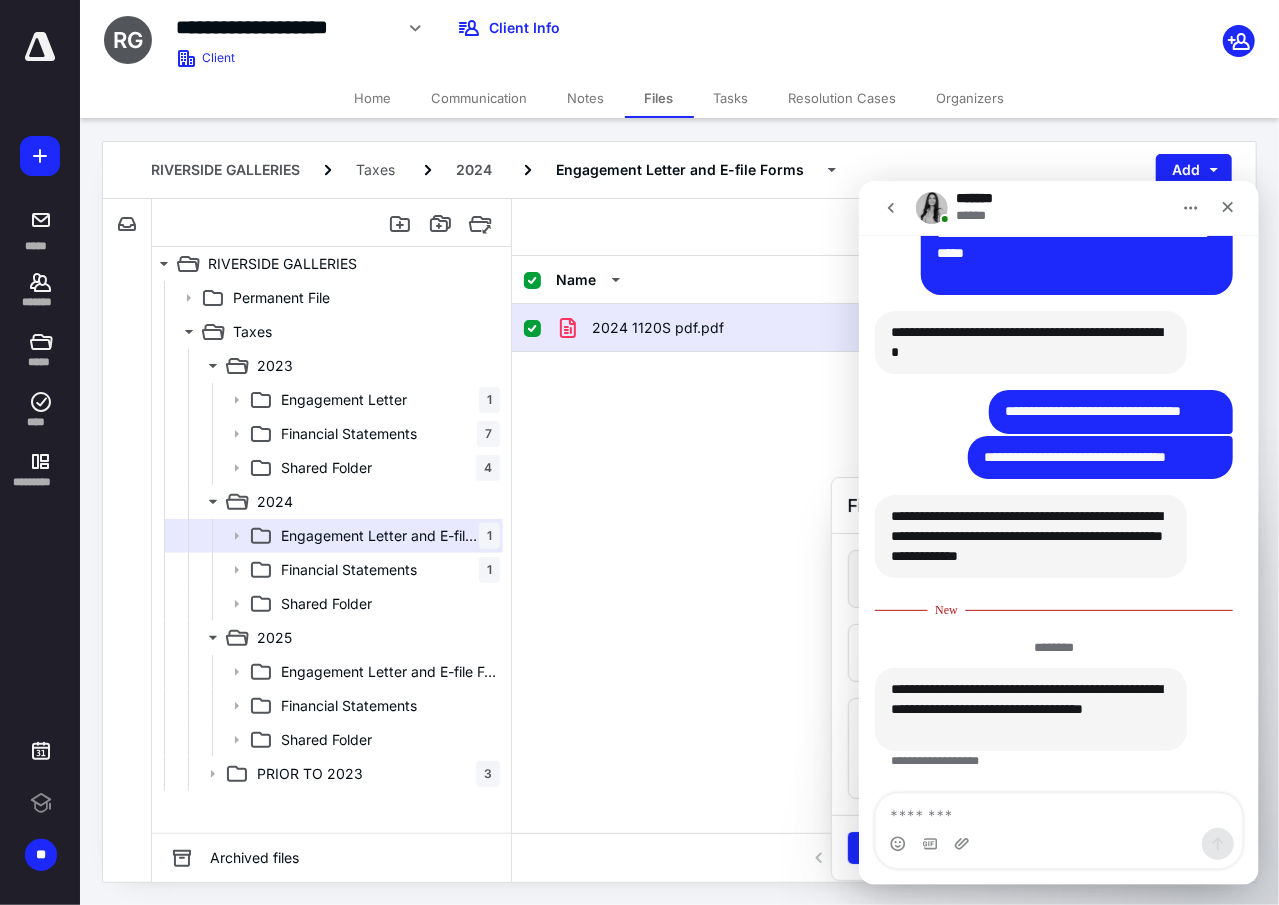 click on "Communication" at bounding box center [480, 98] 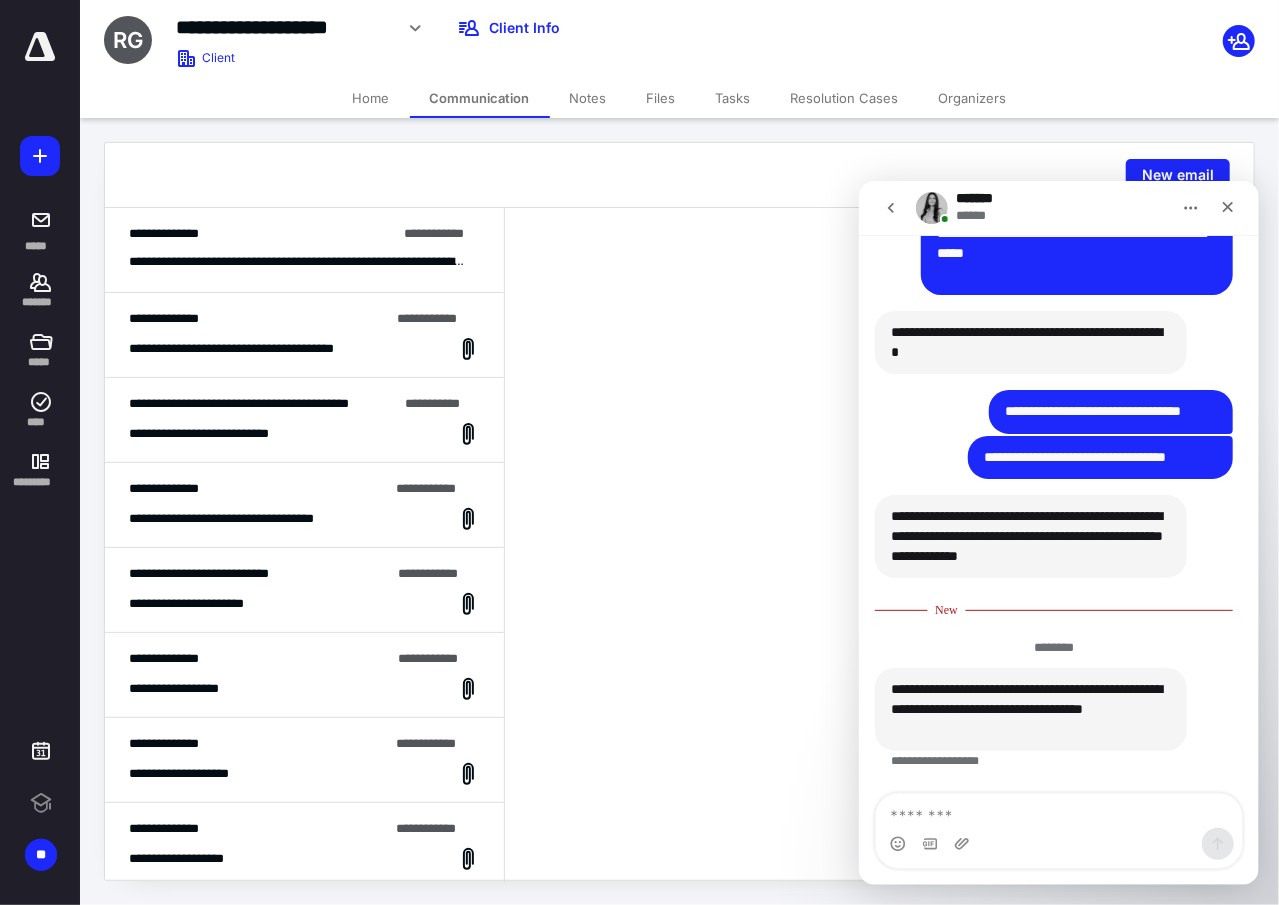scroll, scrollTop: 0, scrollLeft: 0, axis: both 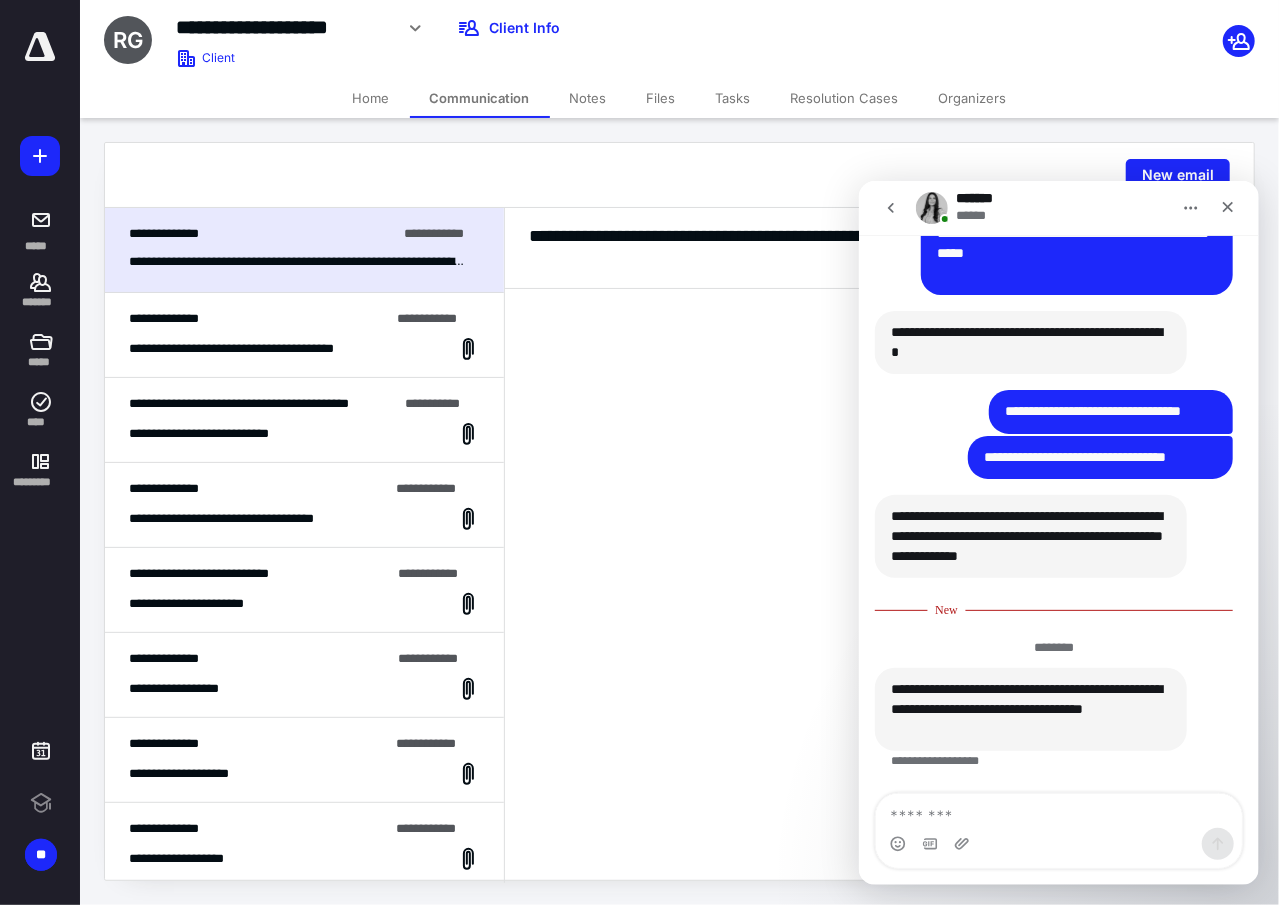click on "**********" at bounding box center (261, 349) 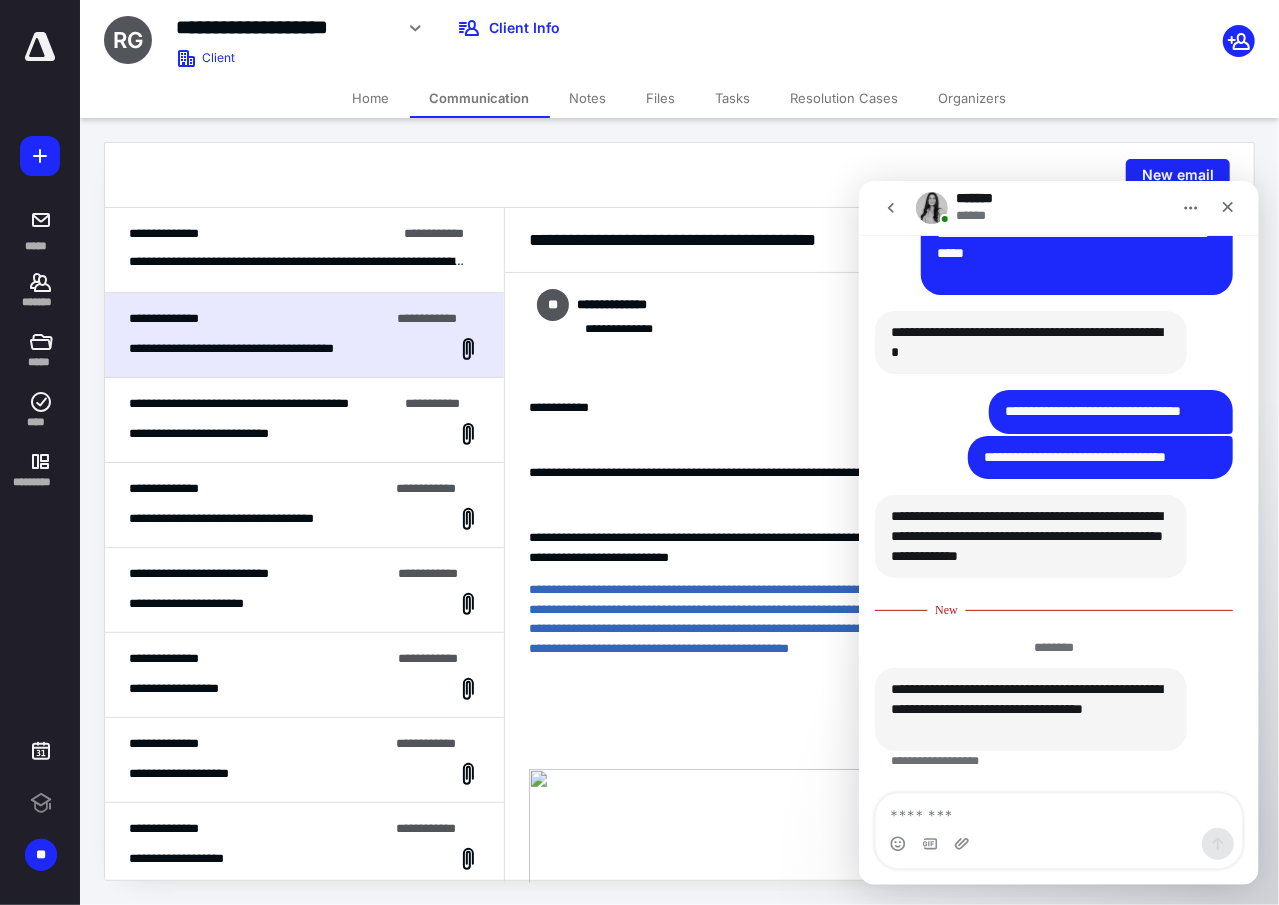 scroll, scrollTop: 1170, scrollLeft: 0, axis: vertical 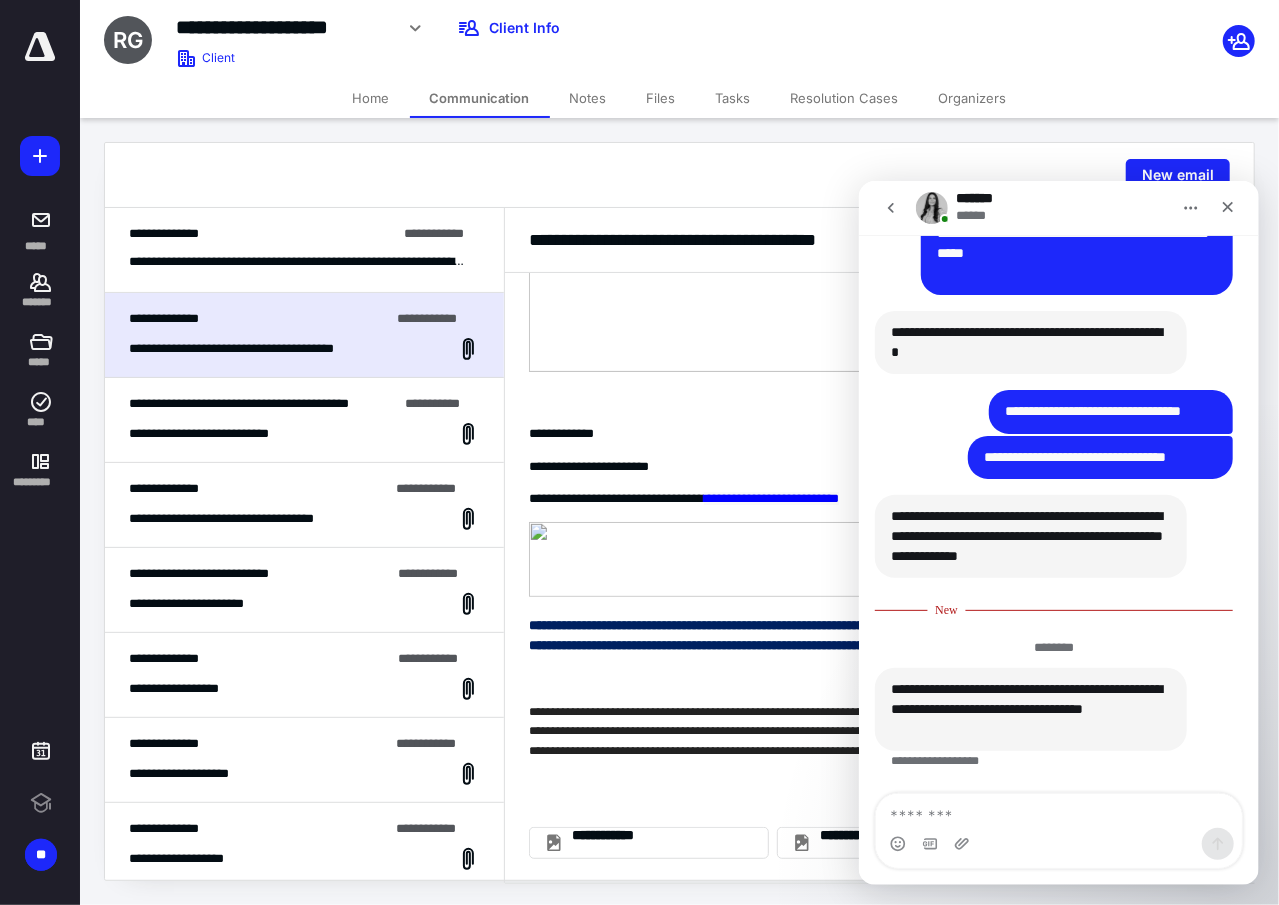click on "**********" at bounding box center (297, 262) 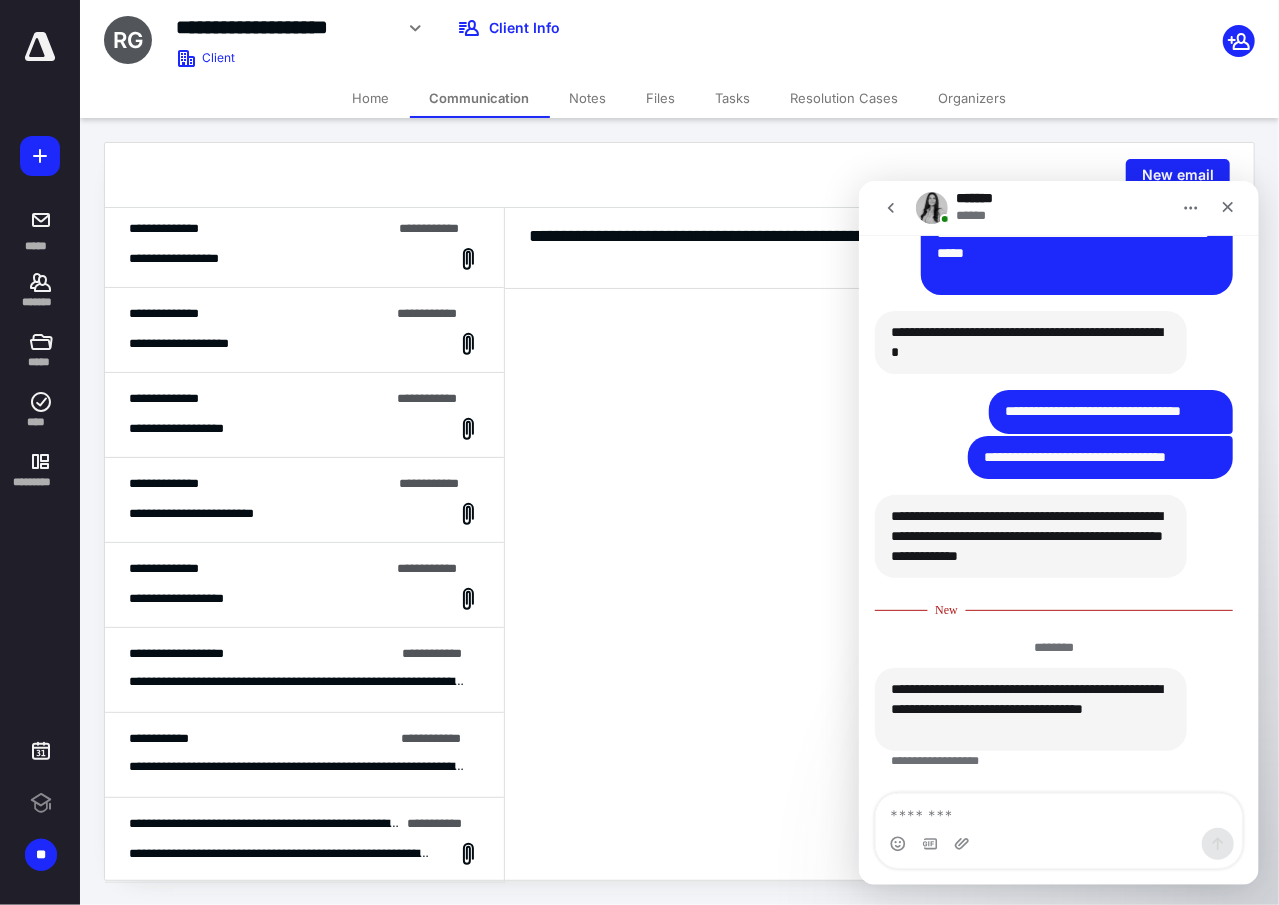 scroll, scrollTop: 0, scrollLeft: 0, axis: both 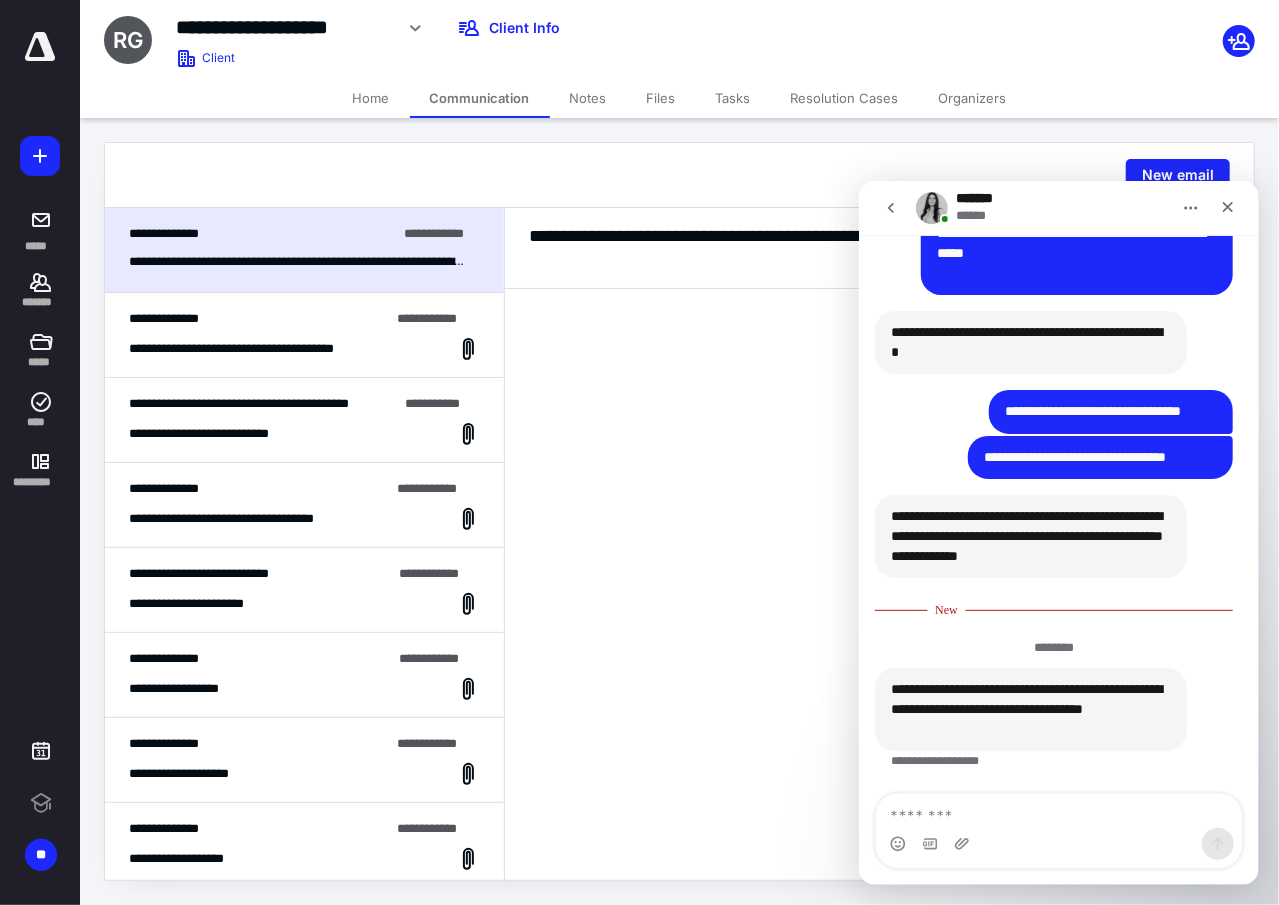 click at bounding box center [963, 843] 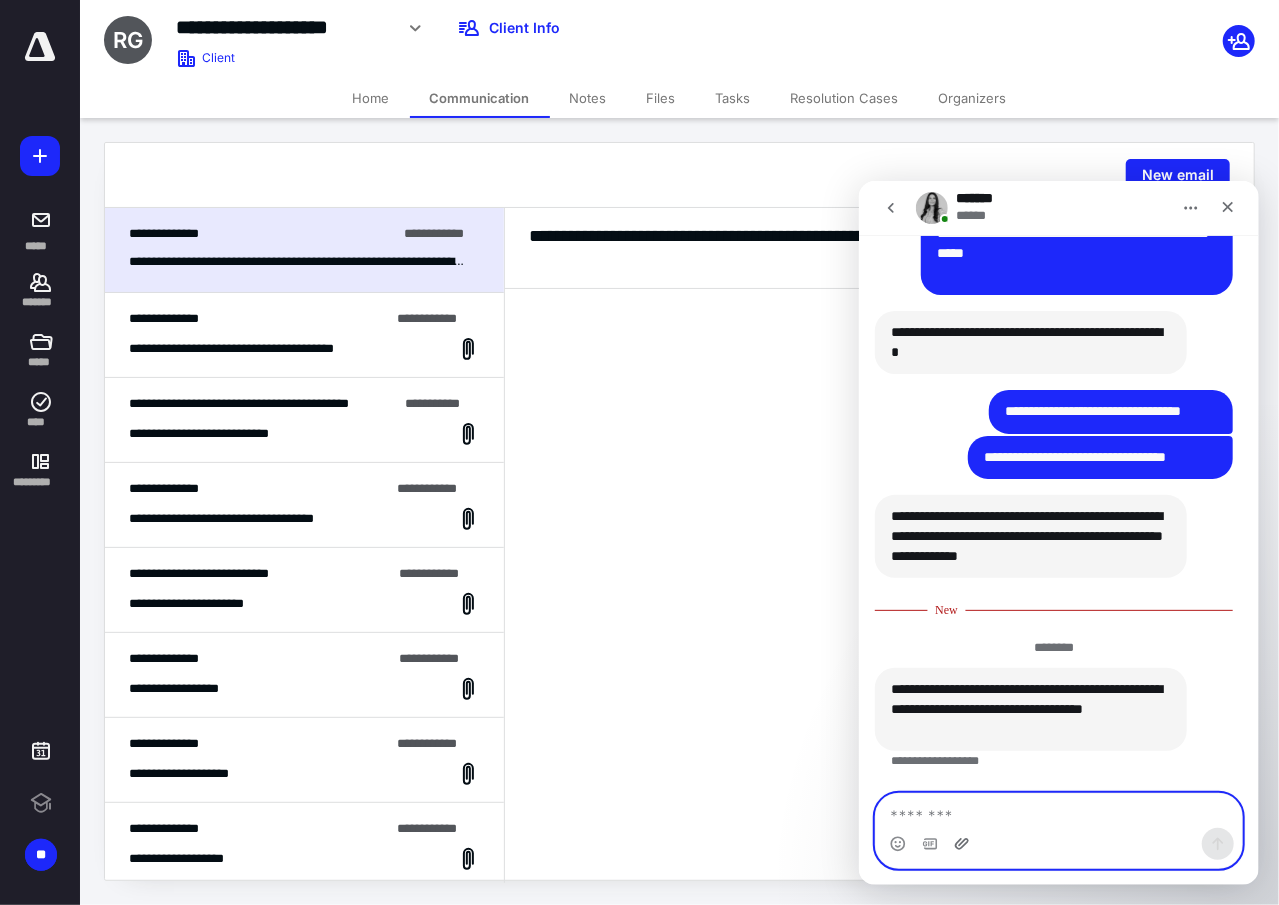 click 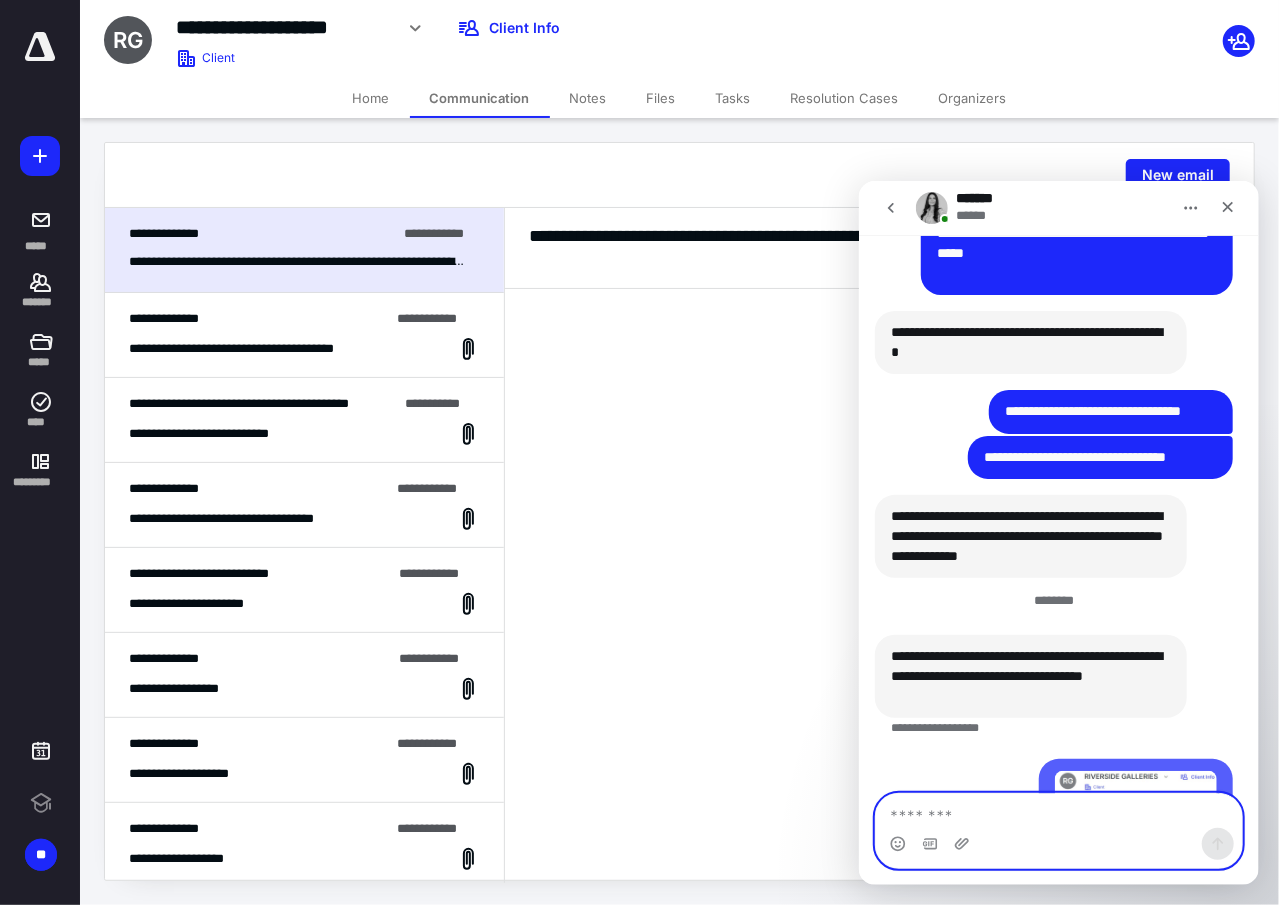 scroll, scrollTop: 2161, scrollLeft: 0, axis: vertical 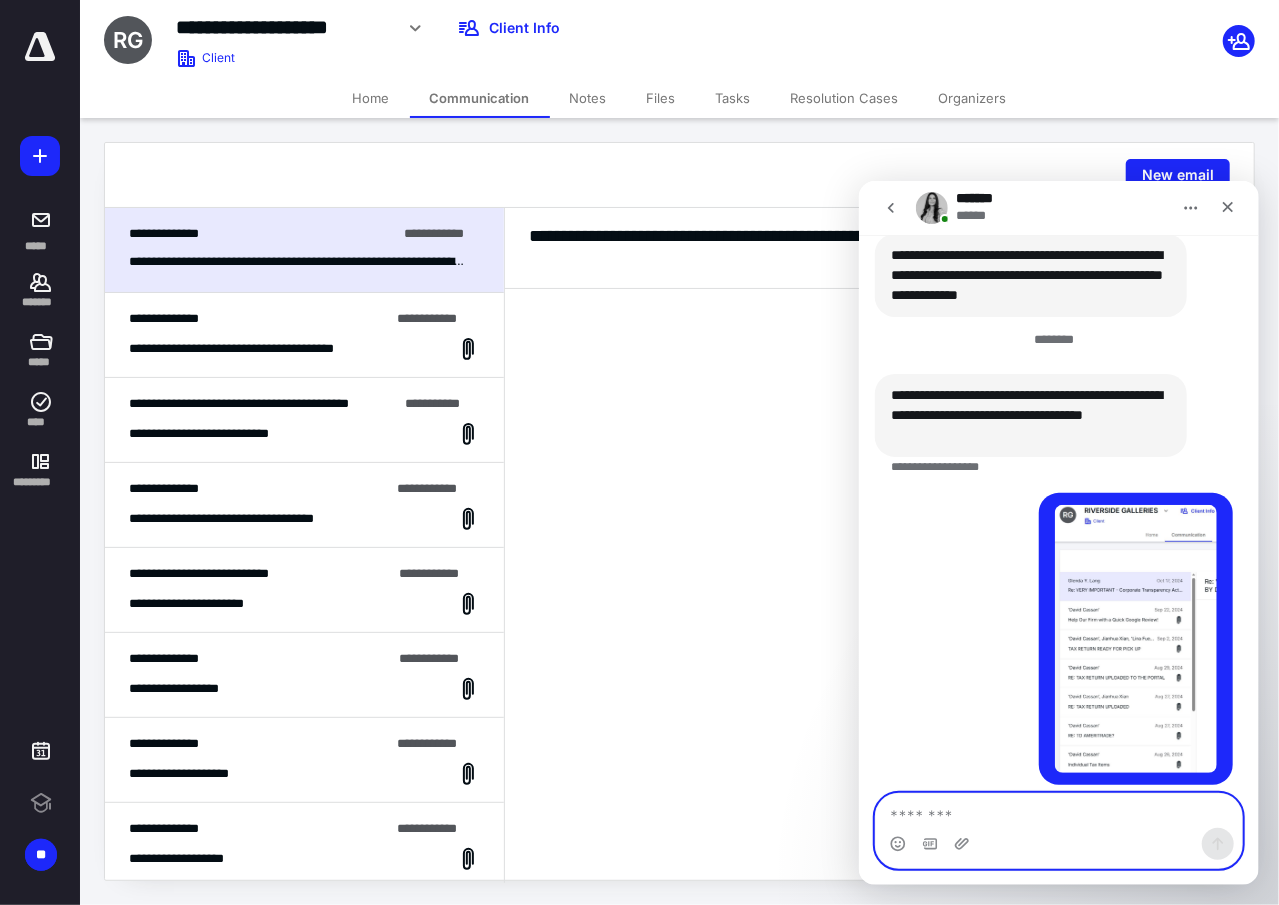 click at bounding box center (1058, 810) 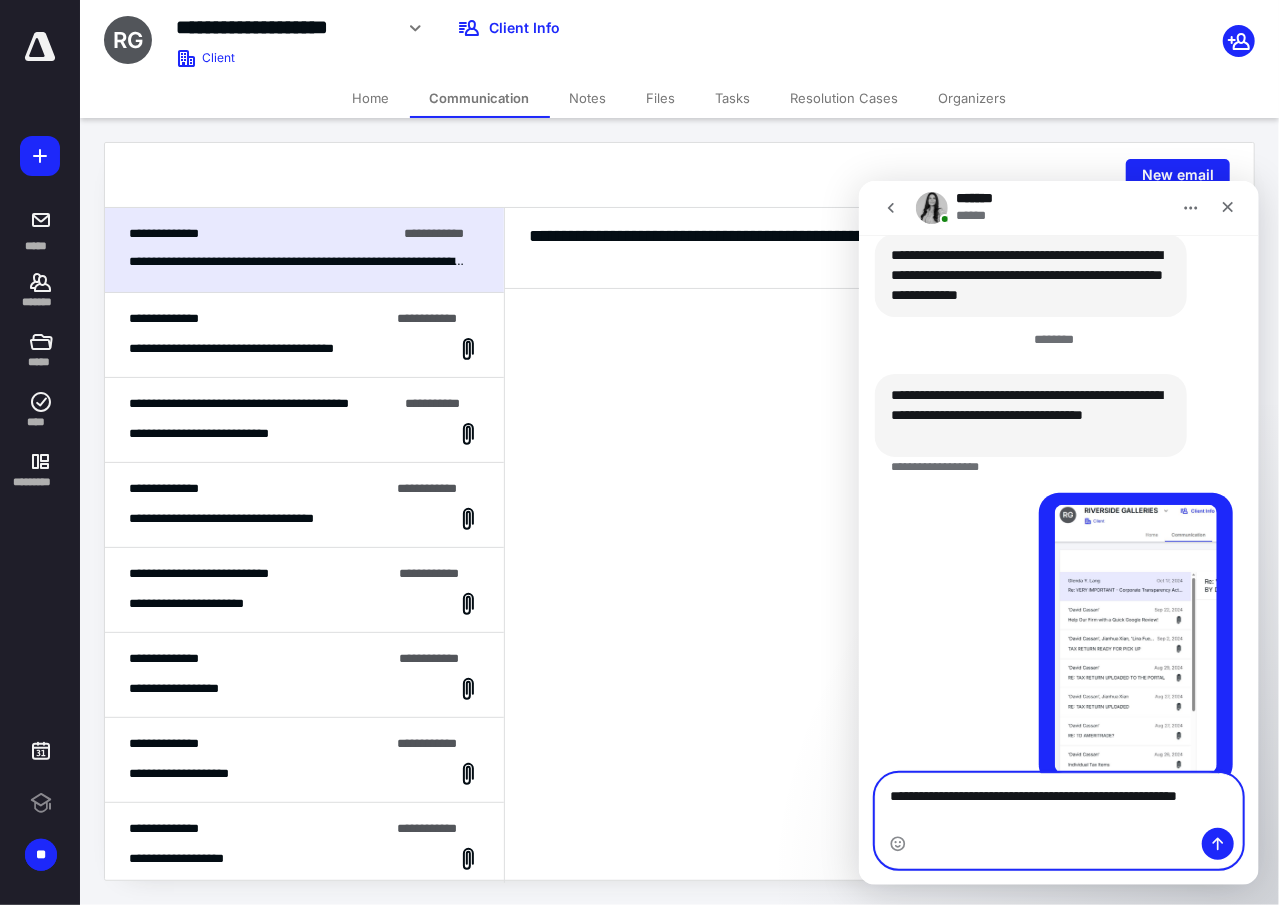 scroll, scrollTop: 2181, scrollLeft: 0, axis: vertical 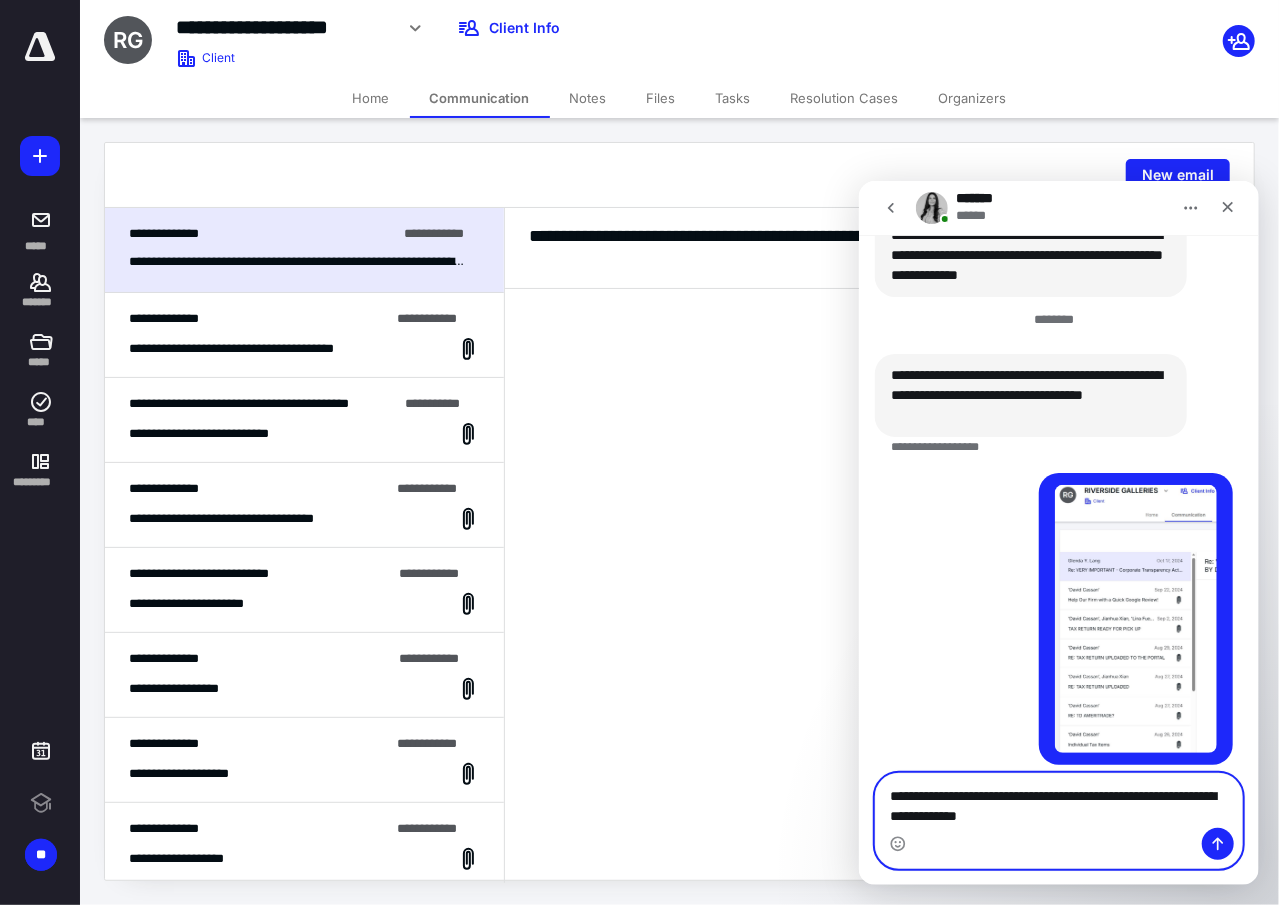 type on "**********" 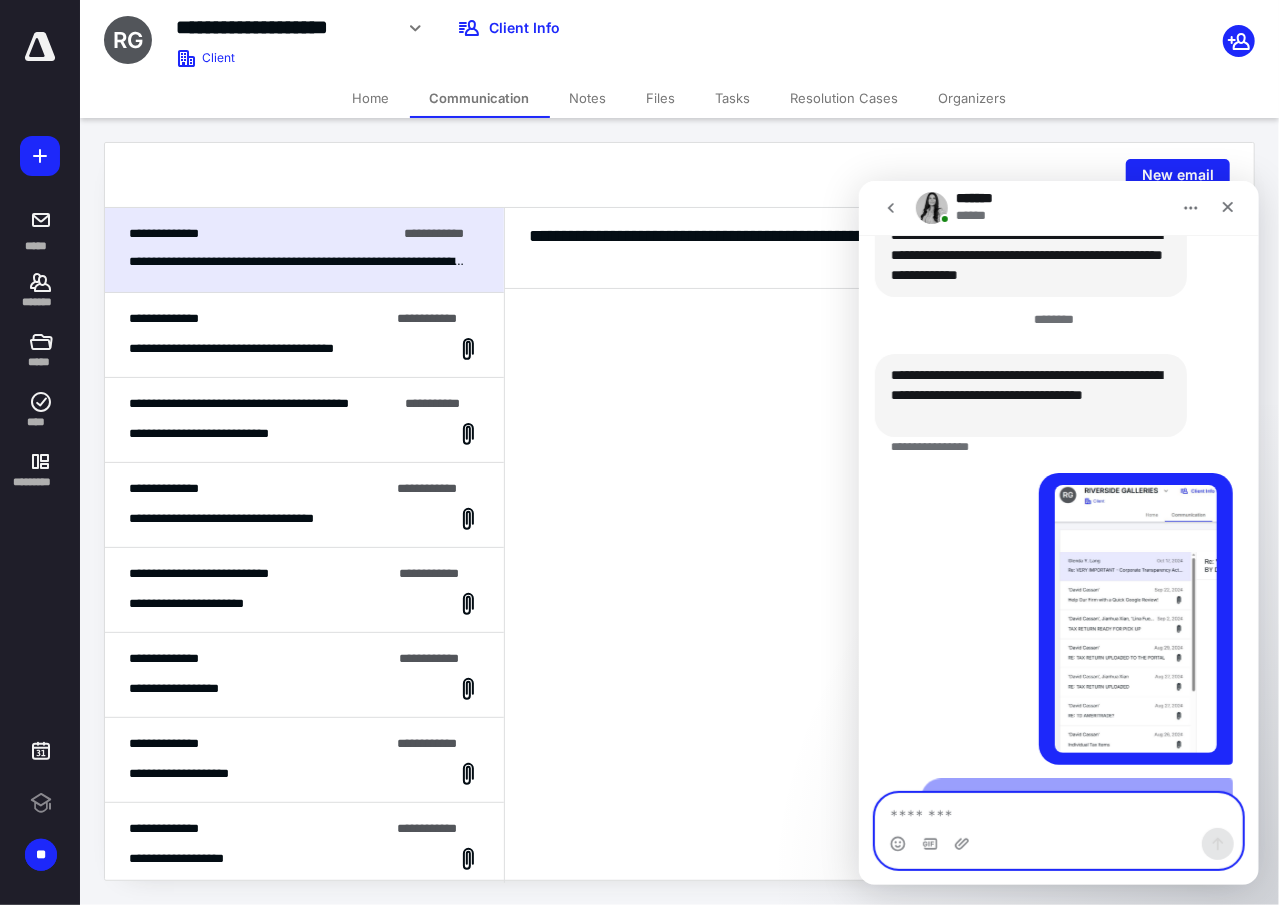 scroll, scrollTop: 2226, scrollLeft: 0, axis: vertical 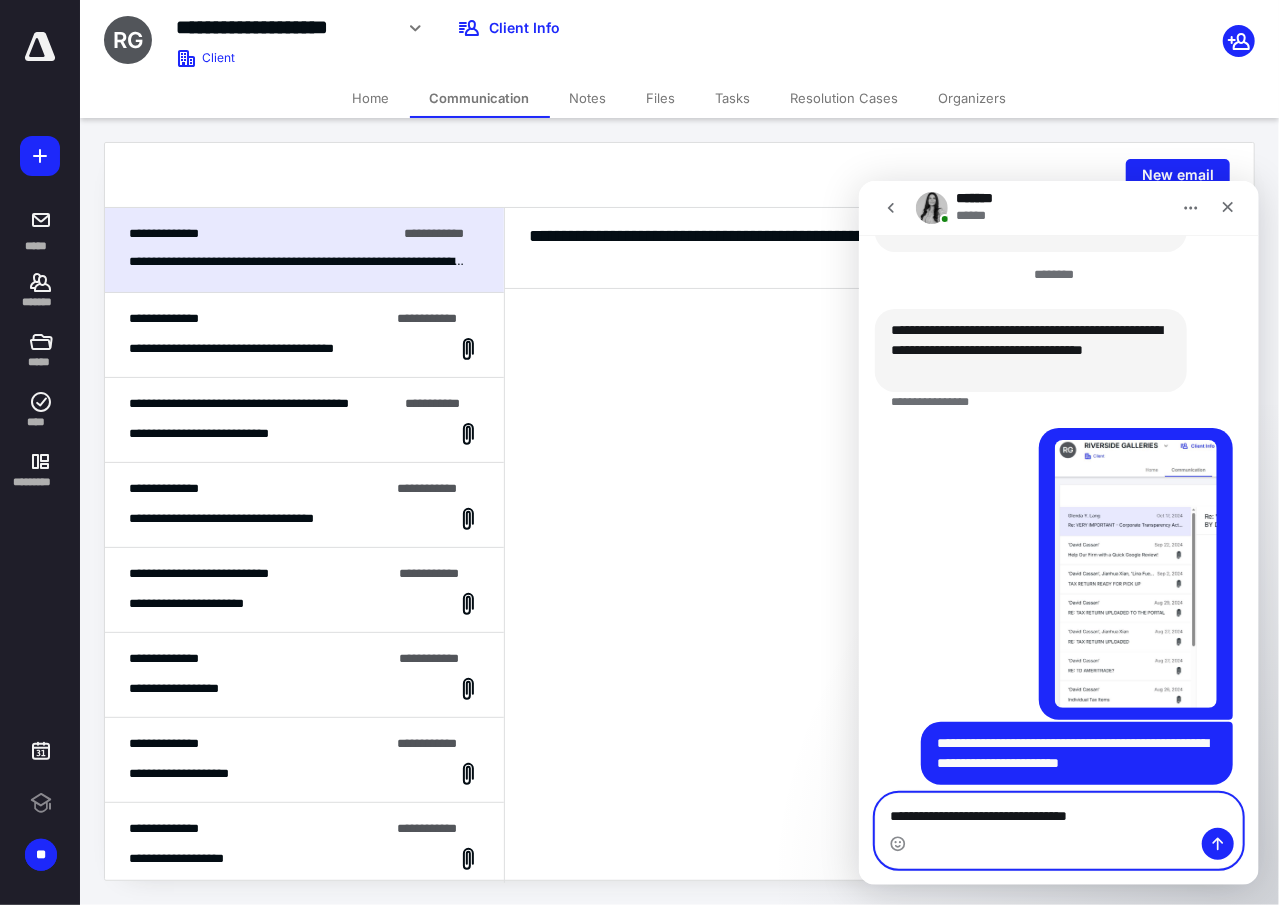 type on "**********" 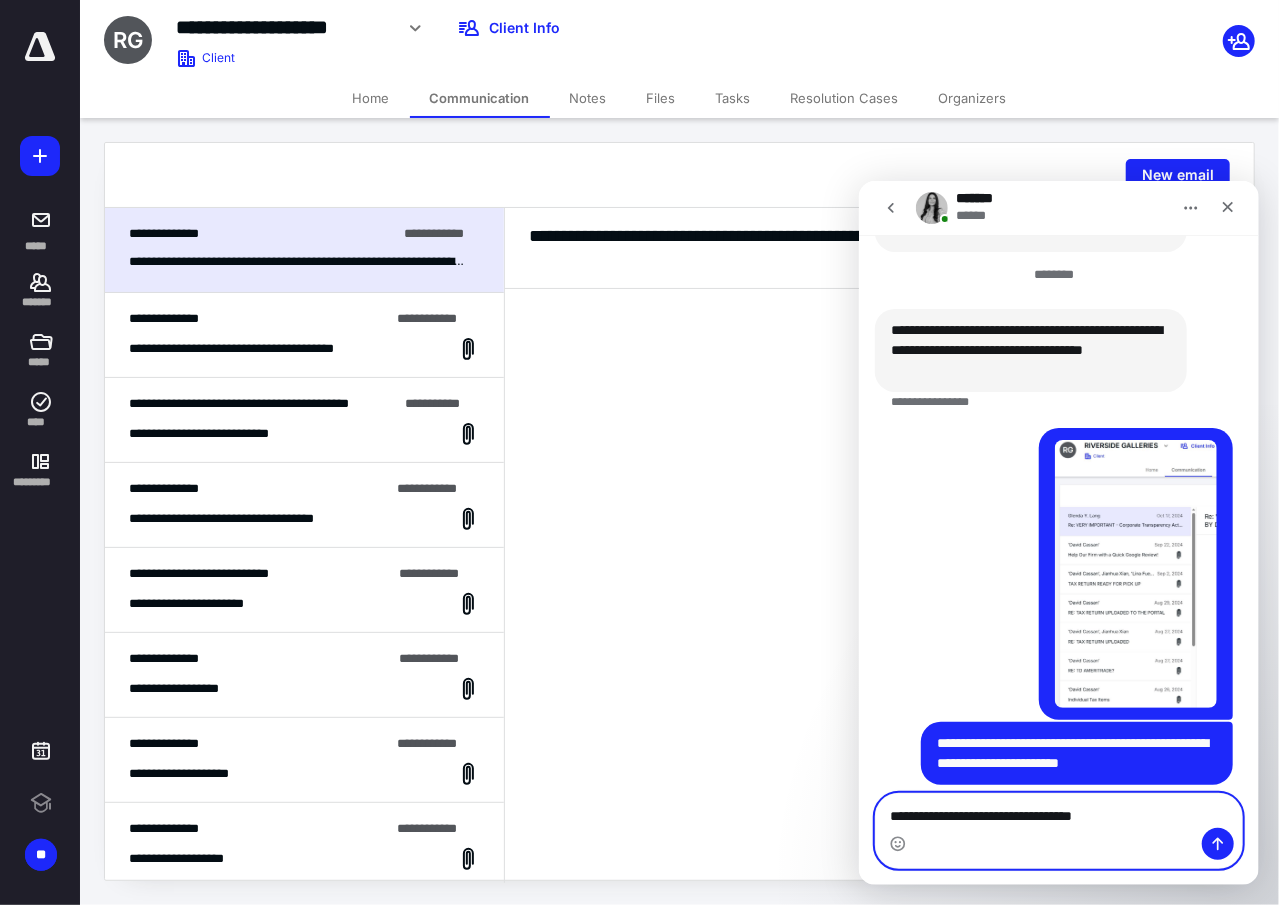 type 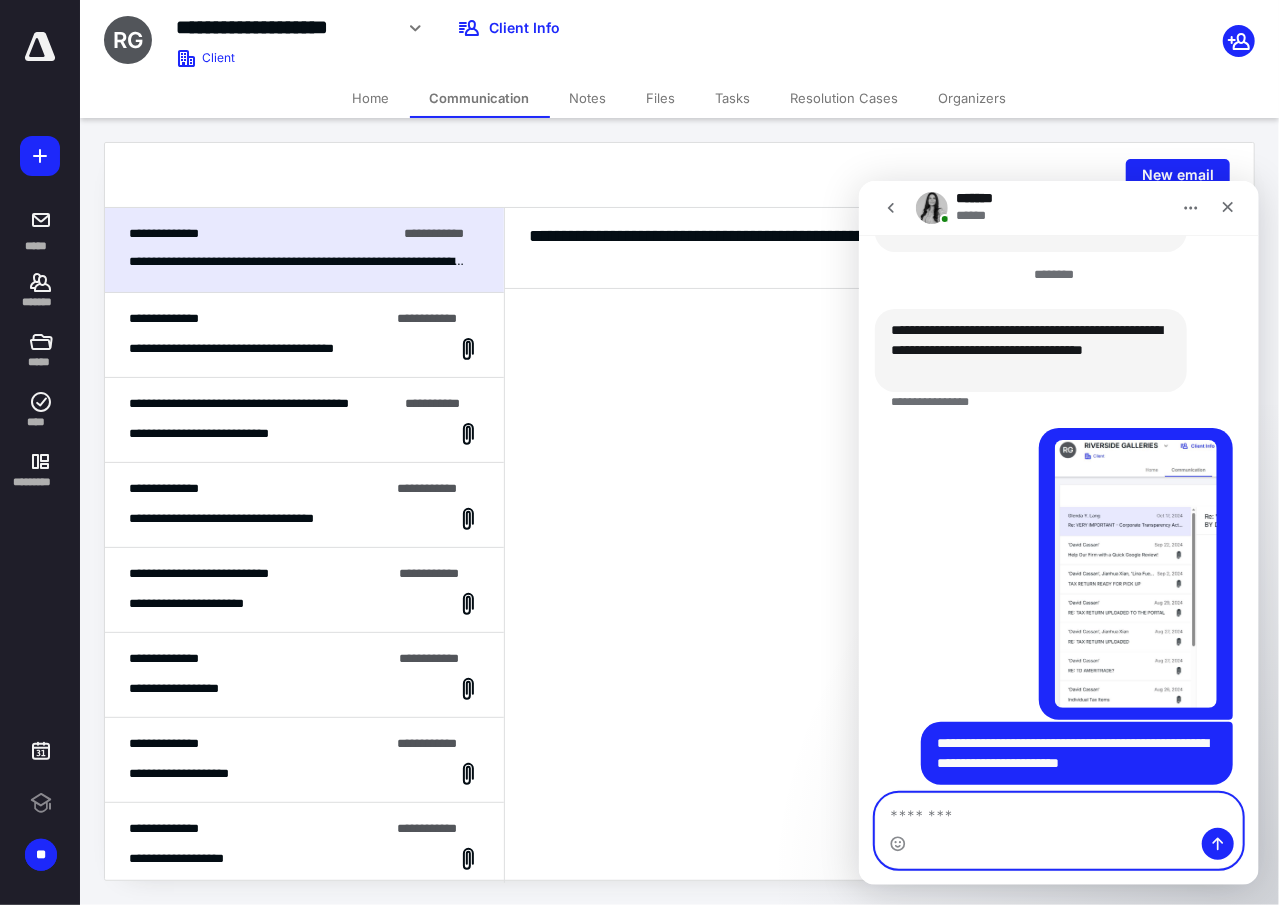 scroll, scrollTop: 2272, scrollLeft: 0, axis: vertical 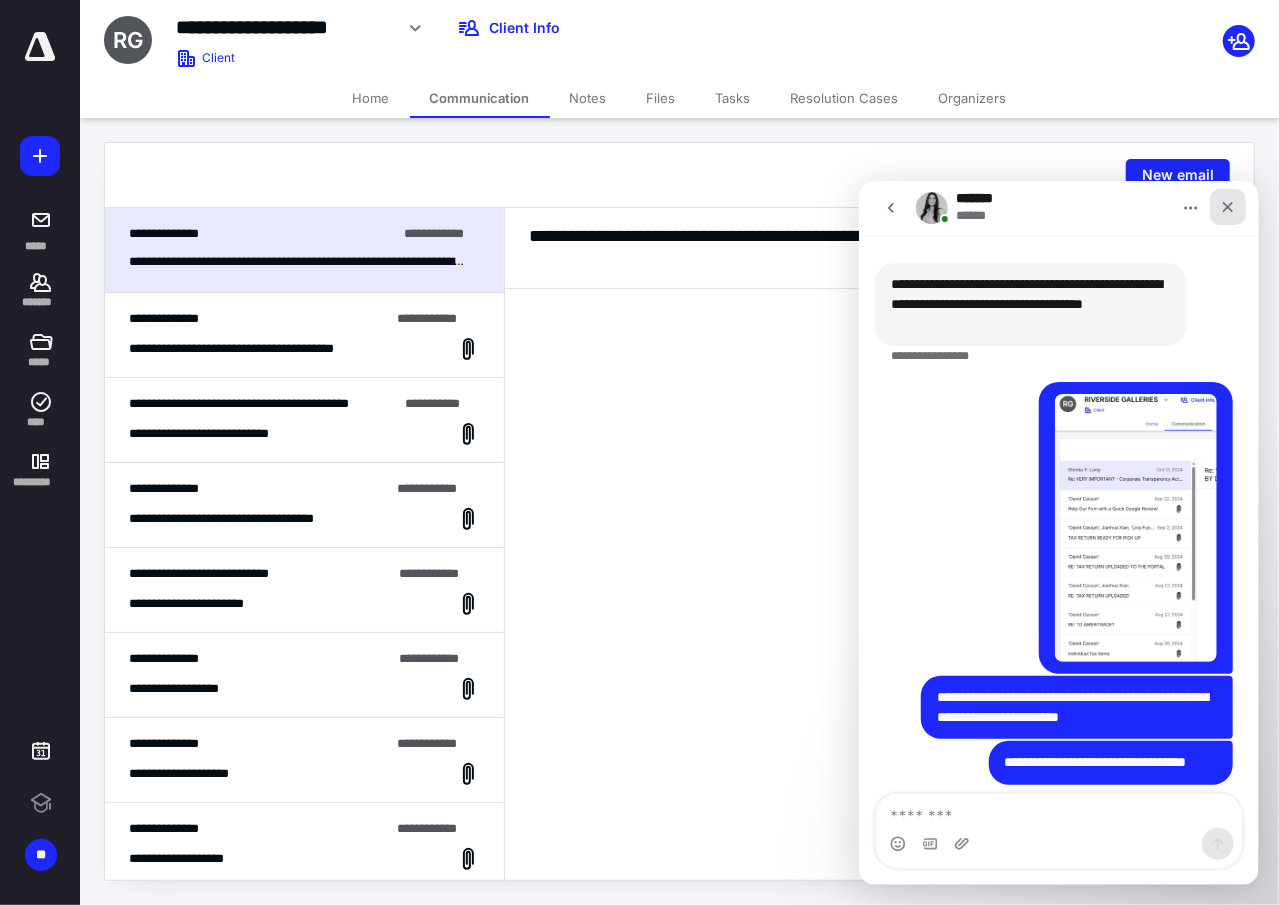 click 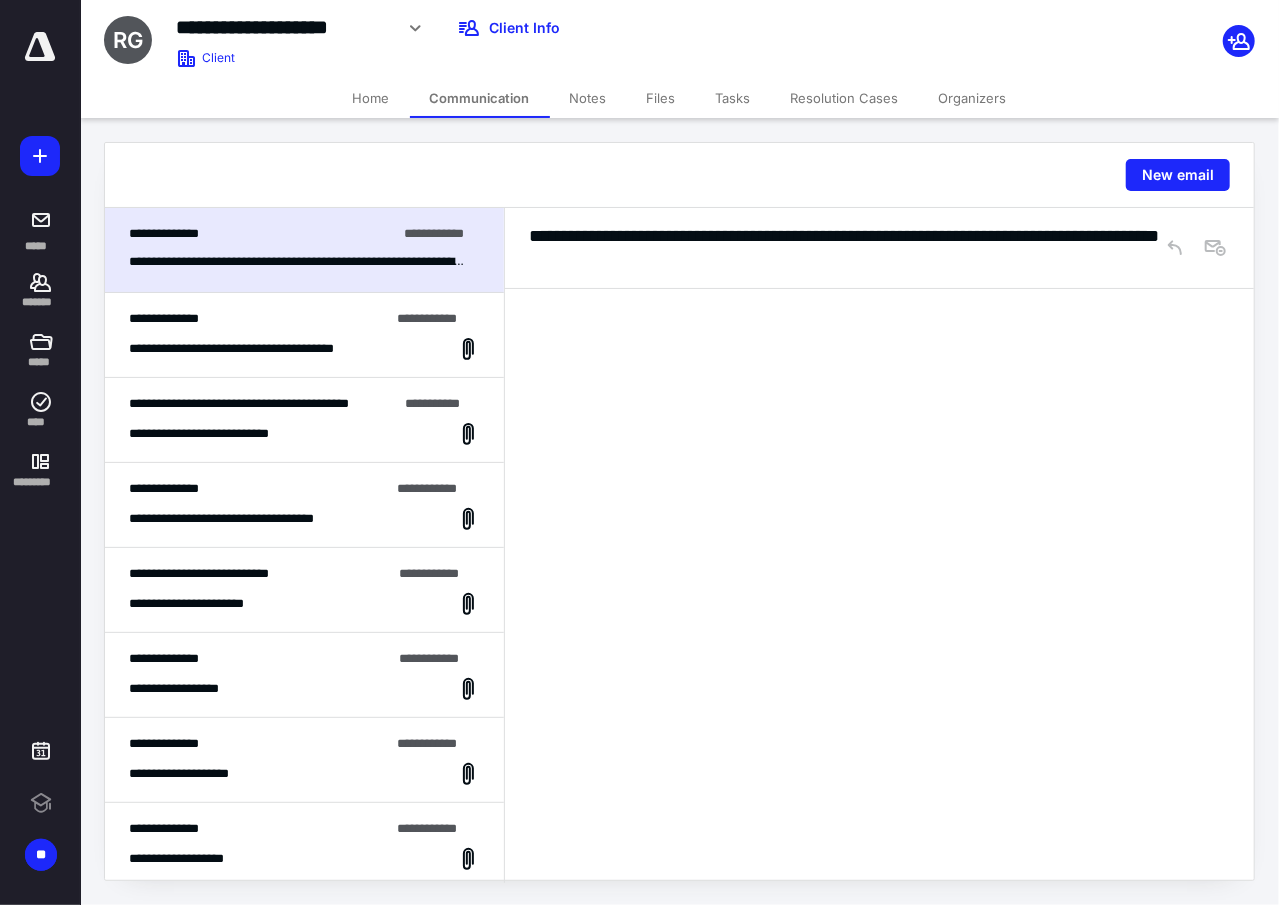 scroll, scrollTop: 0, scrollLeft: 0, axis: both 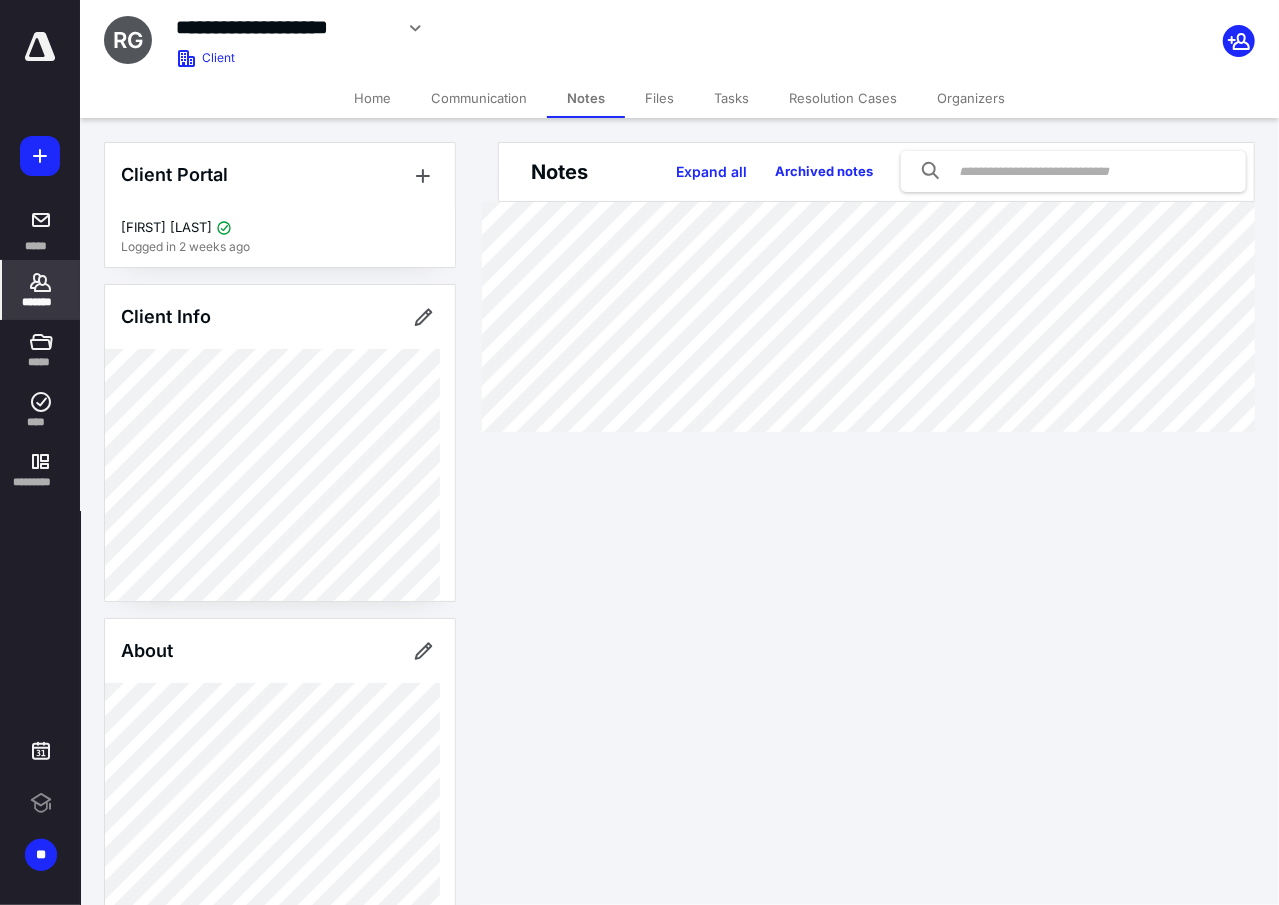 click on "Files" at bounding box center [659, 98] 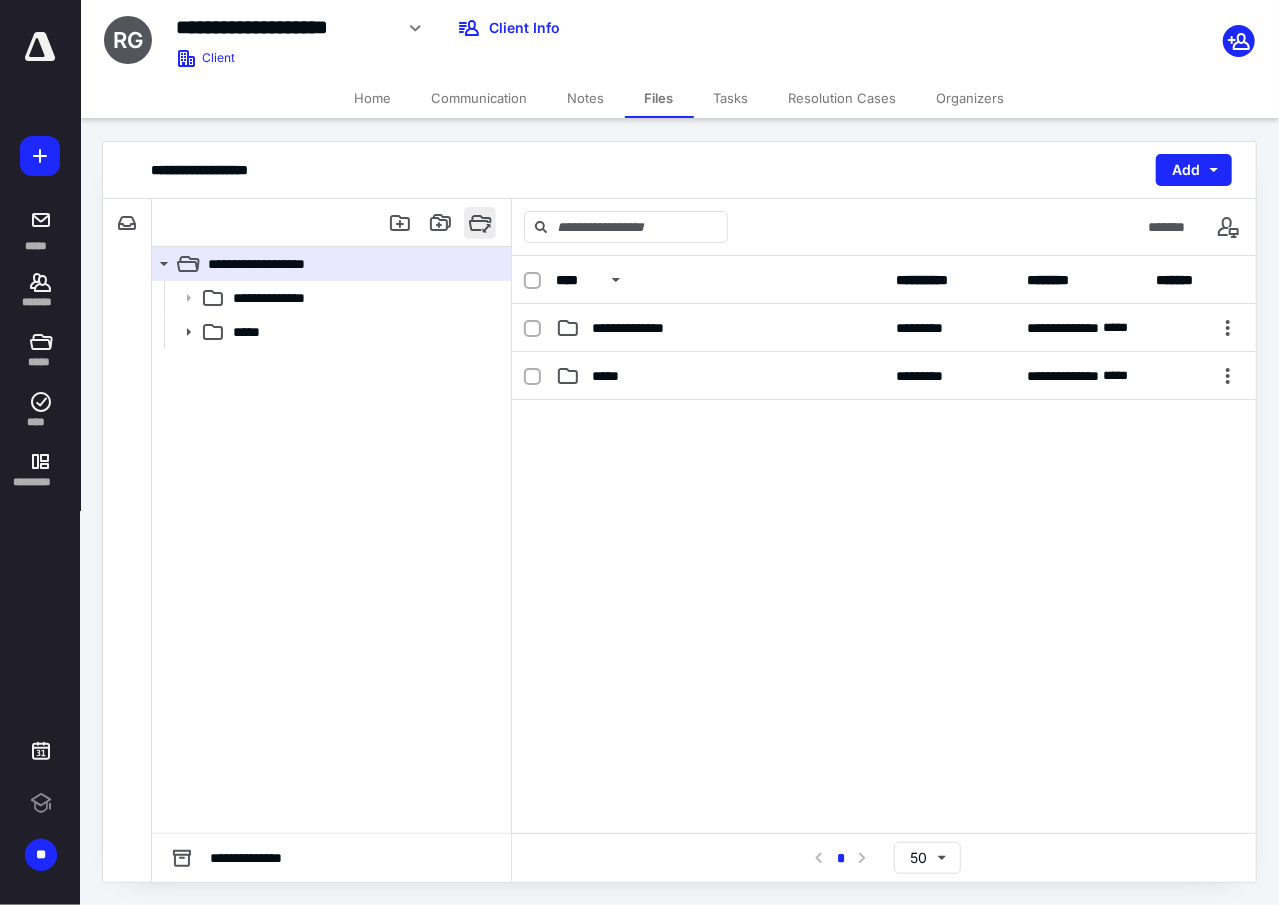 click at bounding box center (480, 223) 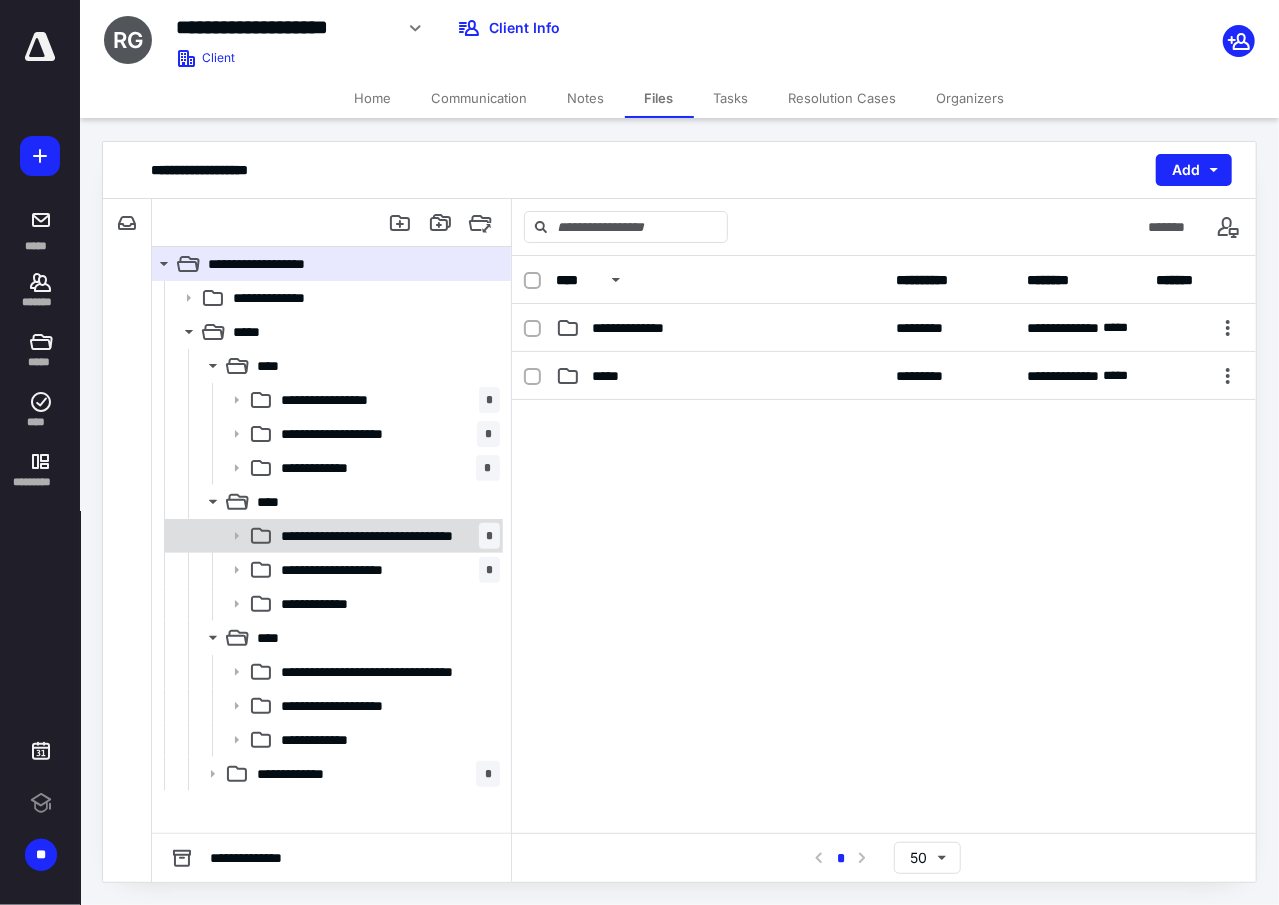 click on "**********" at bounding box center [380, 536] 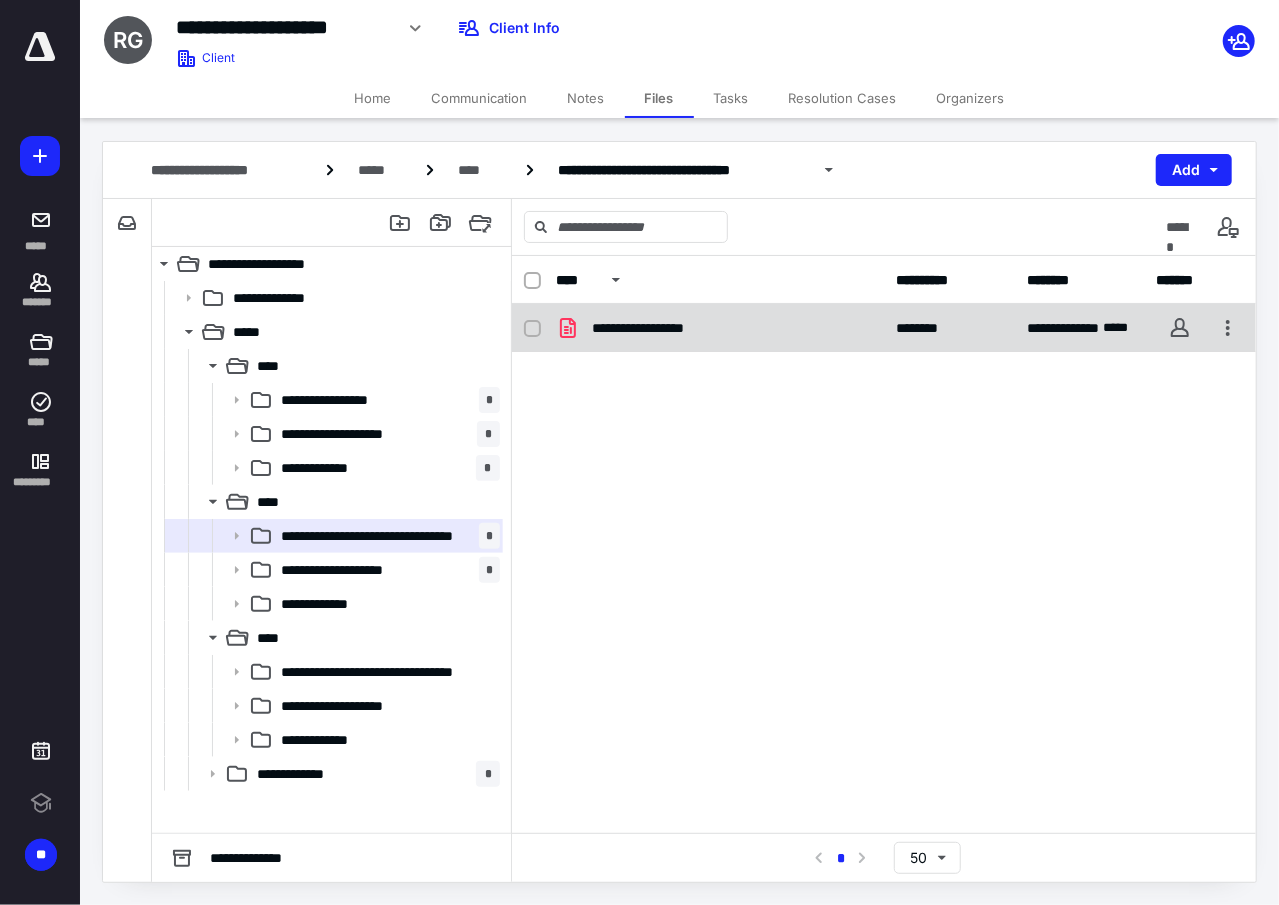 checkbox on "true" 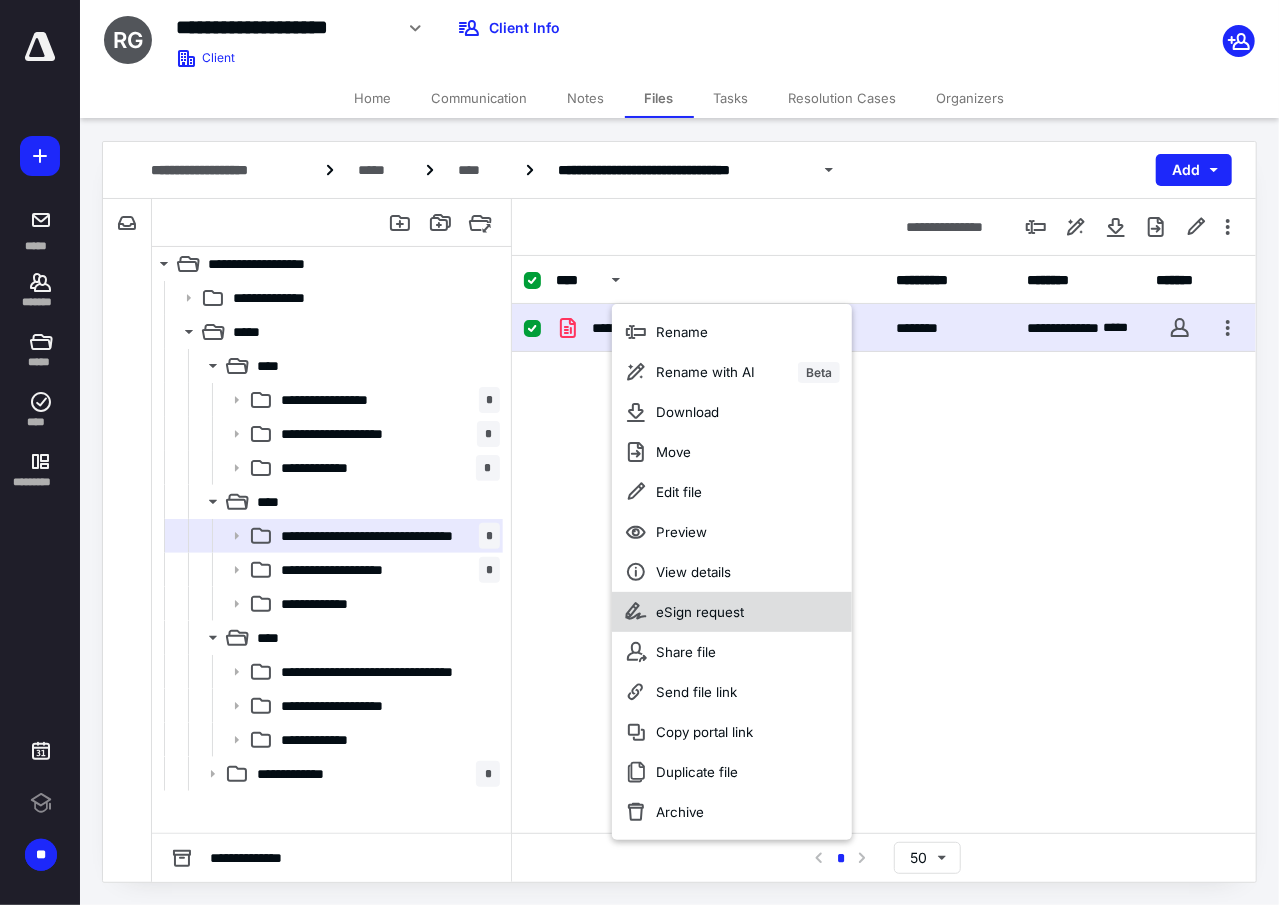 click on "eSign request" at bounding box center [700, 612] 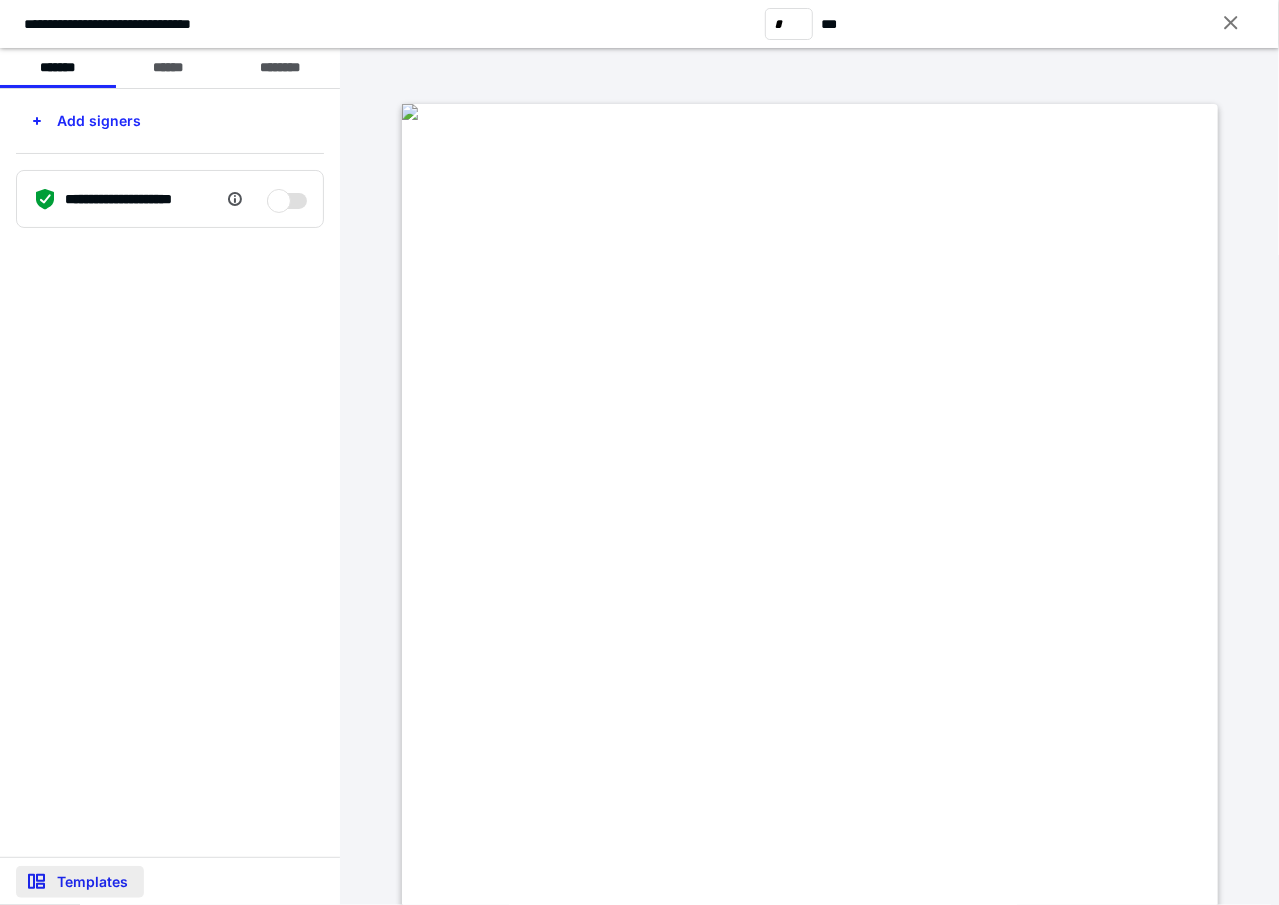 click on "Templates" at bounding box center [80, 882] 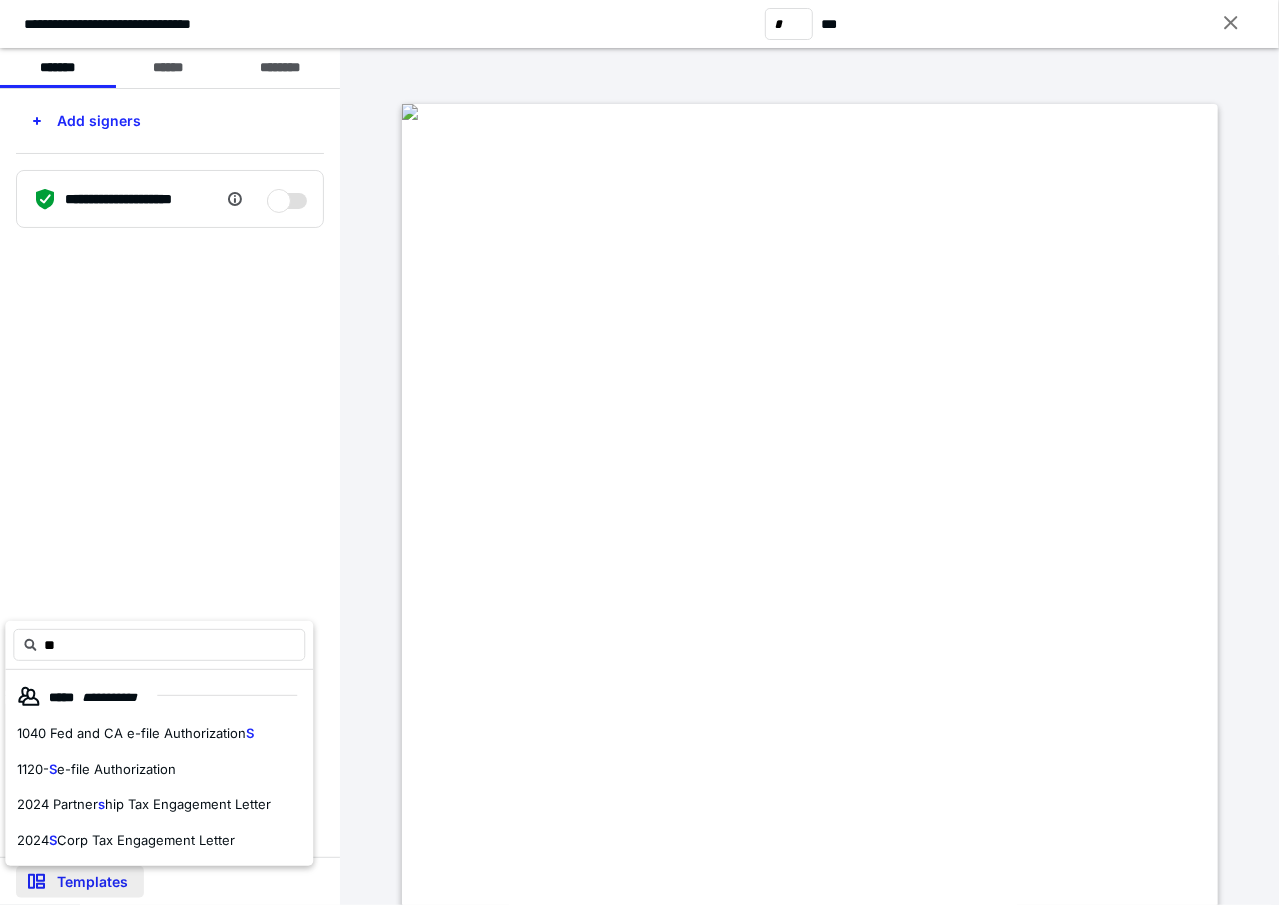 type on "***" 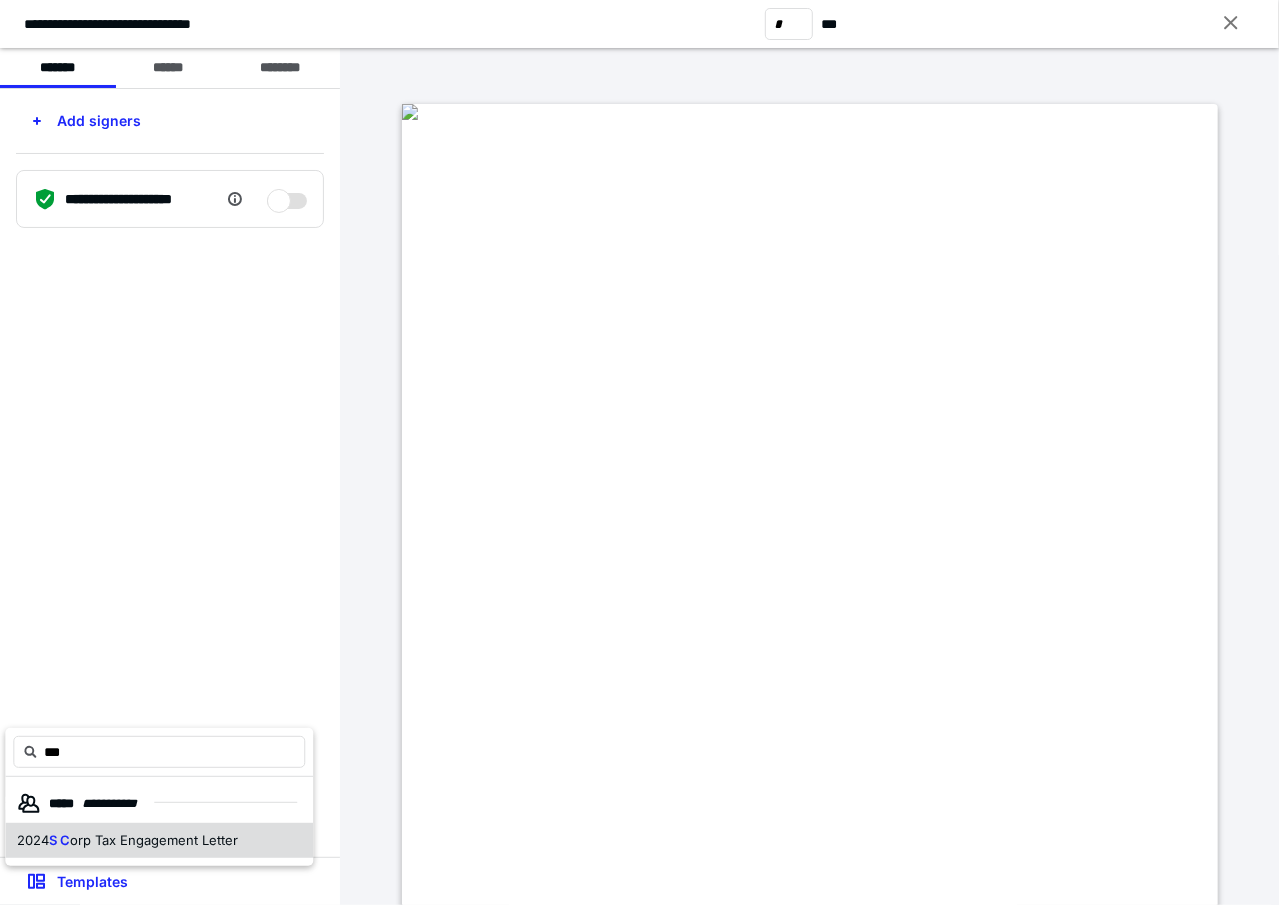 click on "orp Tax Engagement Letter" at bounding box center [154, 840] 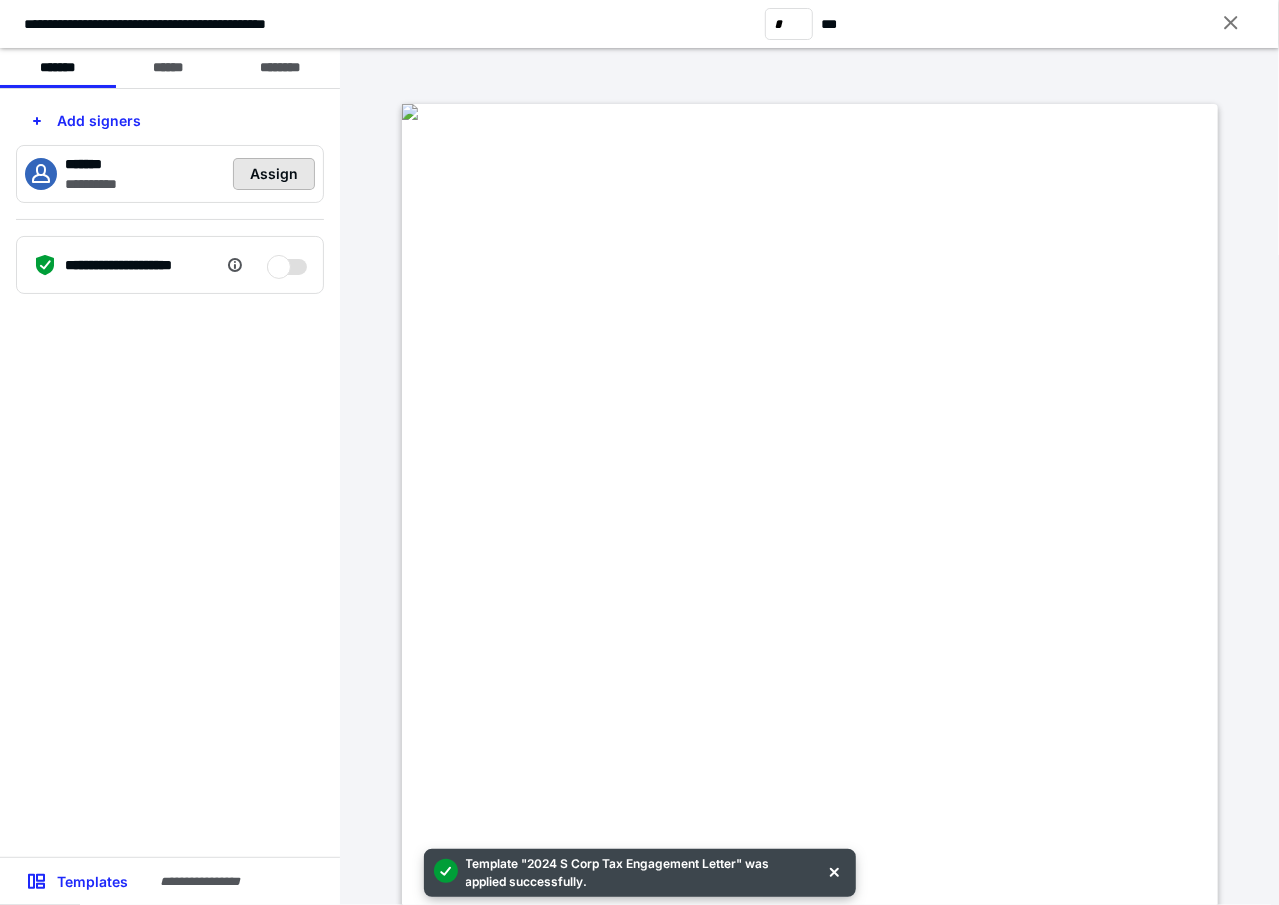 click on "Assign" at bounding box center [274, 174] 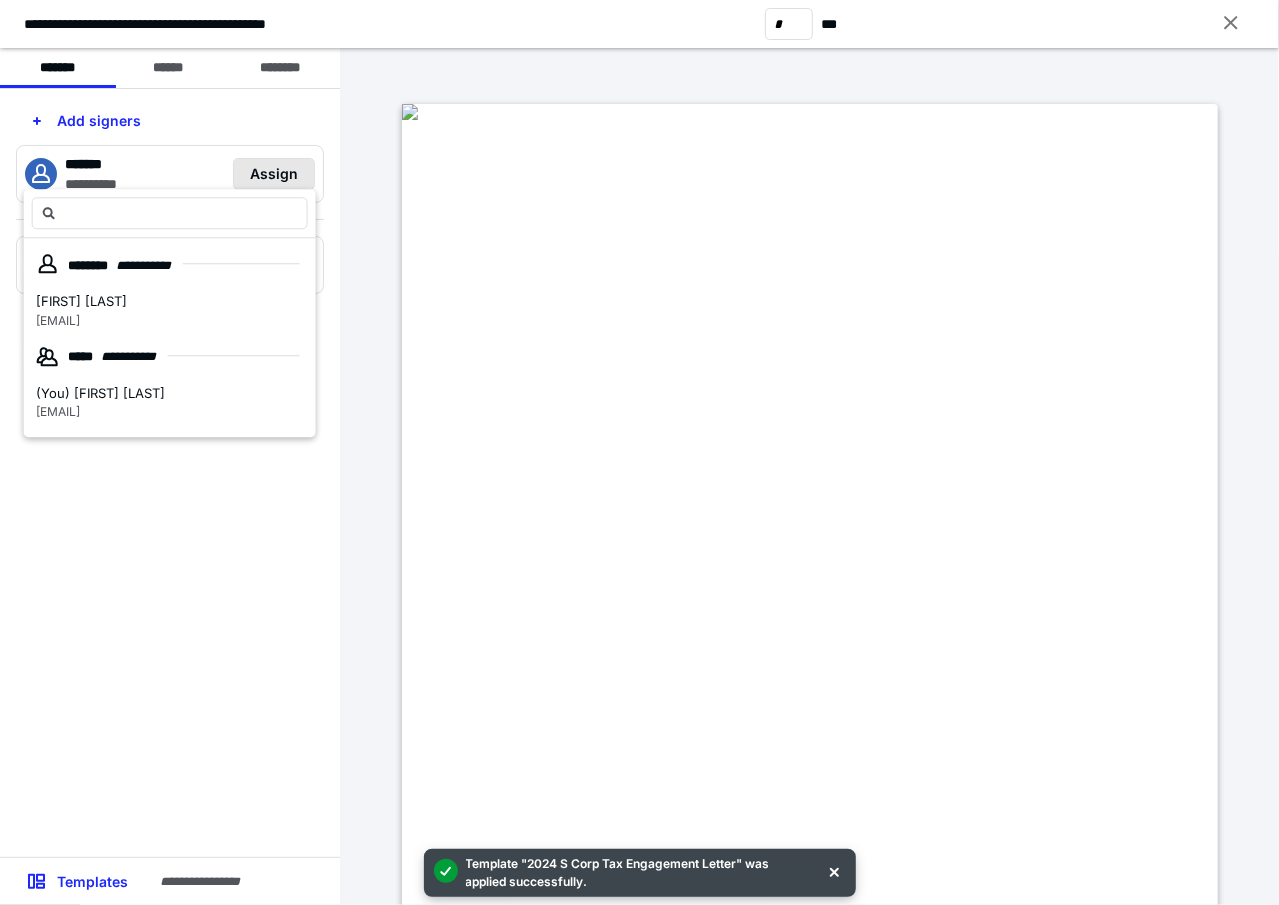 type on "*" 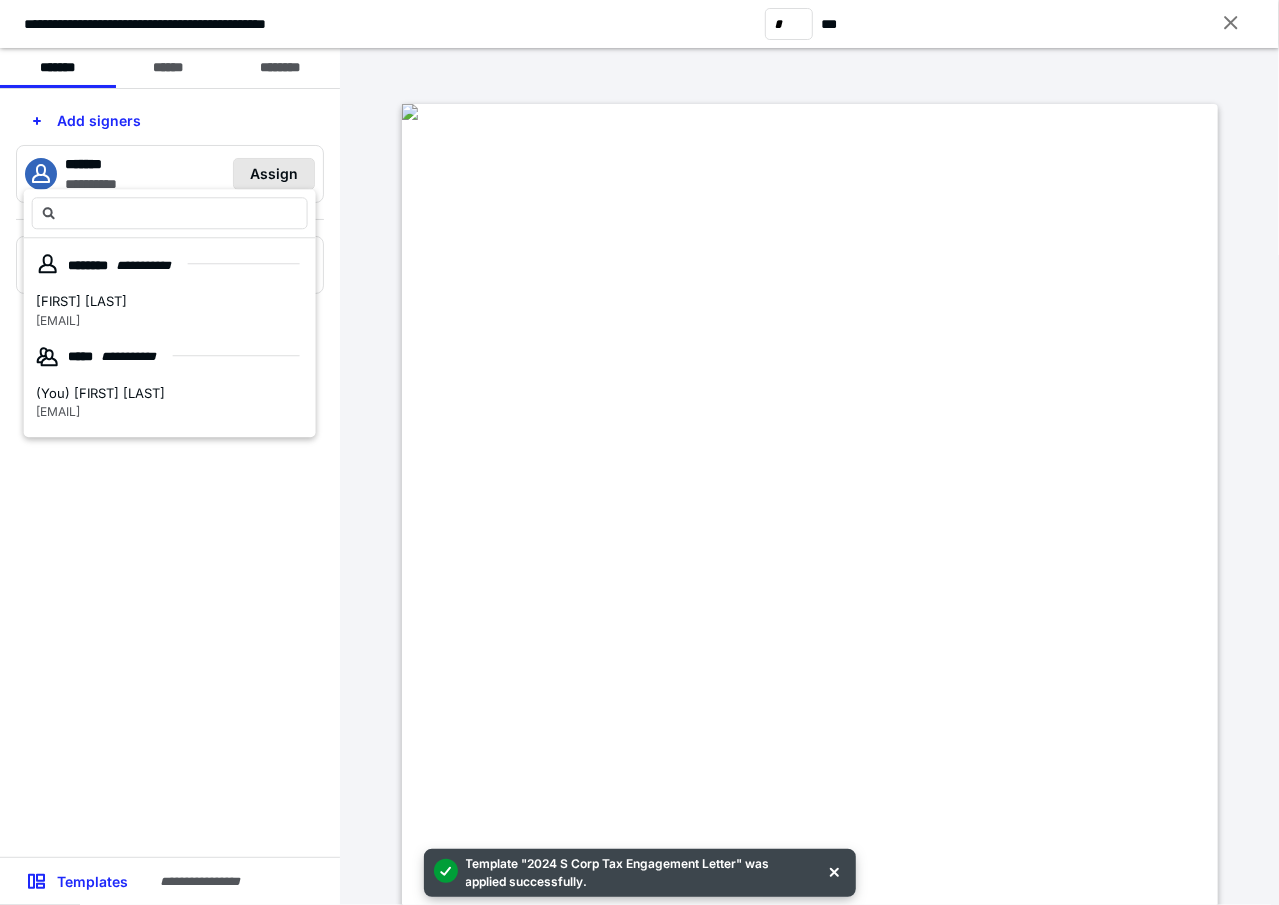 scroll, scrollTop: 2174, scrollLeft: 0, axis: vertical 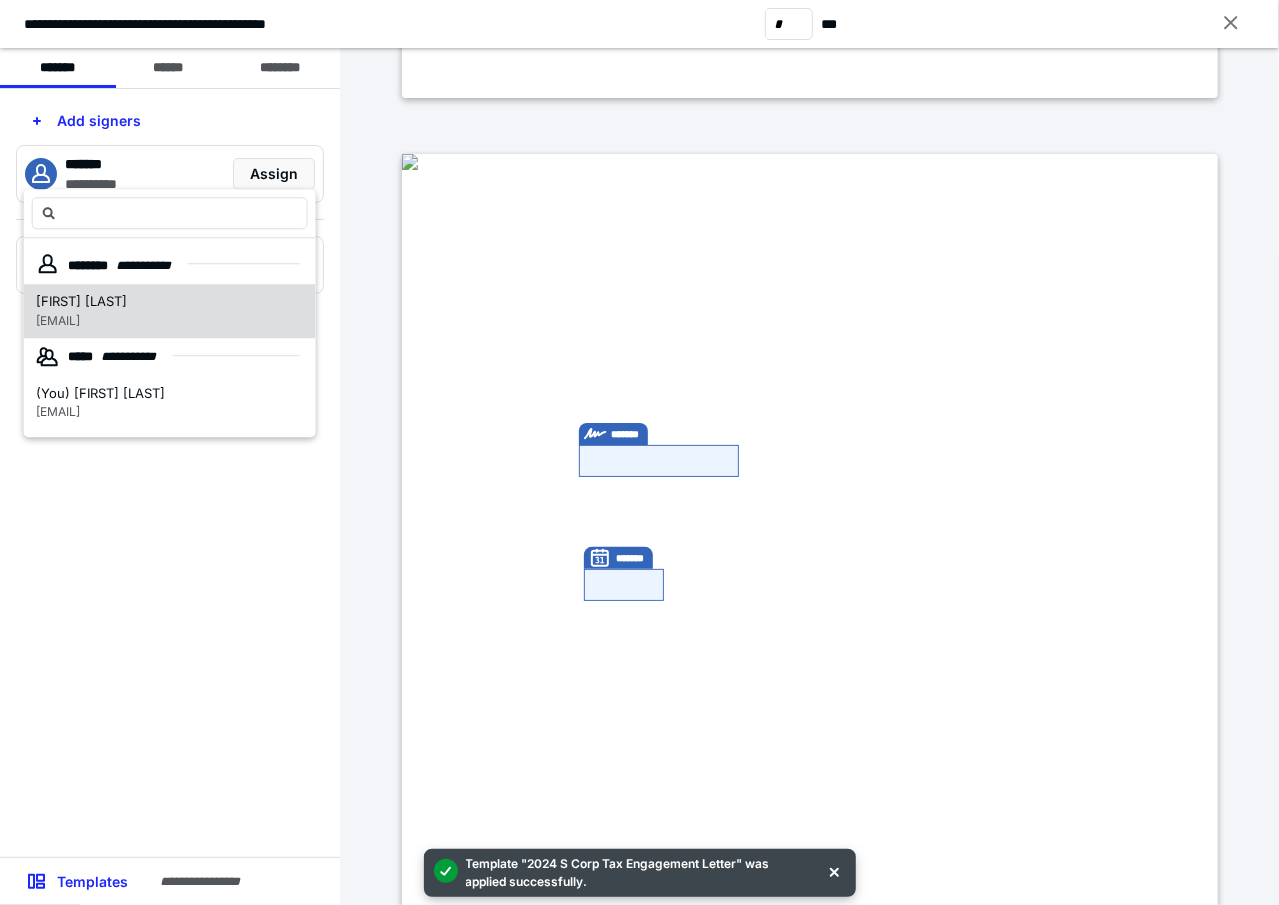 click on "[FIRST] [LAST] [EMAIL]" at bounding box center (170, 311) 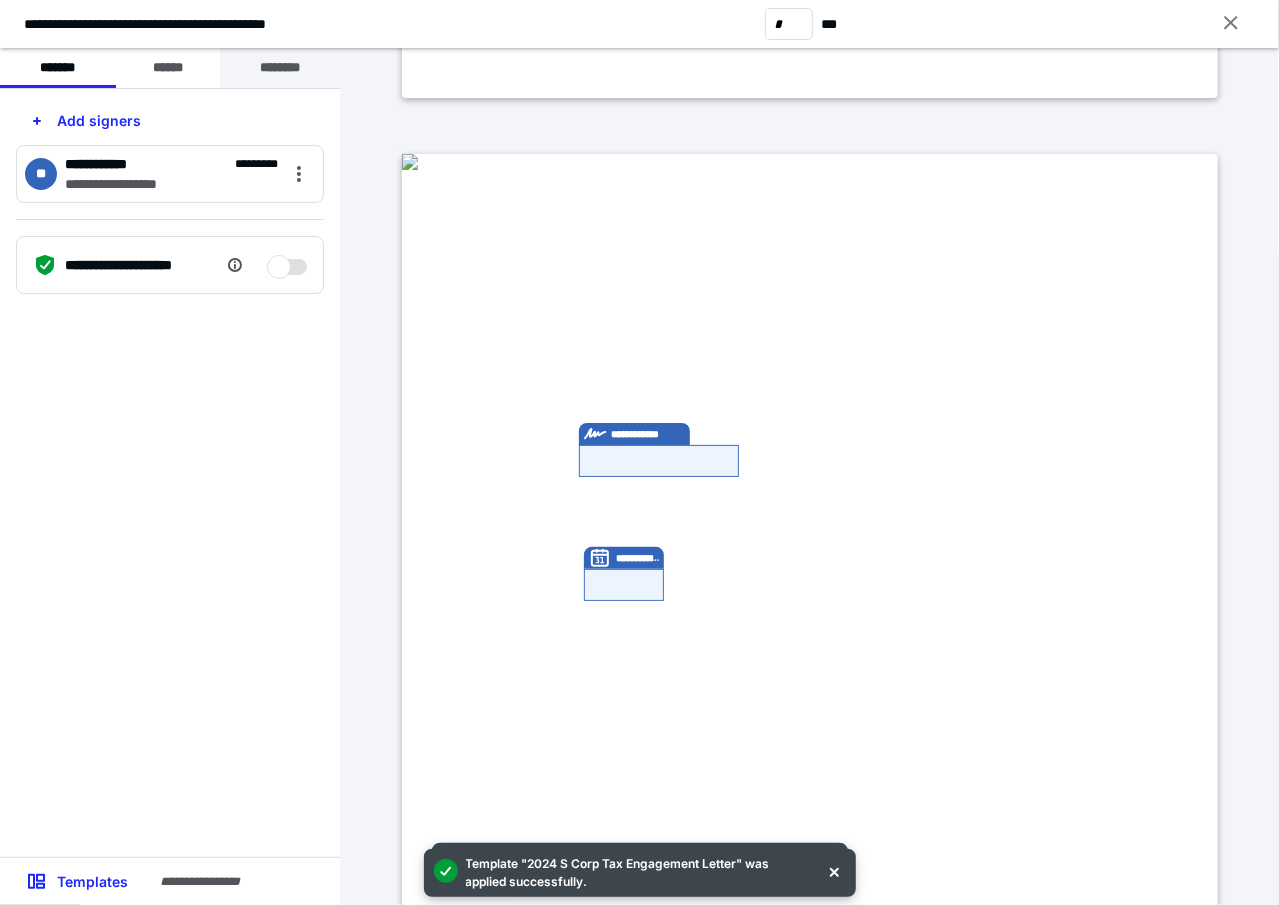 click on "********" at bounding box center (280, 68) 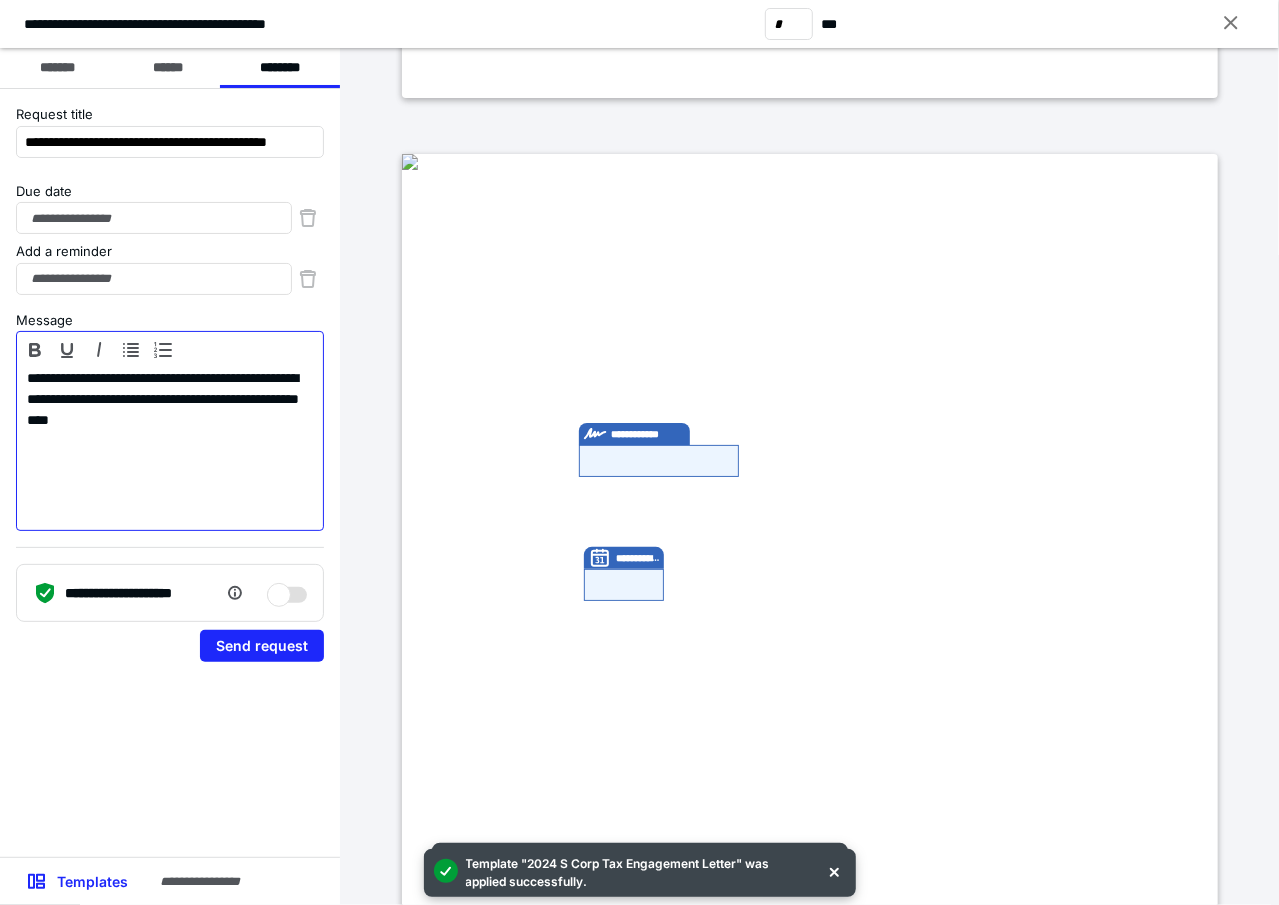 drag, startPoint x: 261, startPoint y: 380, endPoint x: 271, endPoint y: 381, distance: 10.049875 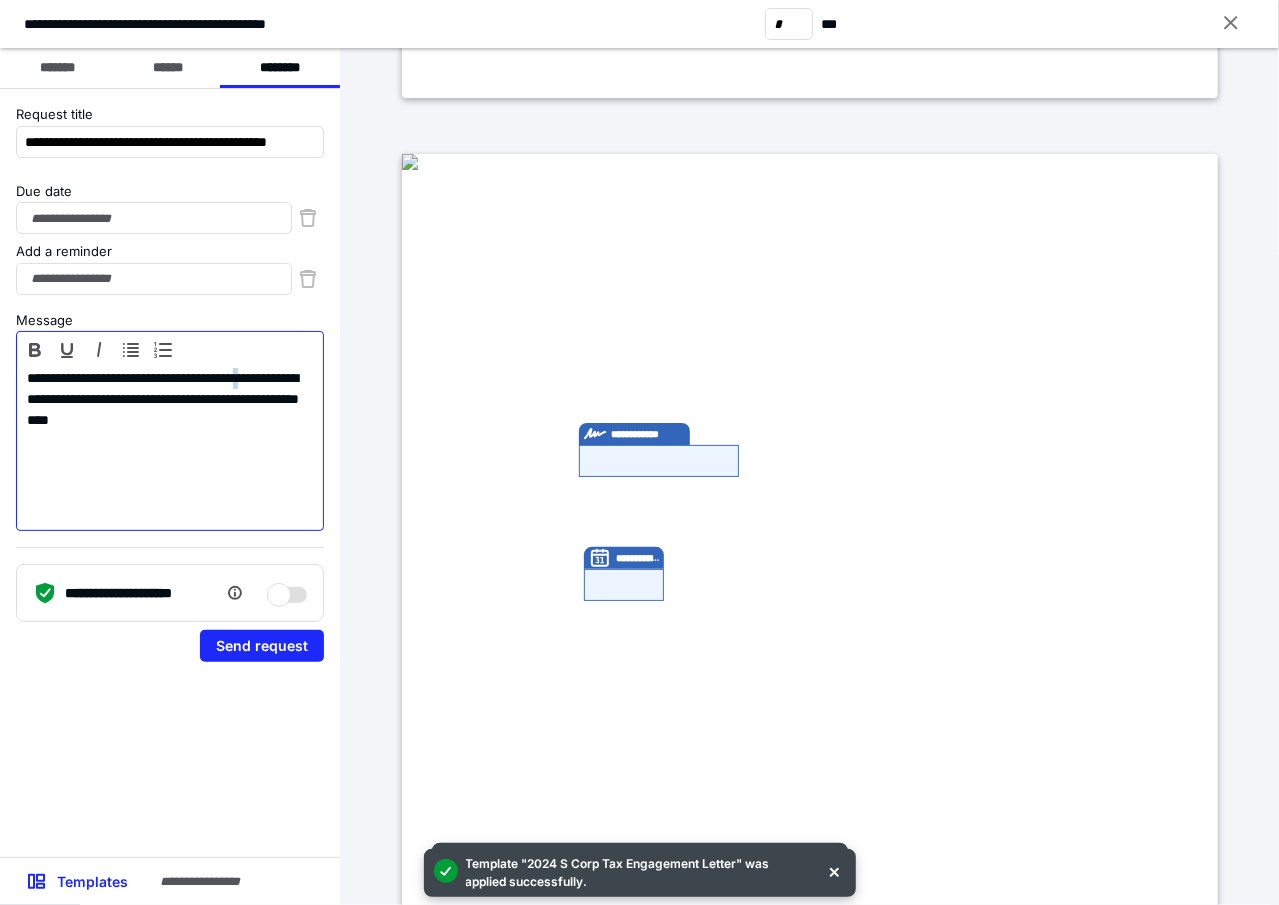 click on "**********" at bounding box center (170, 446) 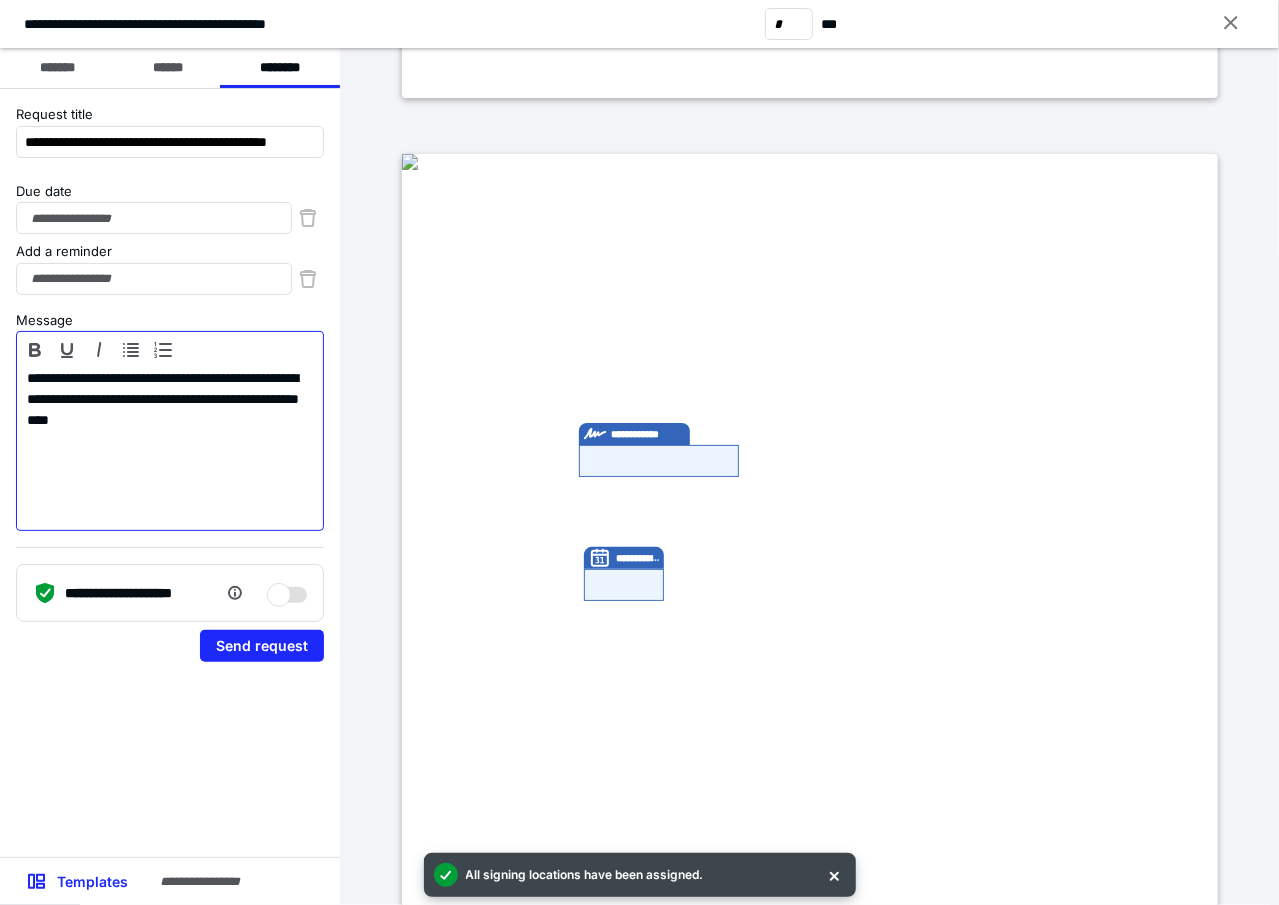 type 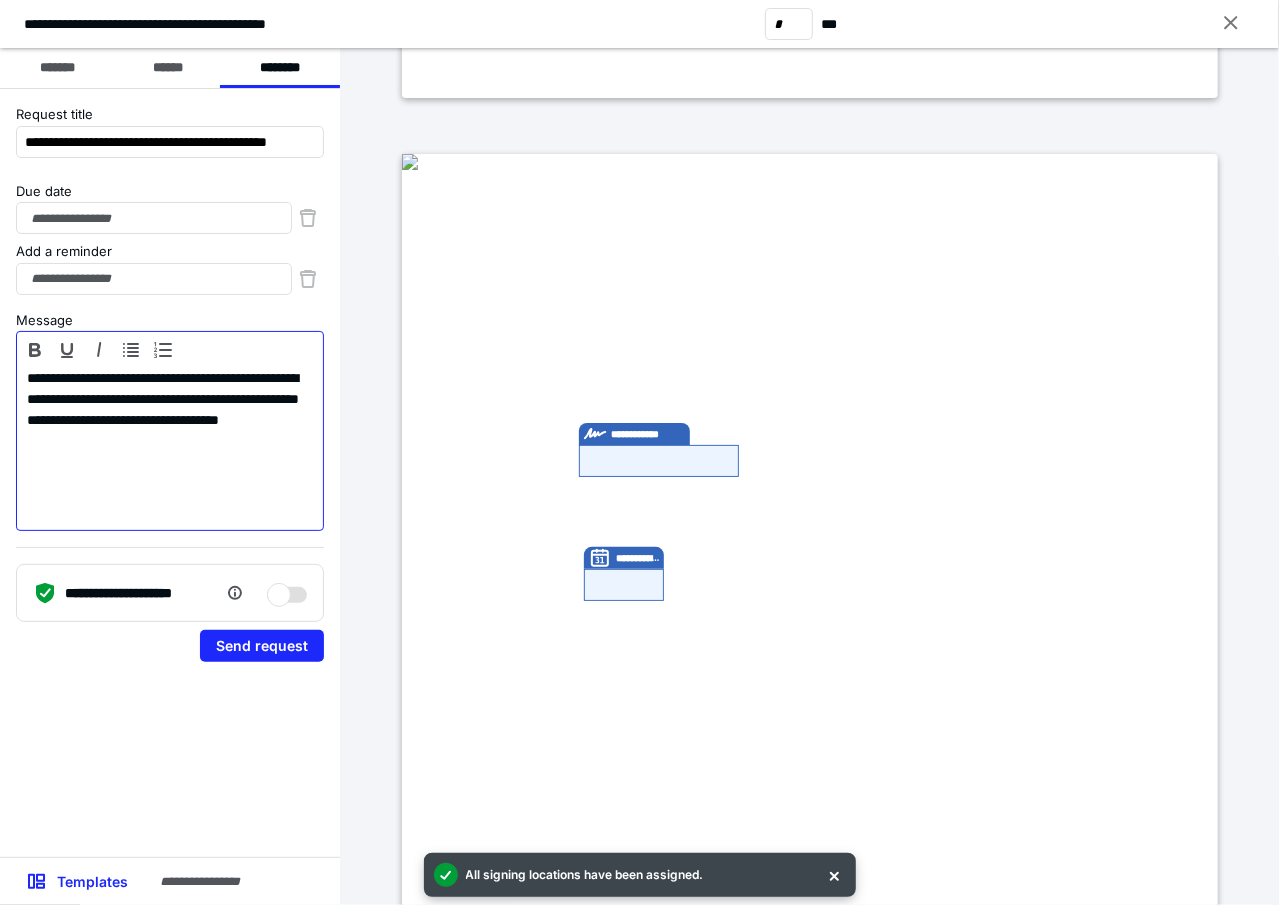 scroll, scrollTop: 2272, scrollLeft: 0, axis: vertical 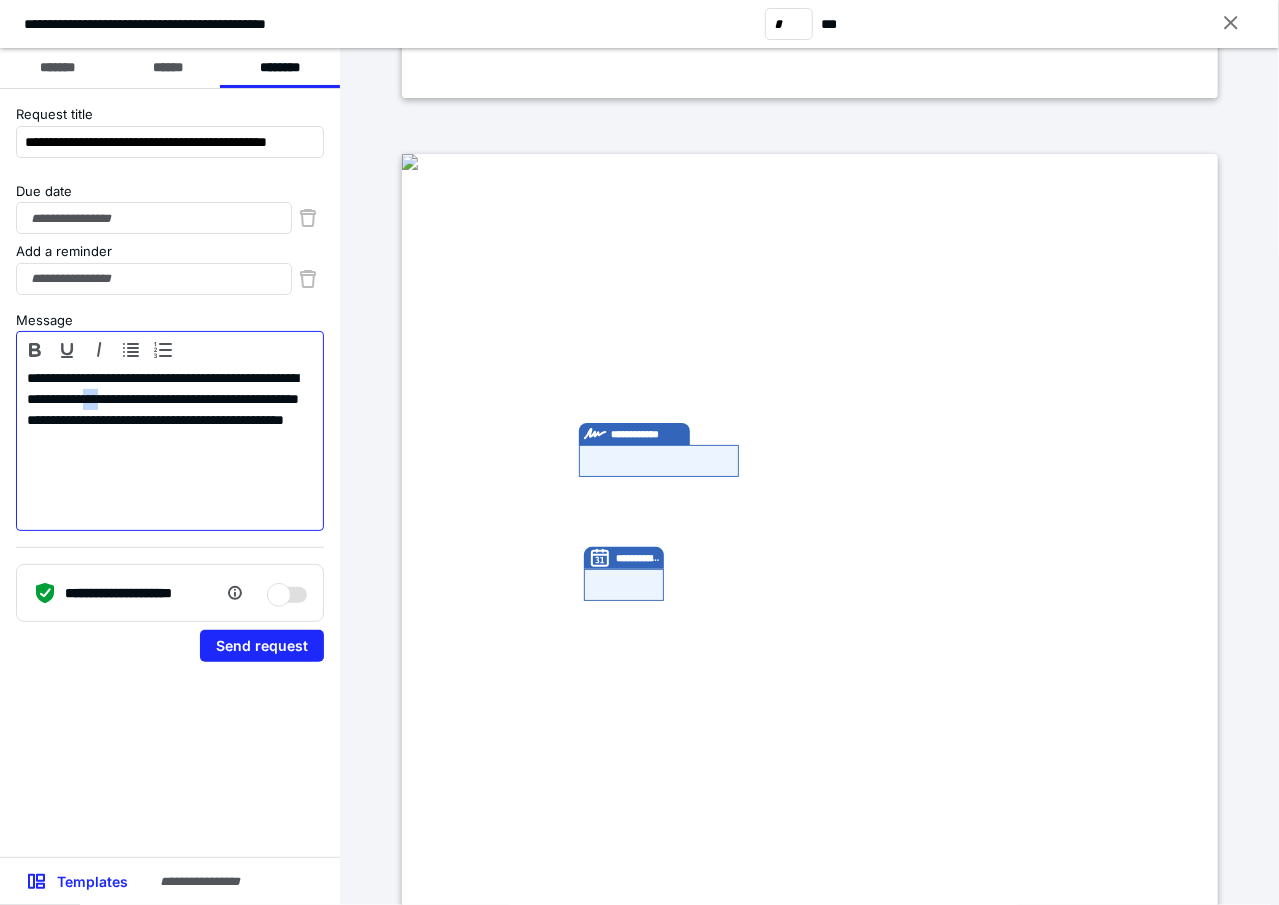 drag, startPoint x: 164, startPoint y: 396, endPoint x: 186, endPoint y: 393, distance: 22.203604 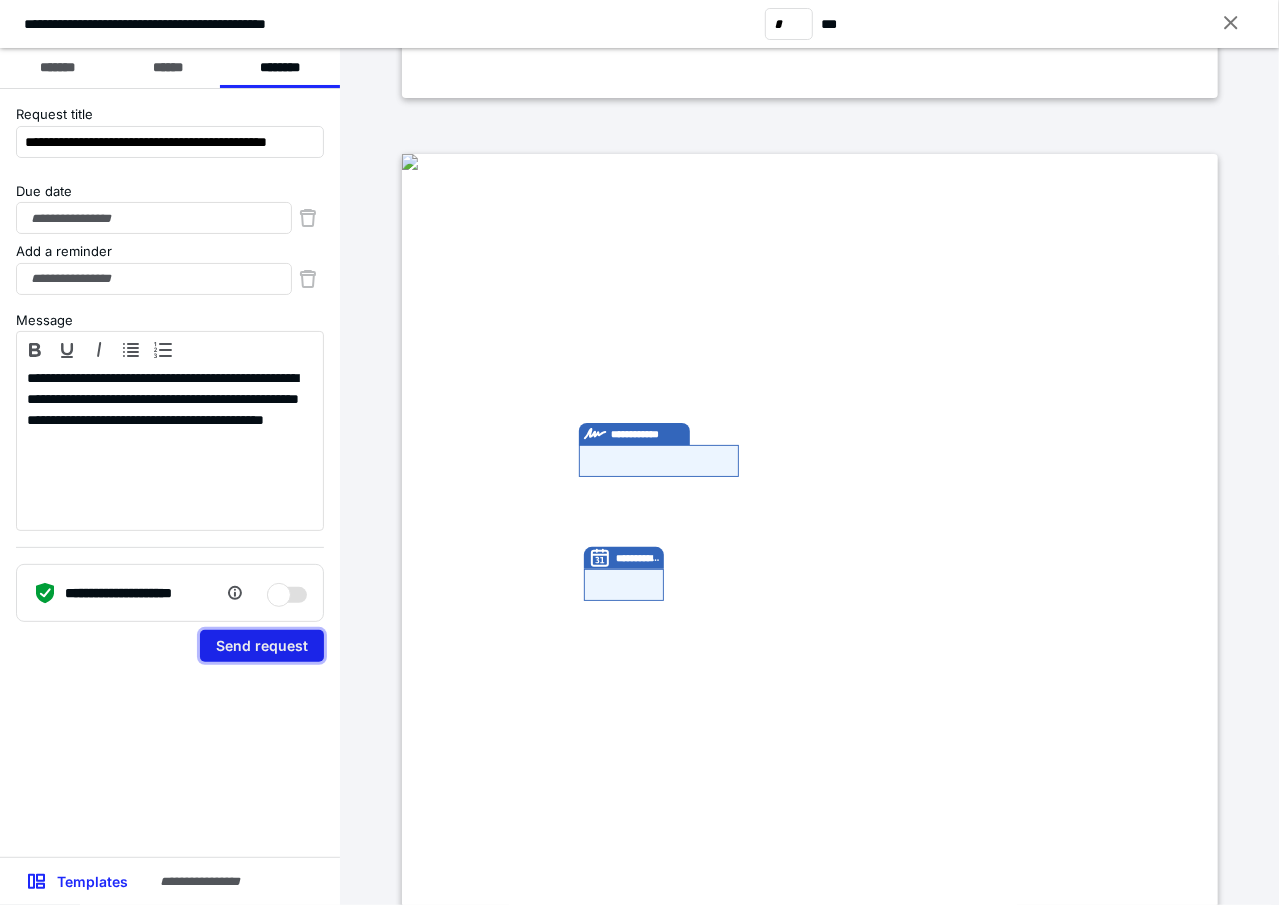 click on "Send request" at bounding box center (262, 646) 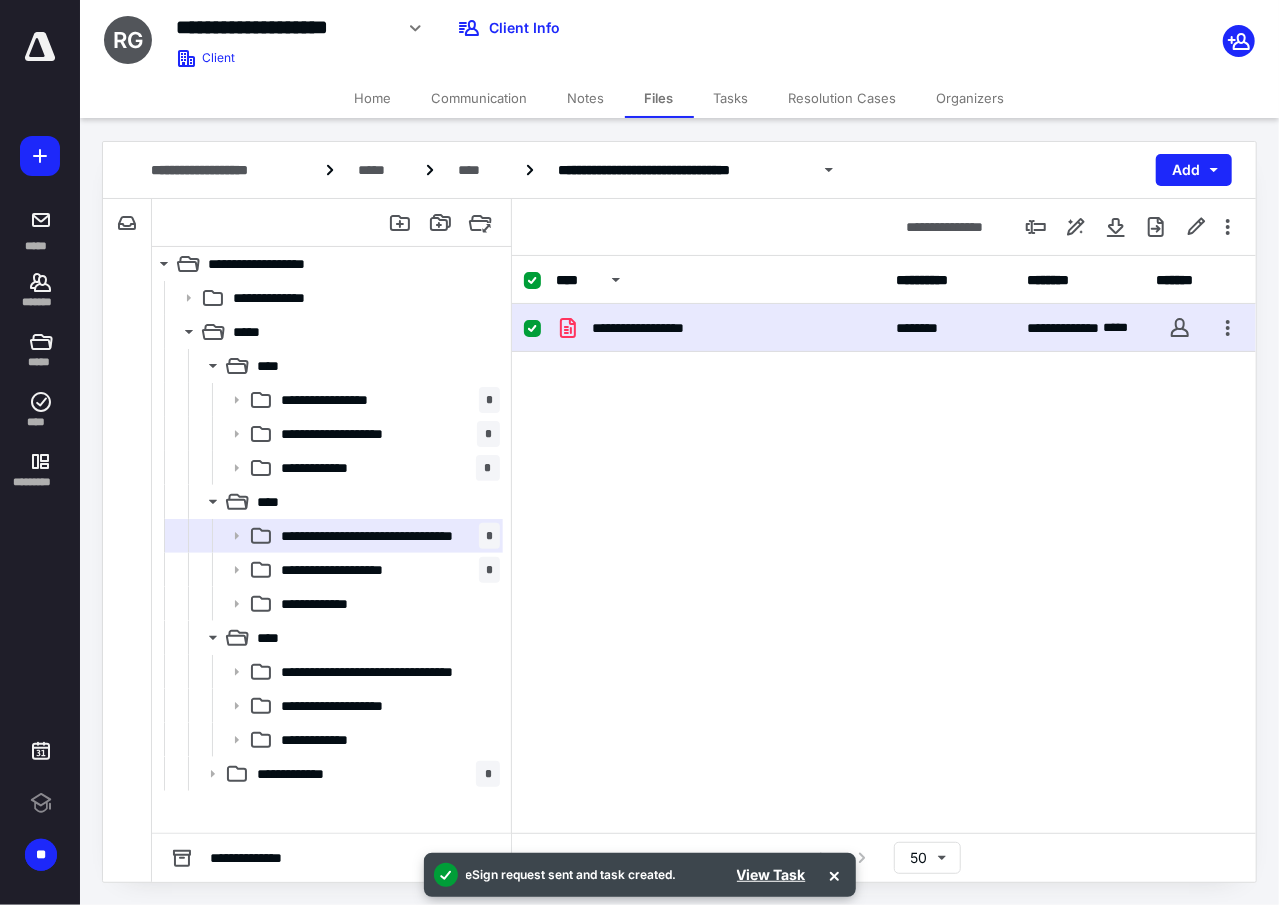 click at bounding box center (532, 329) 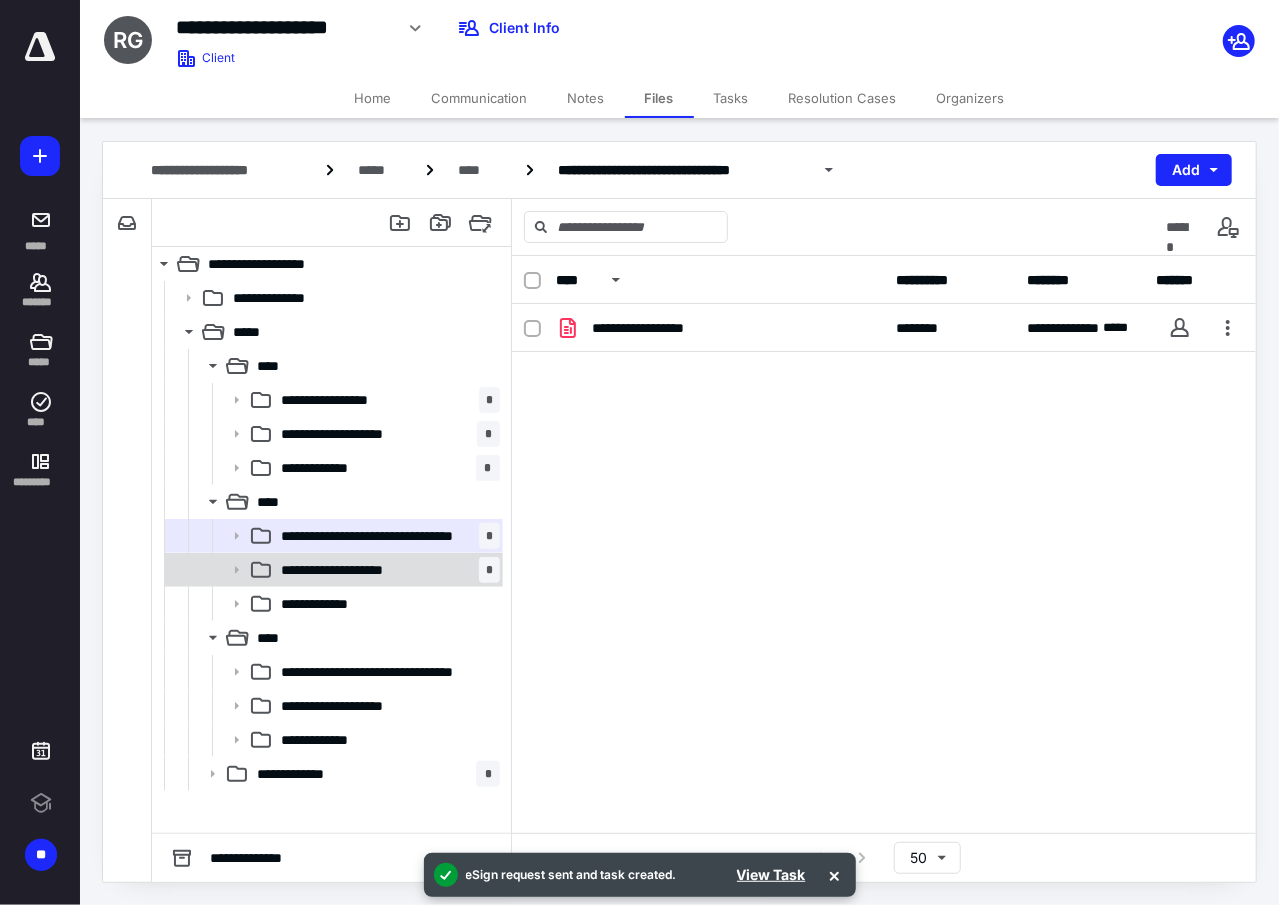 click on "**********" at bounding box center (386, 570) 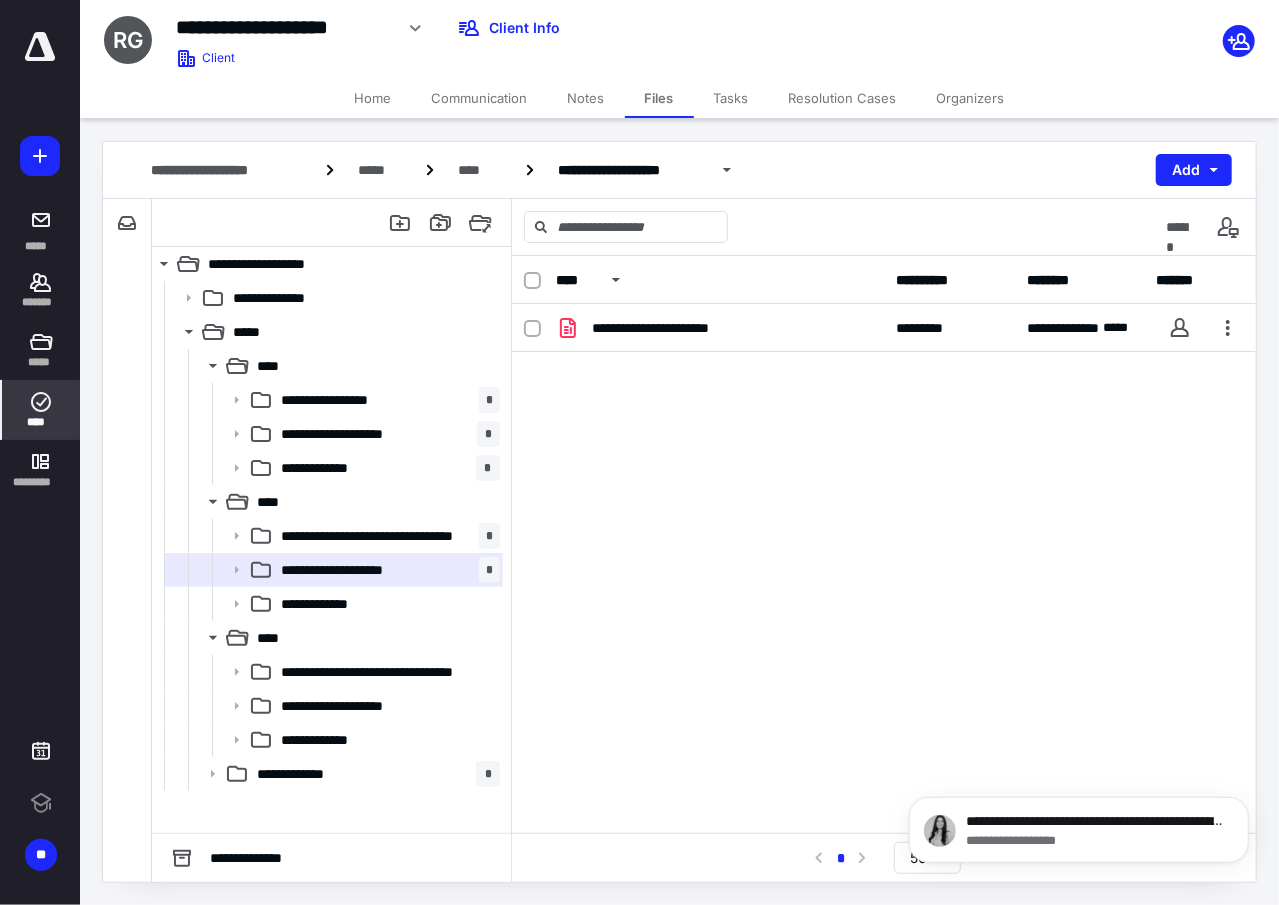scroll, scrollTop: 2351, scrollLeft: 0, axis: vertical 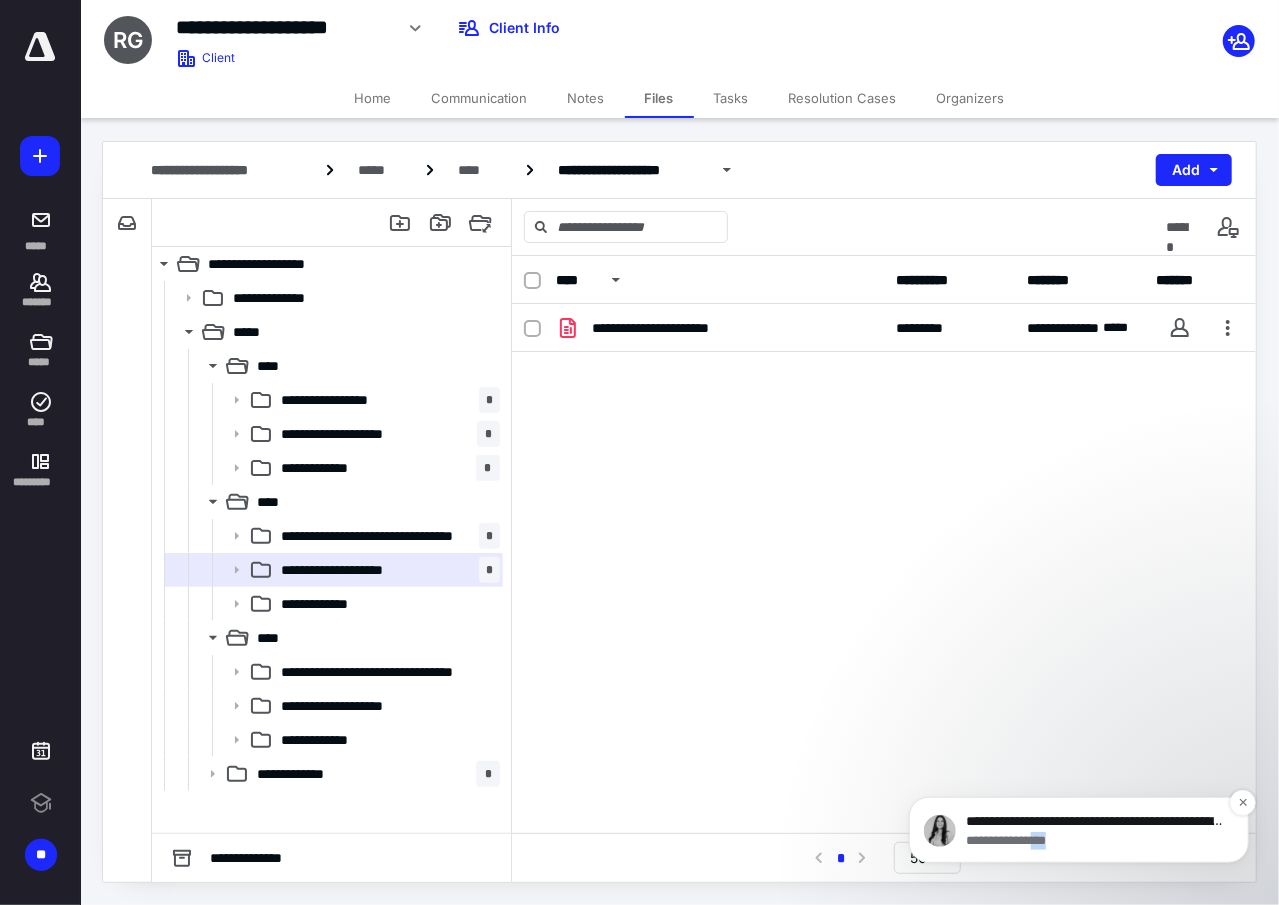 click on "**********" at bounding box center (1094, 840) 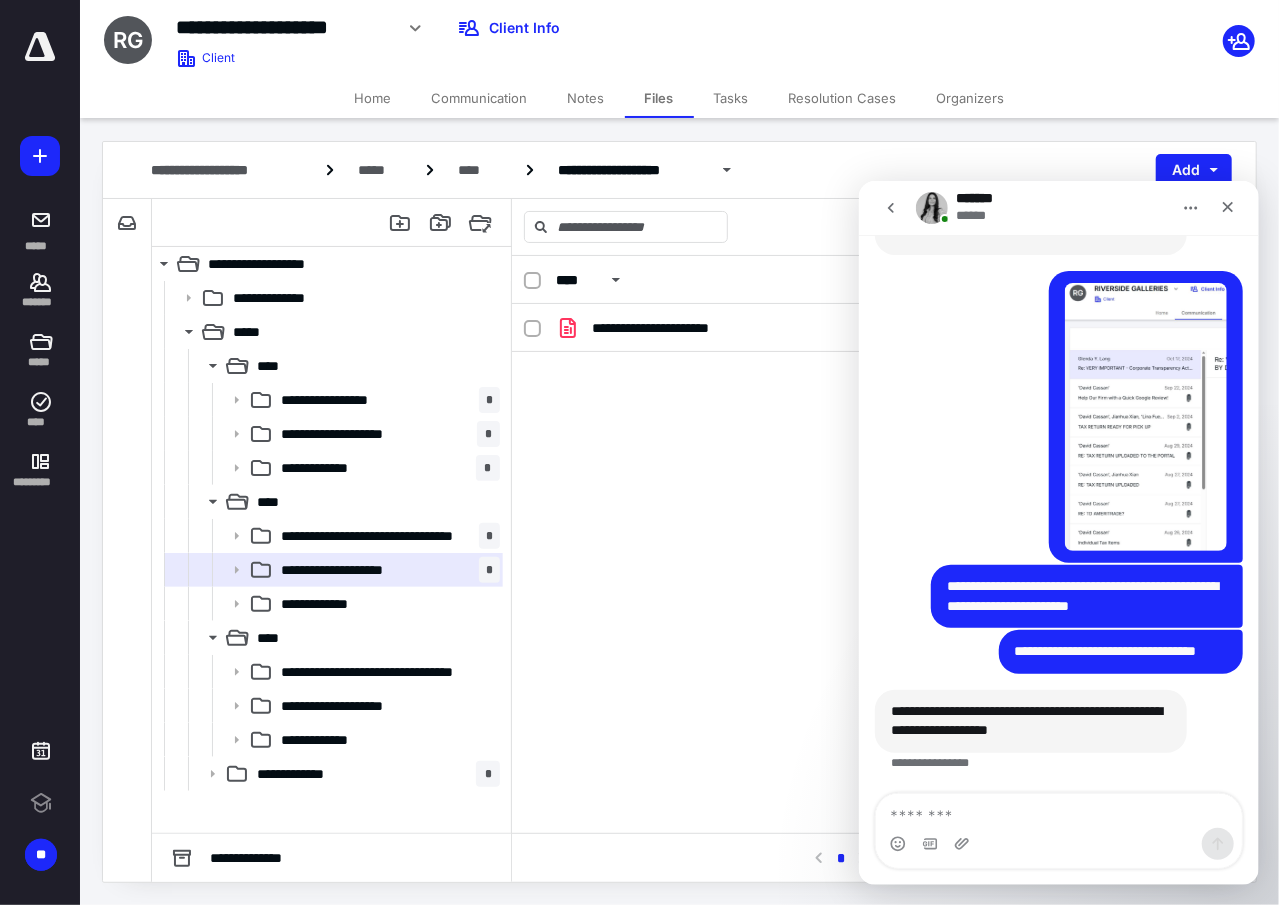 scroll, scrollTop: 0, scrollLeft: 0, axis: both 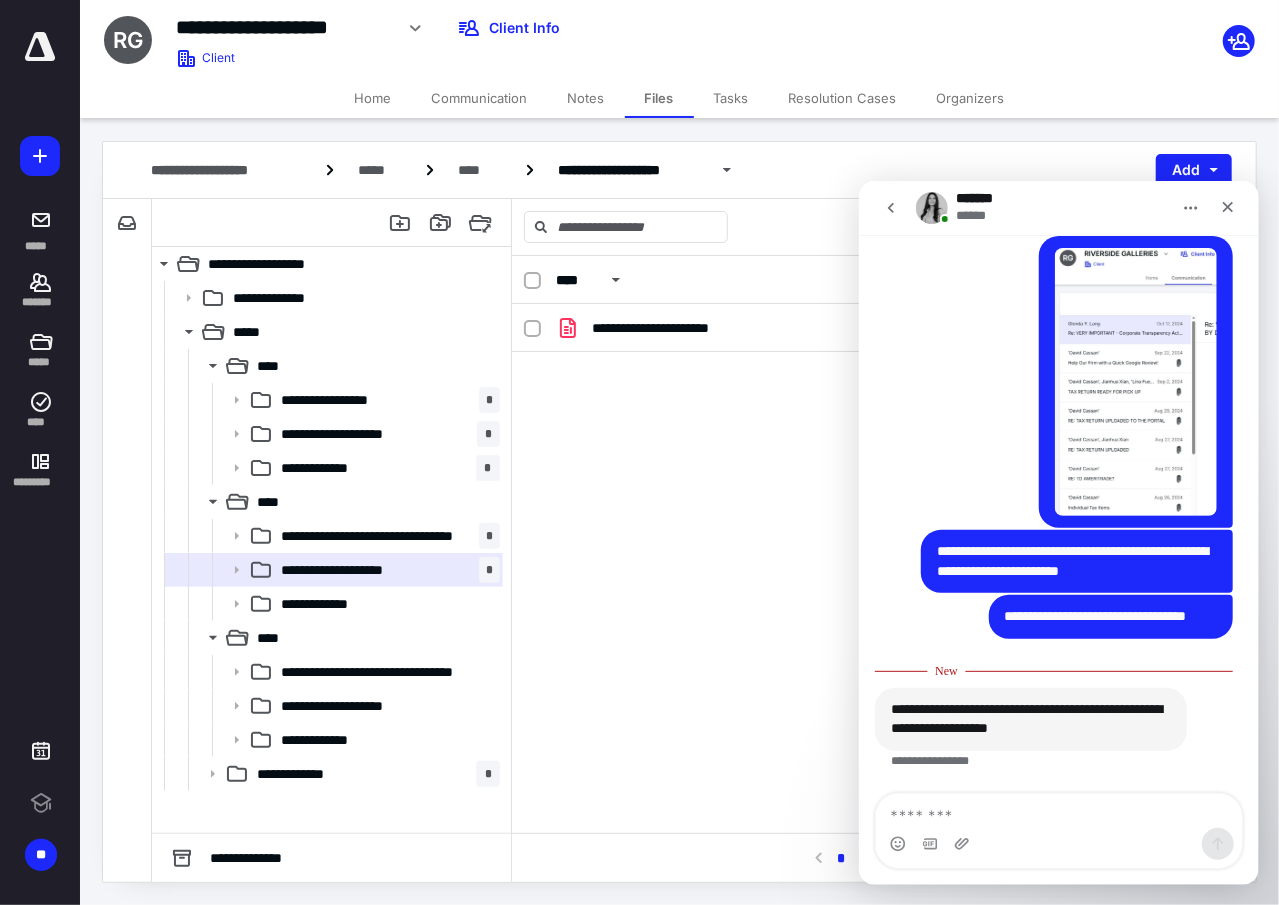 click at bounding box center (1058, 843) 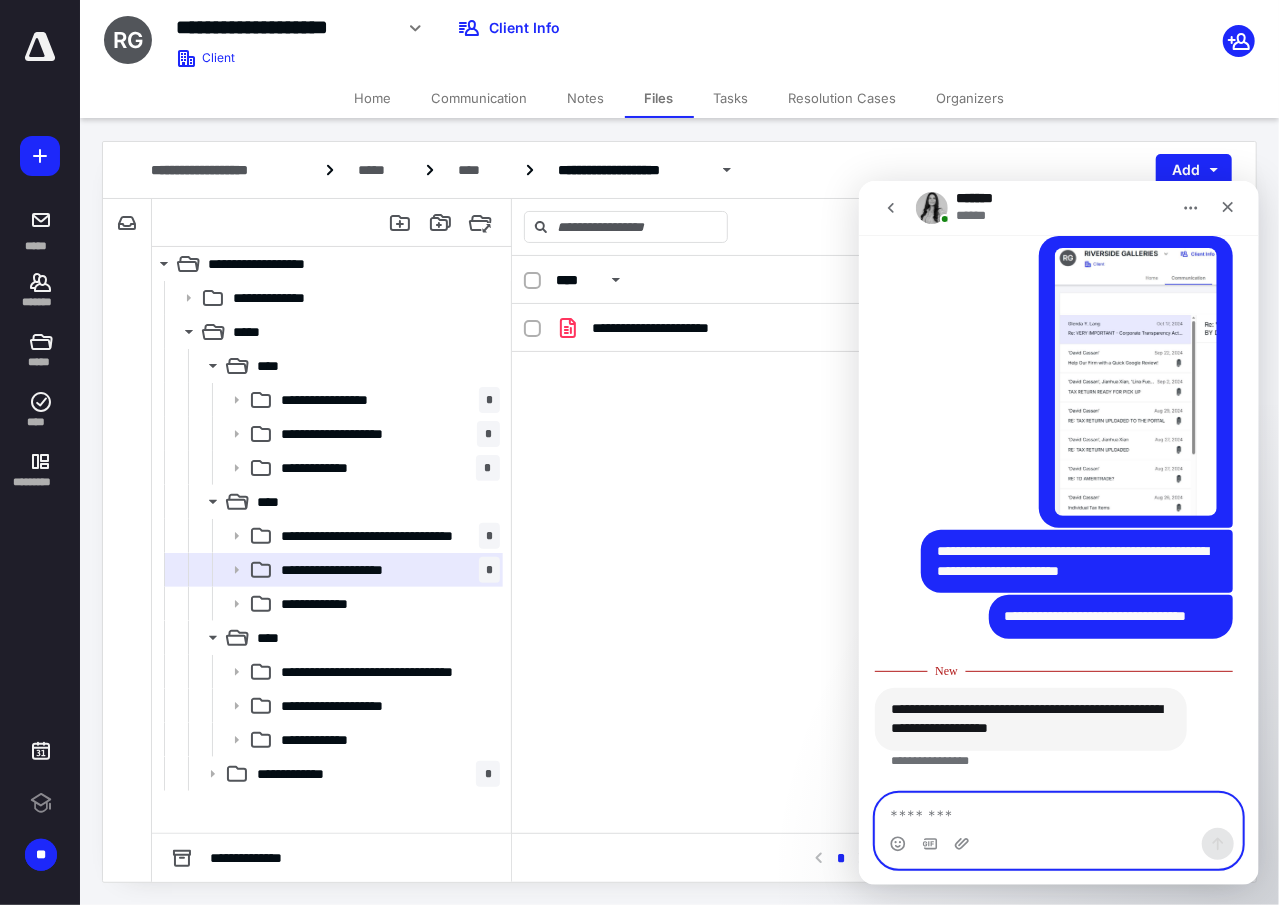 click at bounding box center [1058, 810] 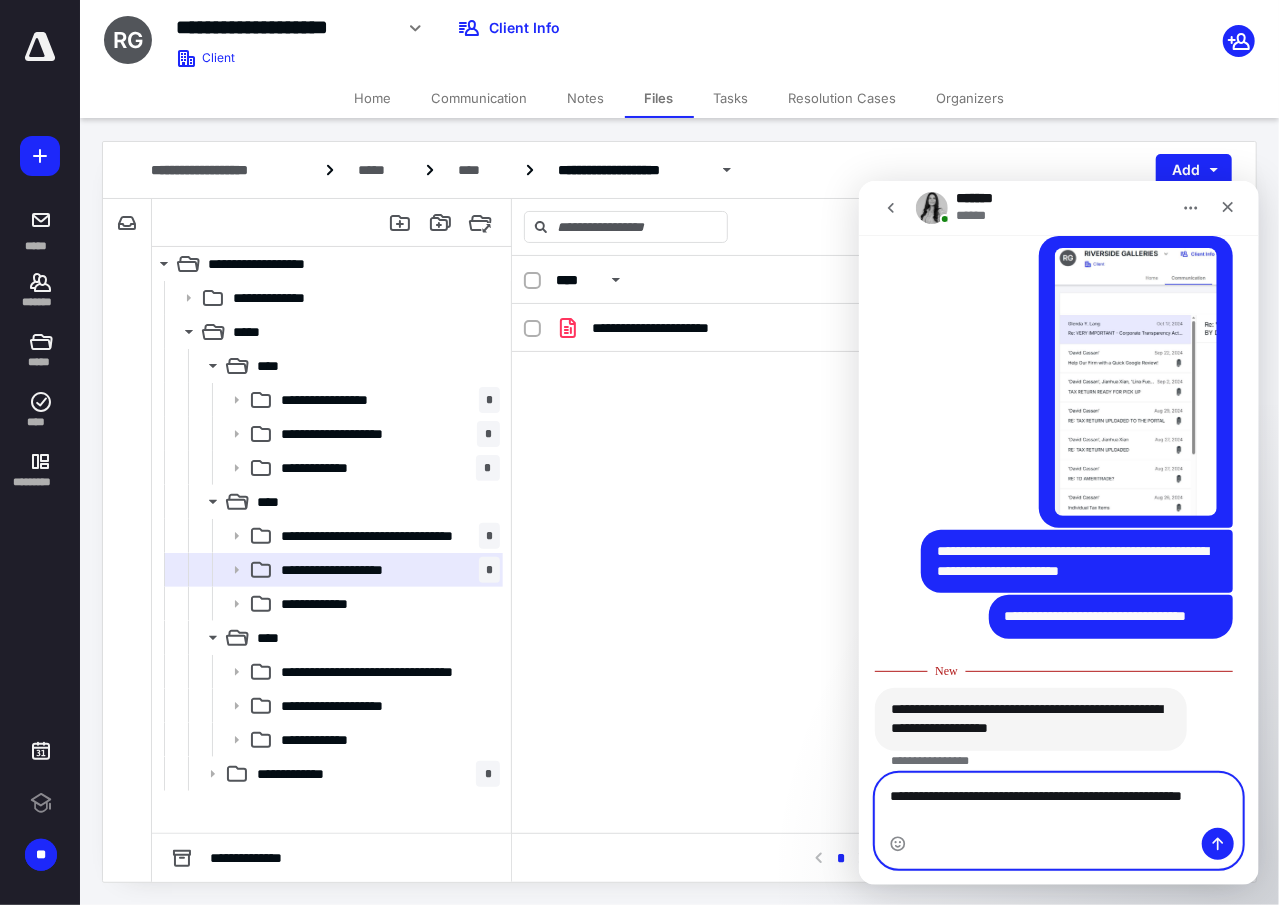 scroll, scrollTop: 2404, scrollLeft: 0, axis: vertical 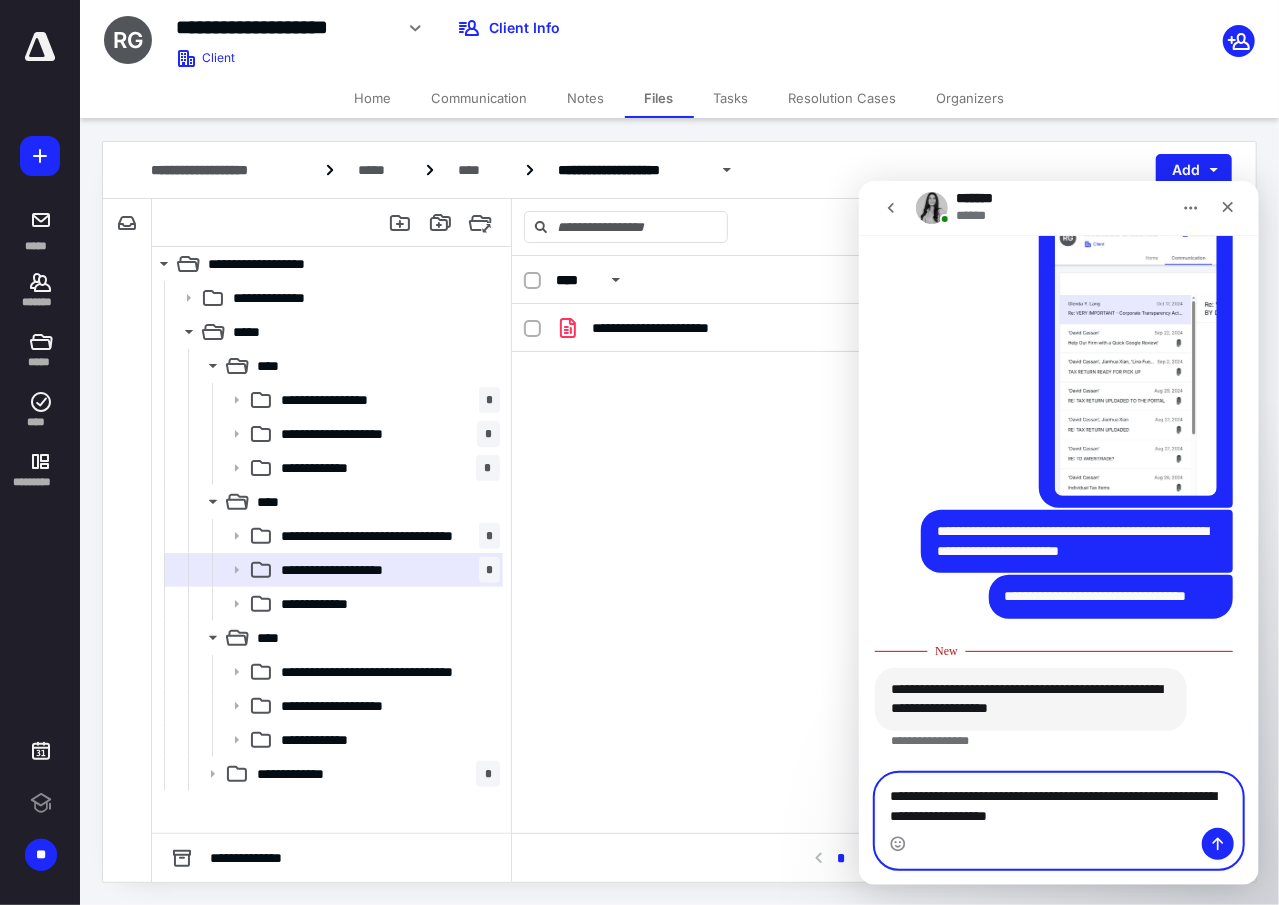 type on "**********" 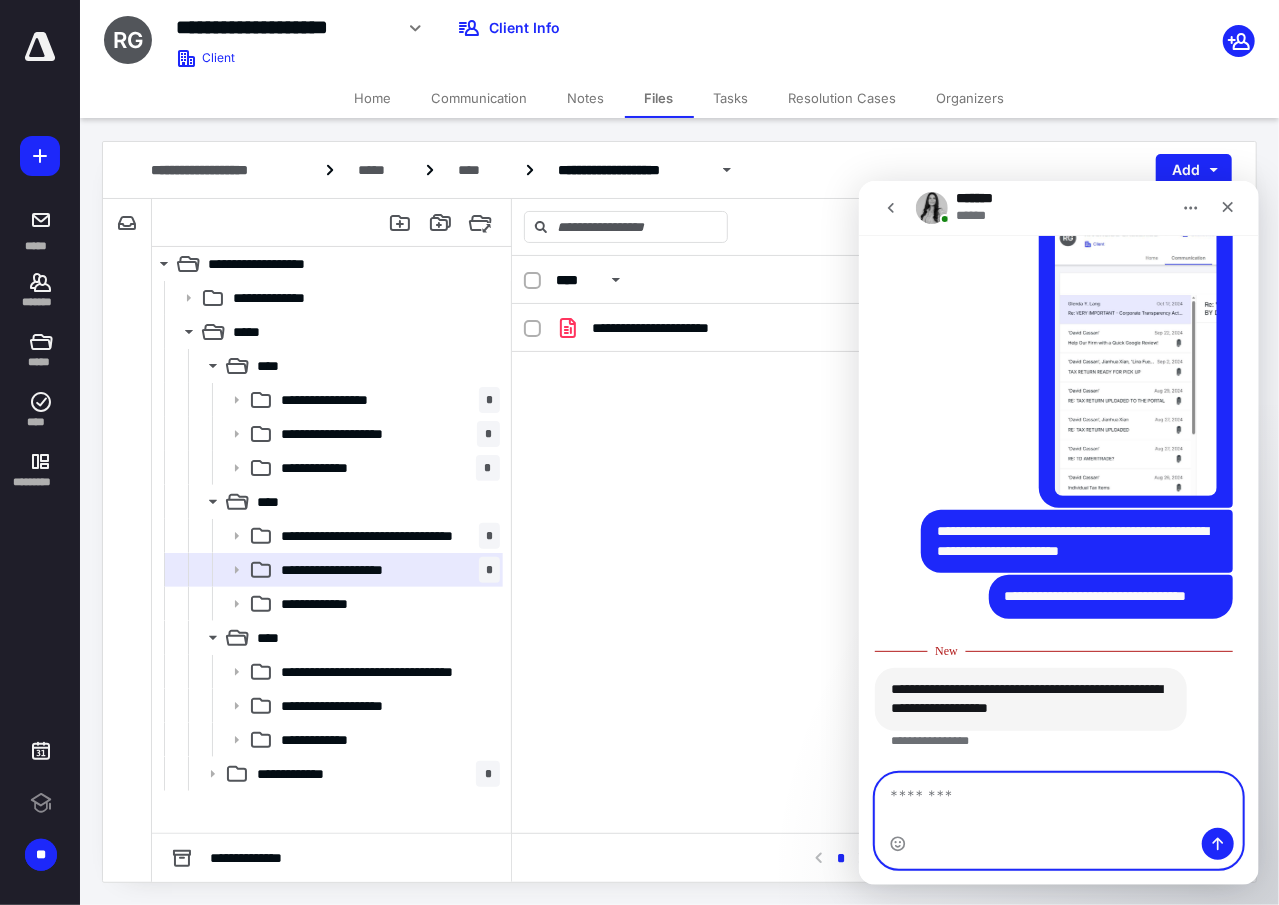 scroll, scrollTop: 2430, scrollLeft: 0, axis: vertical 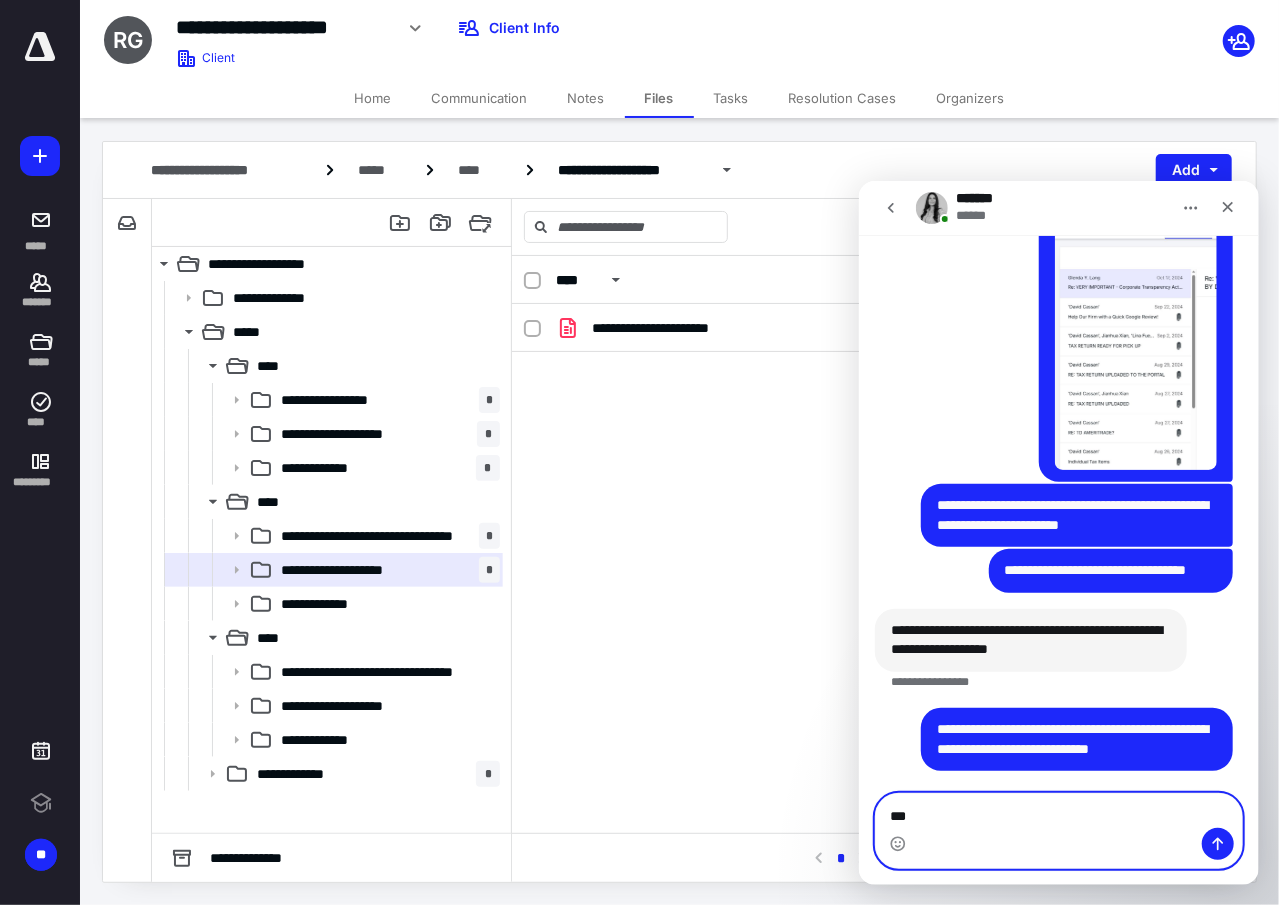 type on "****" 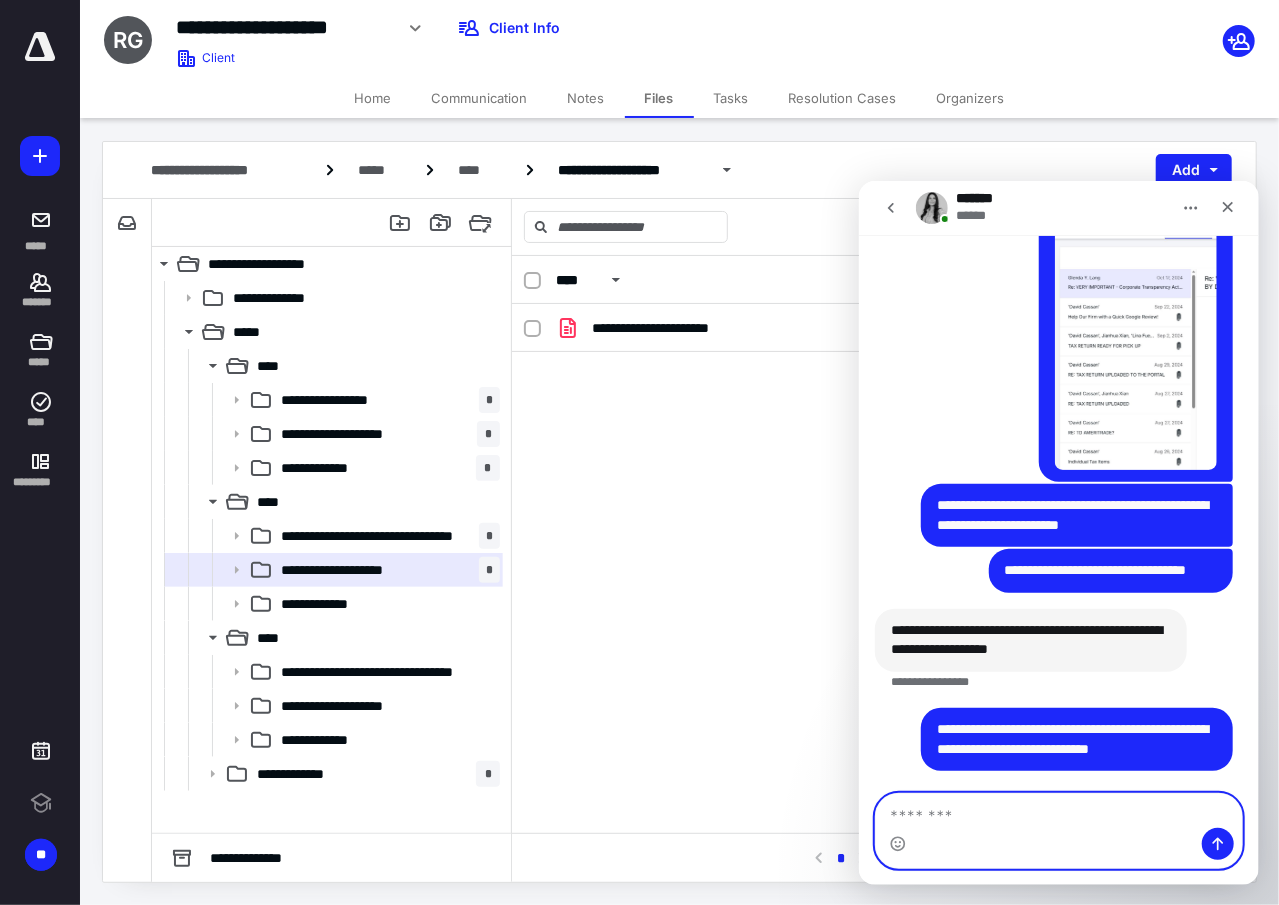 scroll, scrollTop: 2476, scrollLeft: 0, axis: vertical 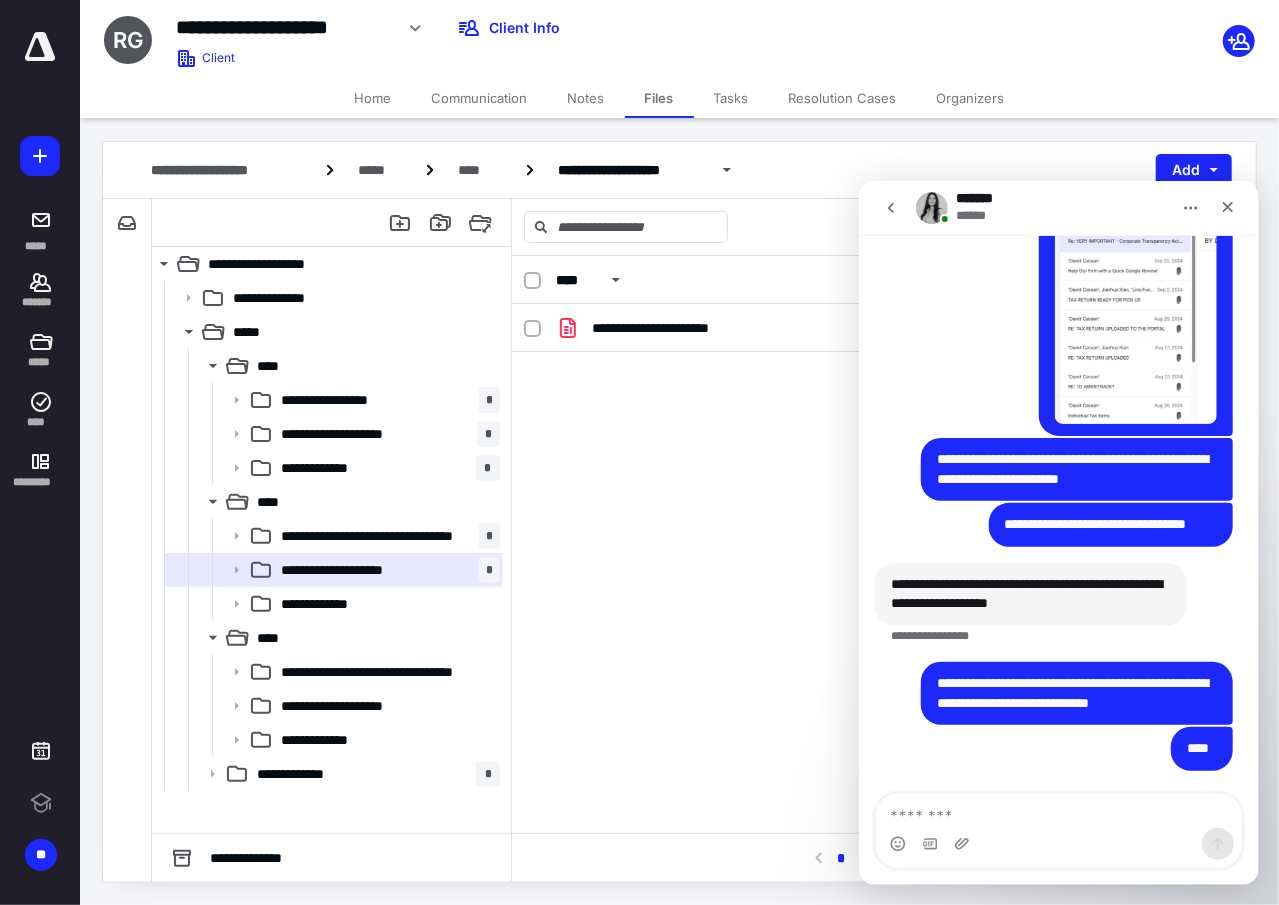 click on "Communication" at bounding box center (480, 98) 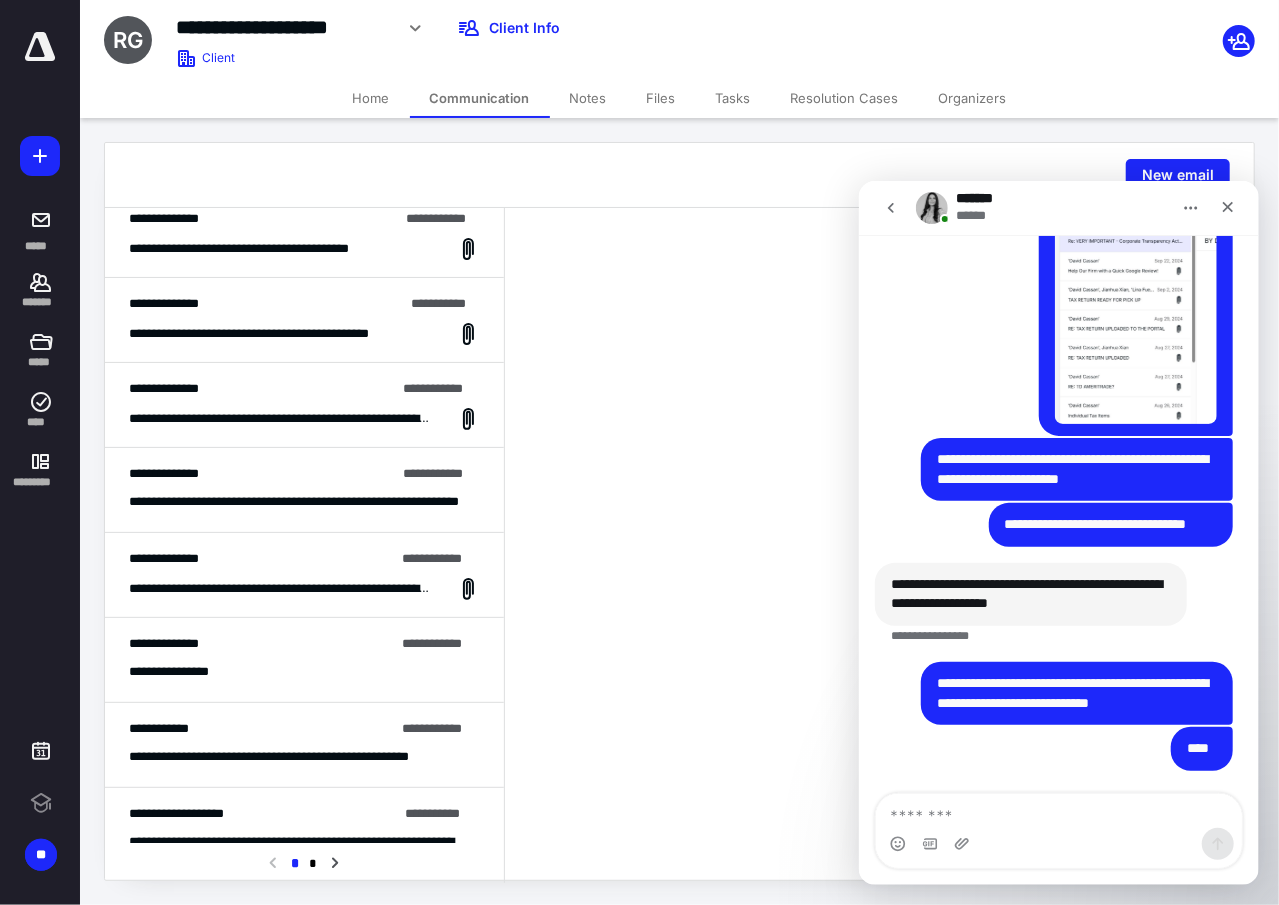 scroll, scrollTop: 0, scrollLeft: 0, axis: both 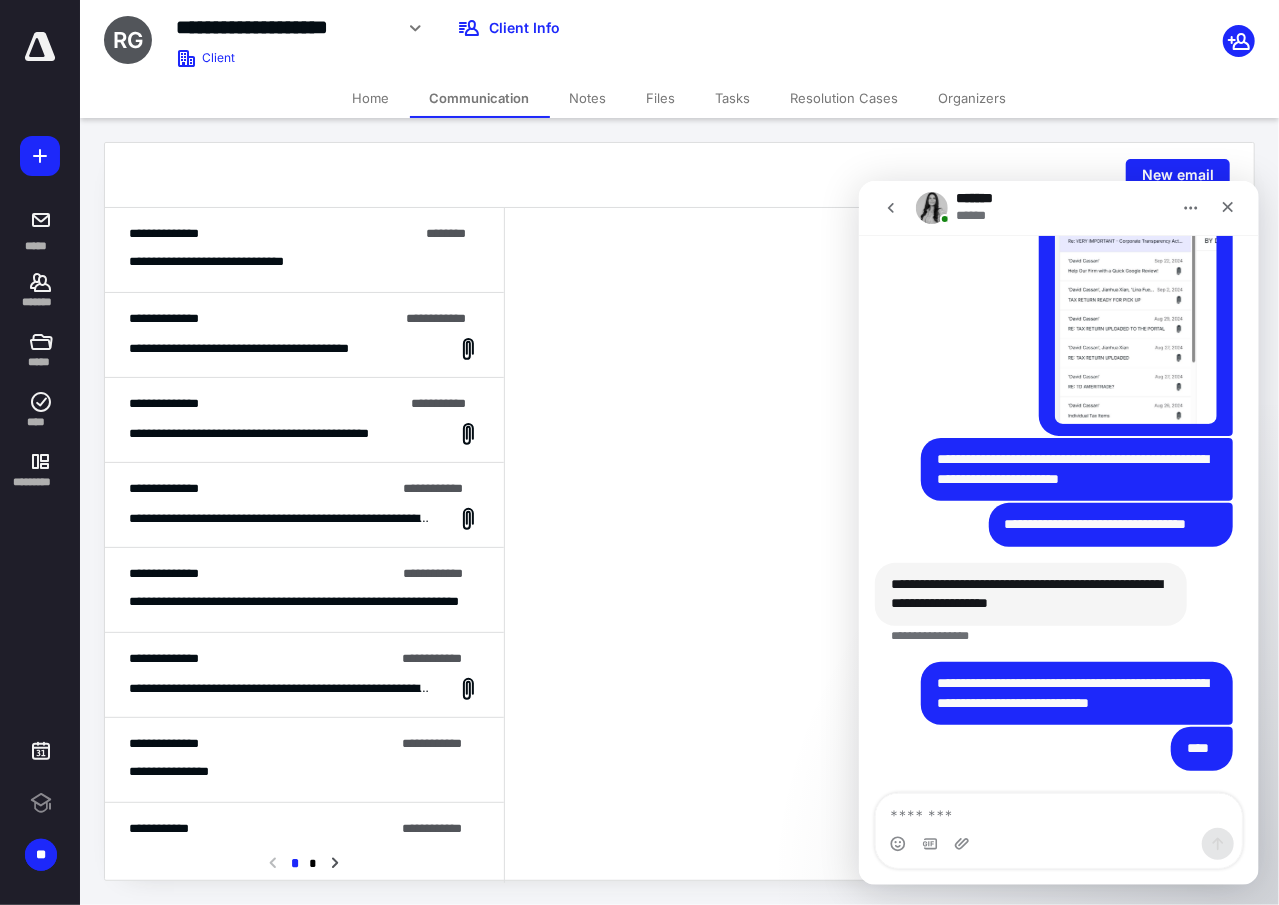 click at bounding box center [1058, 843] 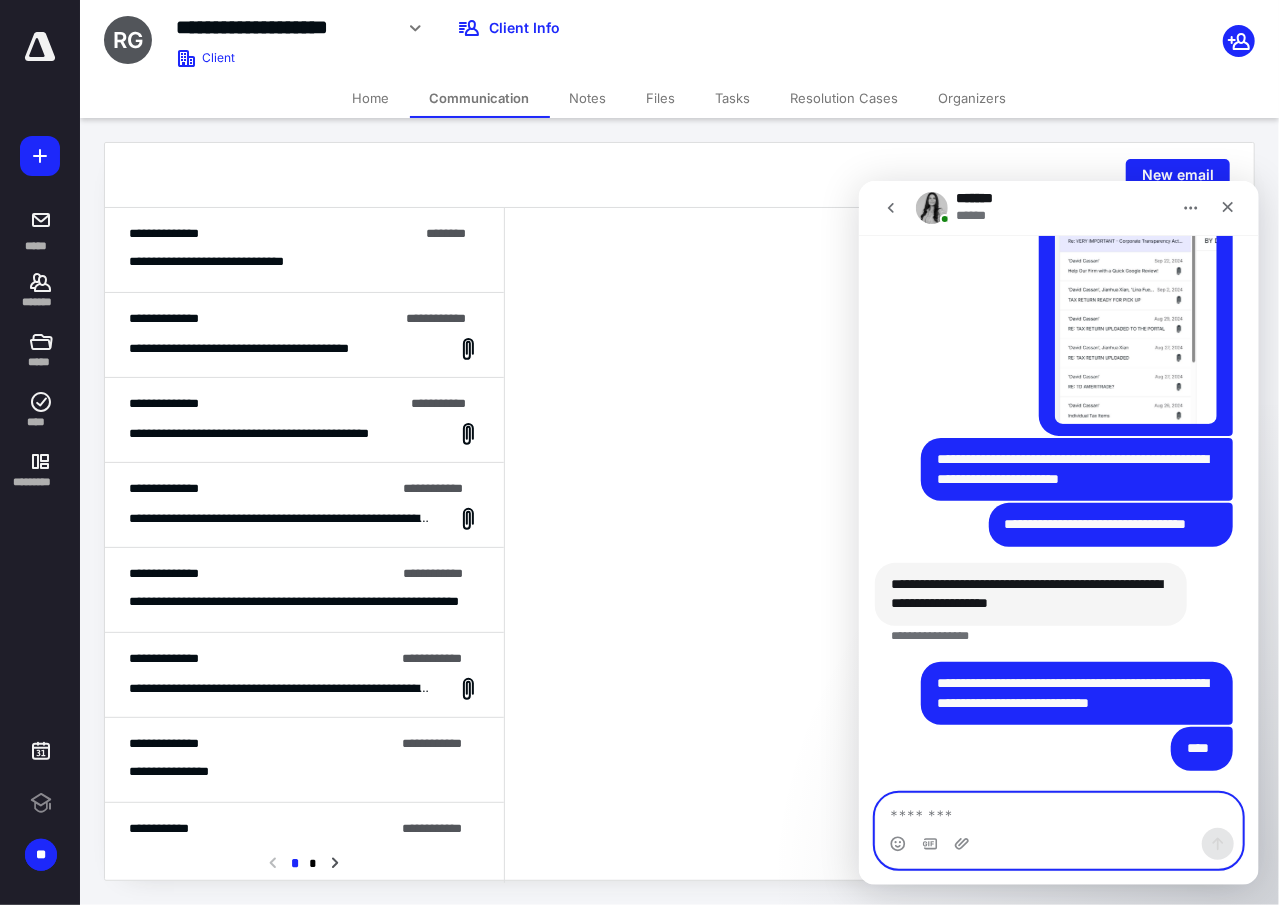 click at bounding box center [1058, 810] 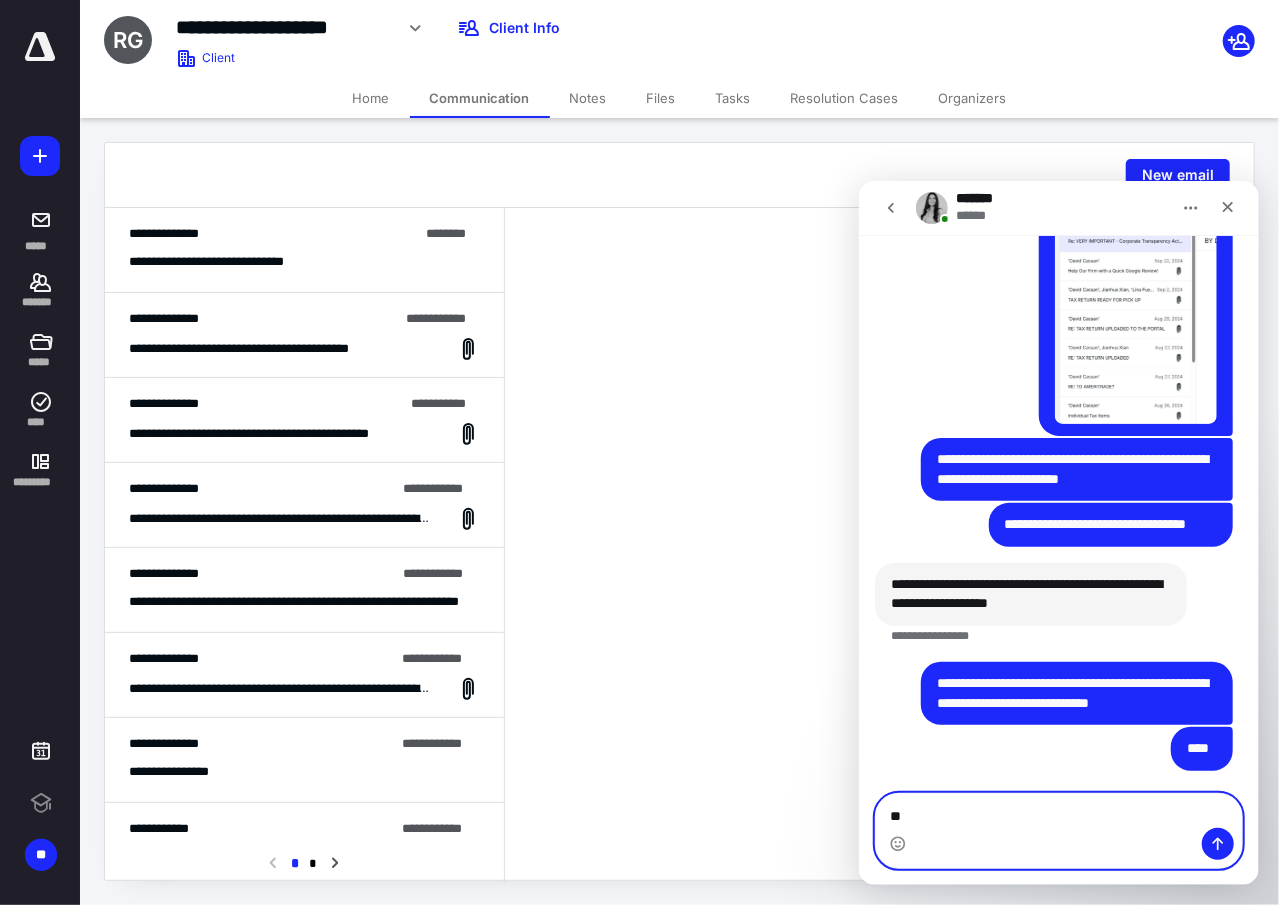 type on "*" 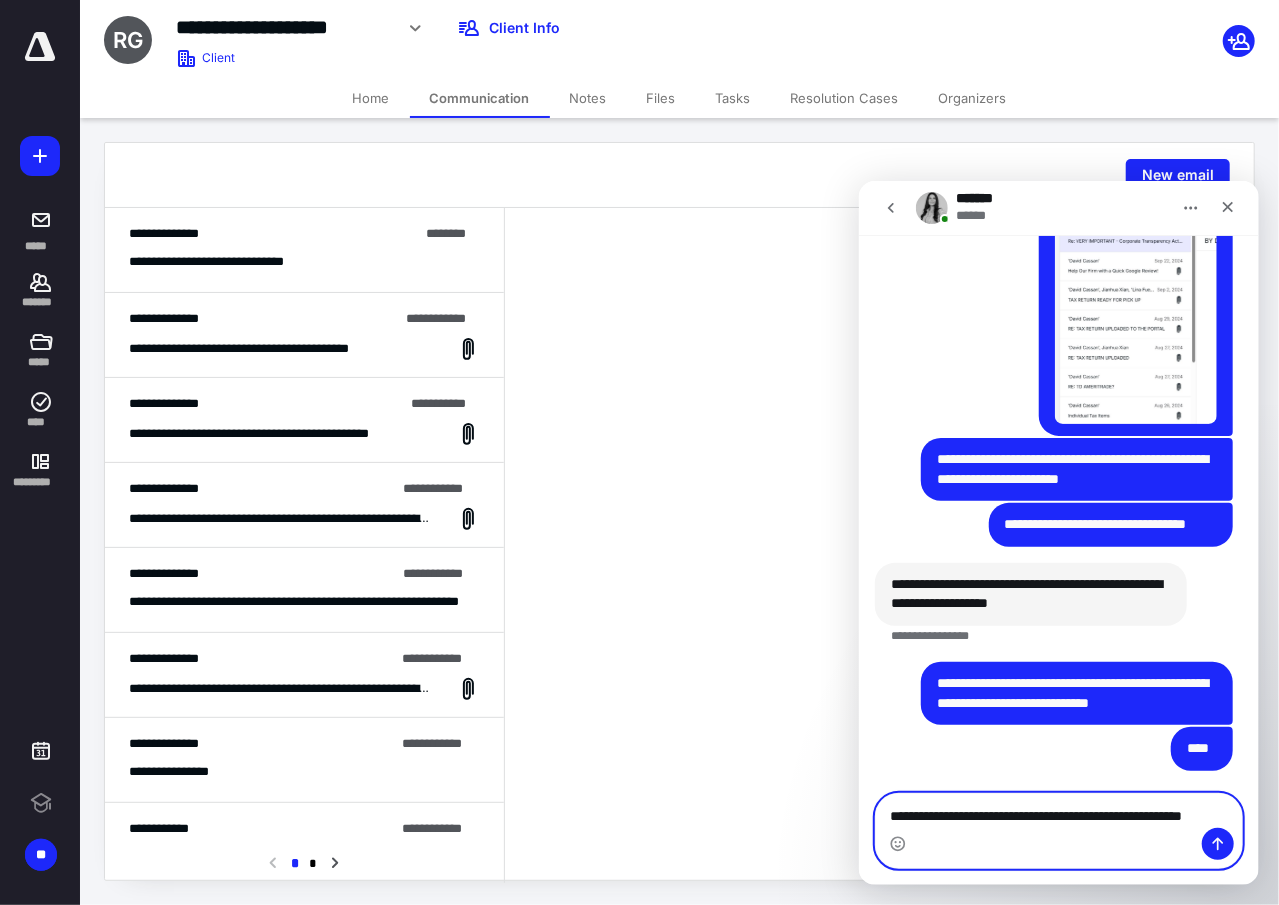 scroll, scrollTop: 2496, scrollLeft: 0, axis: vertical 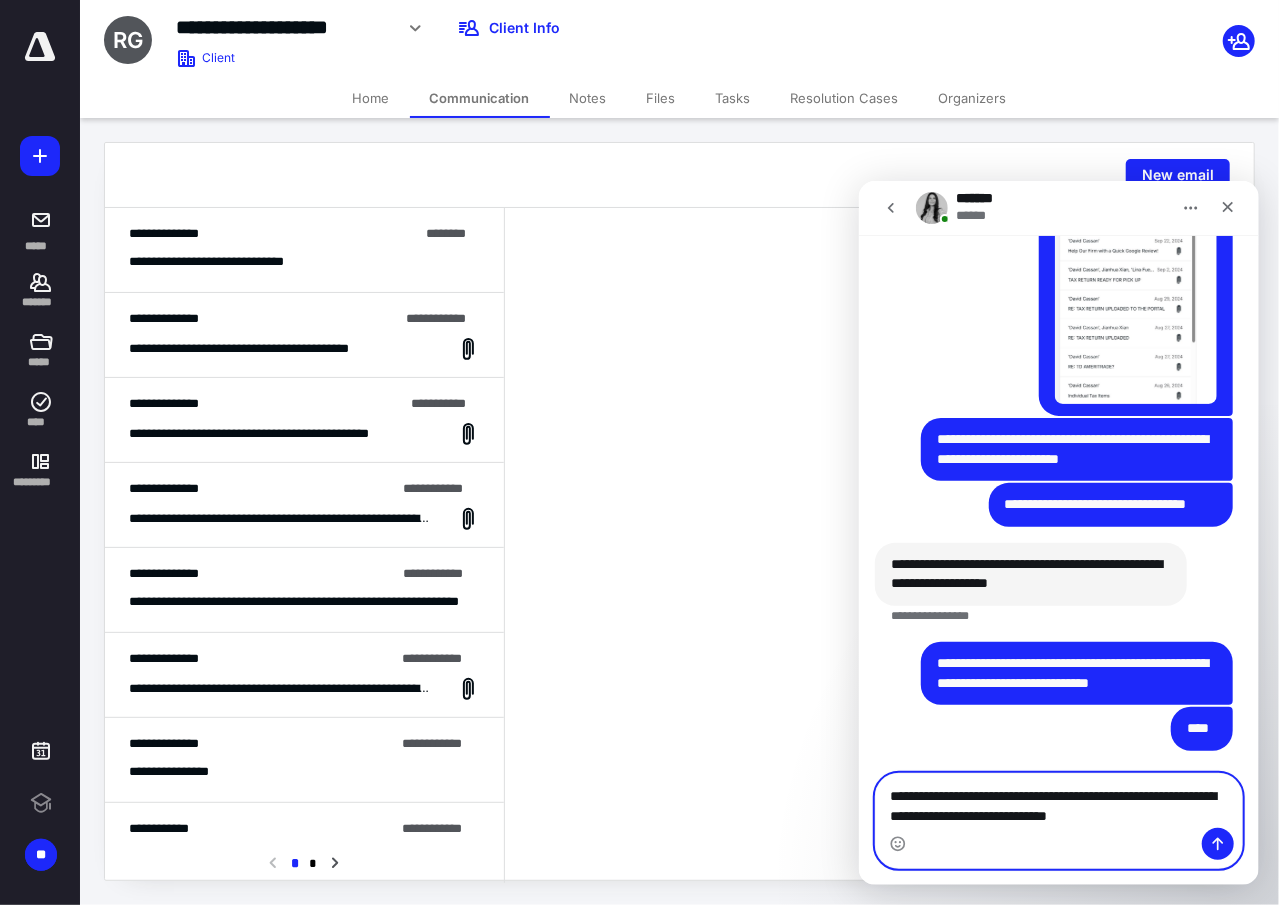type on "**********" 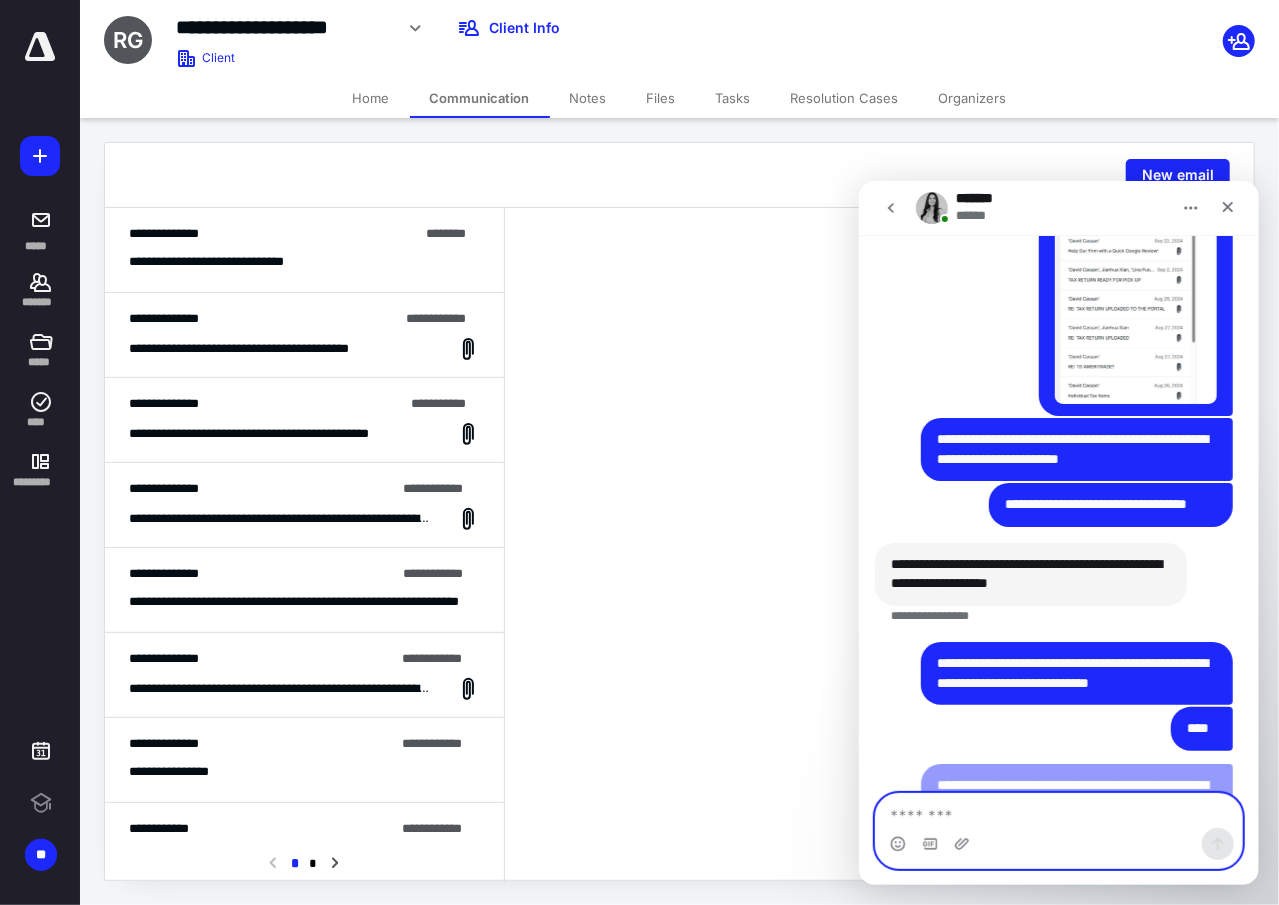 scroll, scrollTop: 2560, scrollLeft: 0, axis: vertical 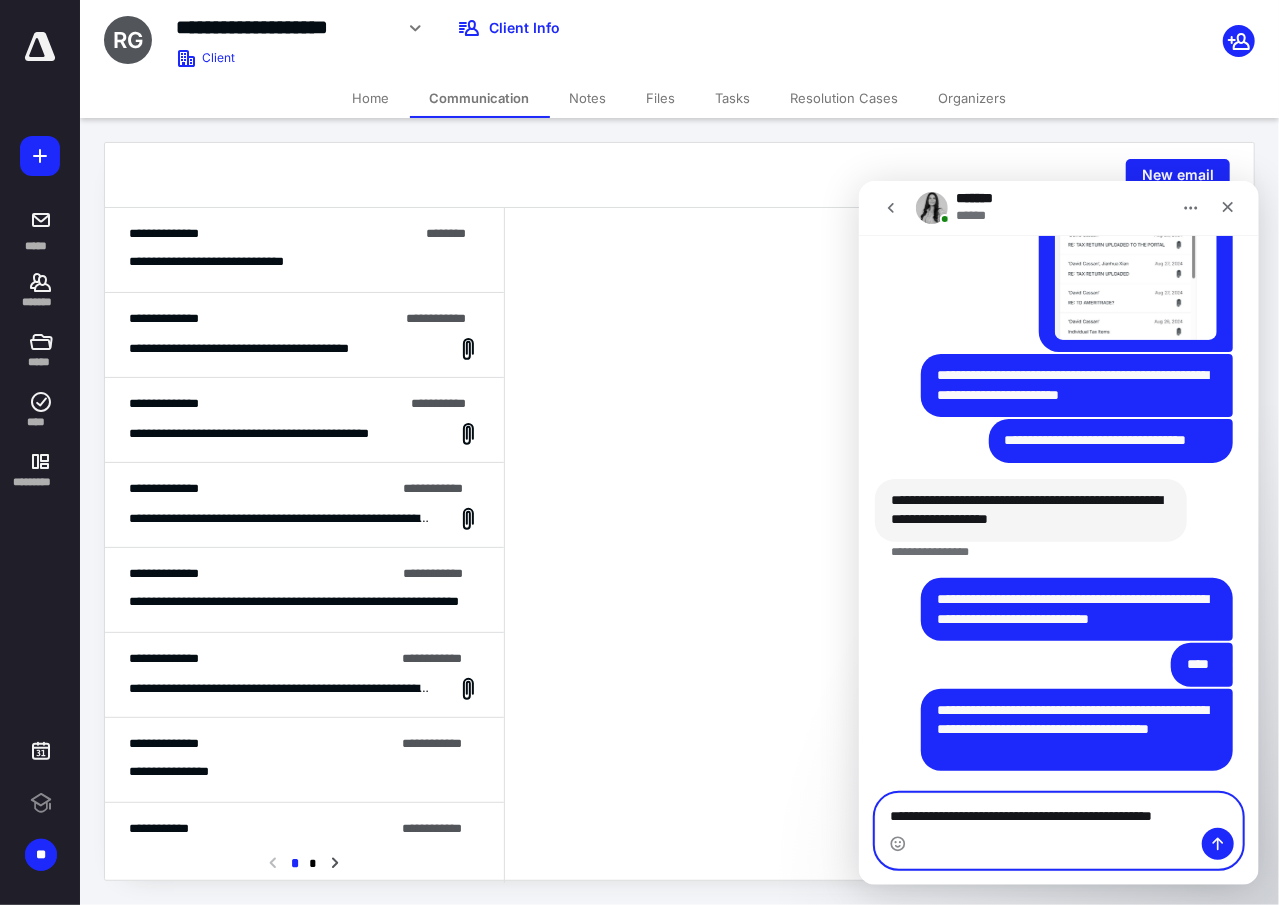 type on "**********" 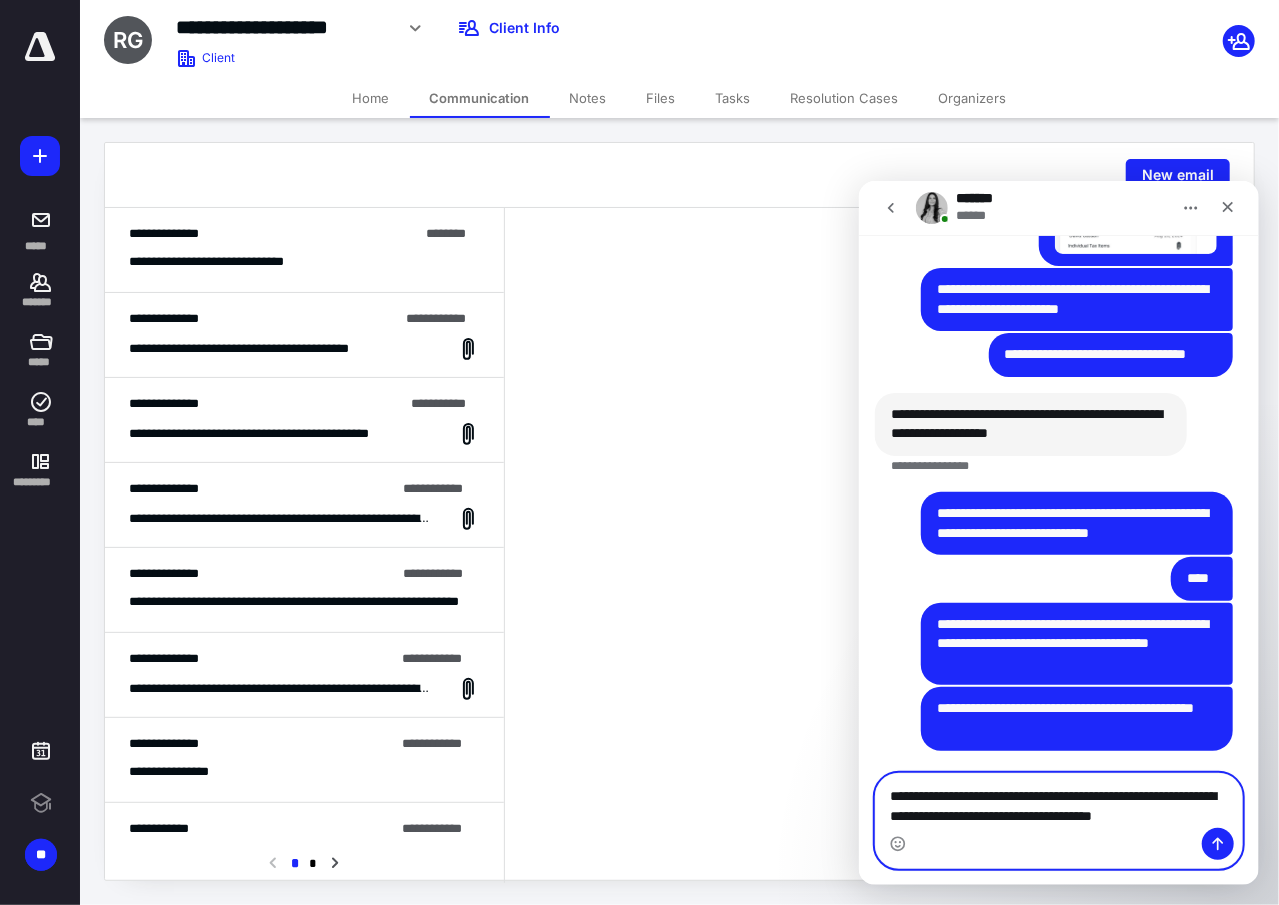 scroll, scrollTop: 2666, scrollLeft: 0, axis: vertical 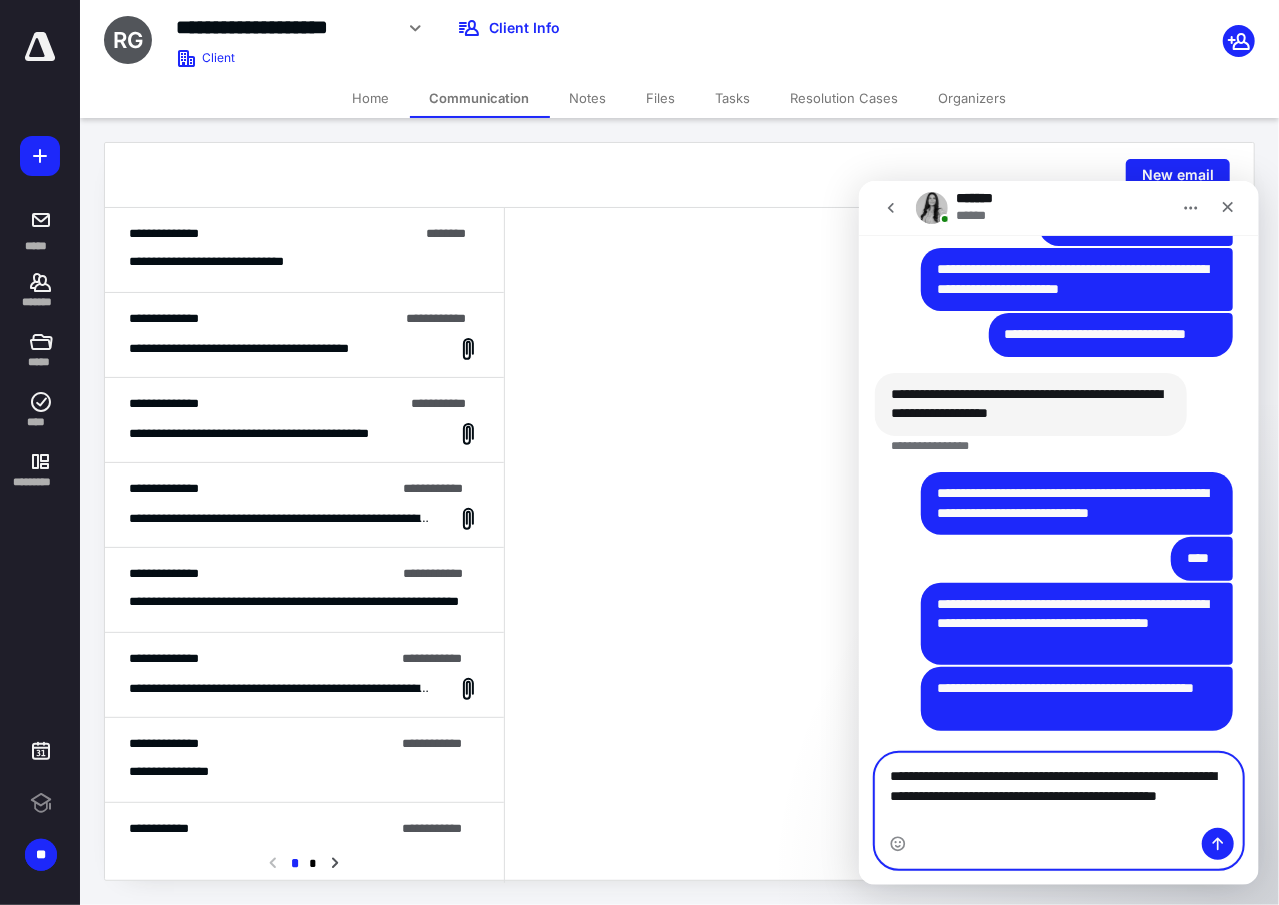 type on "**********" 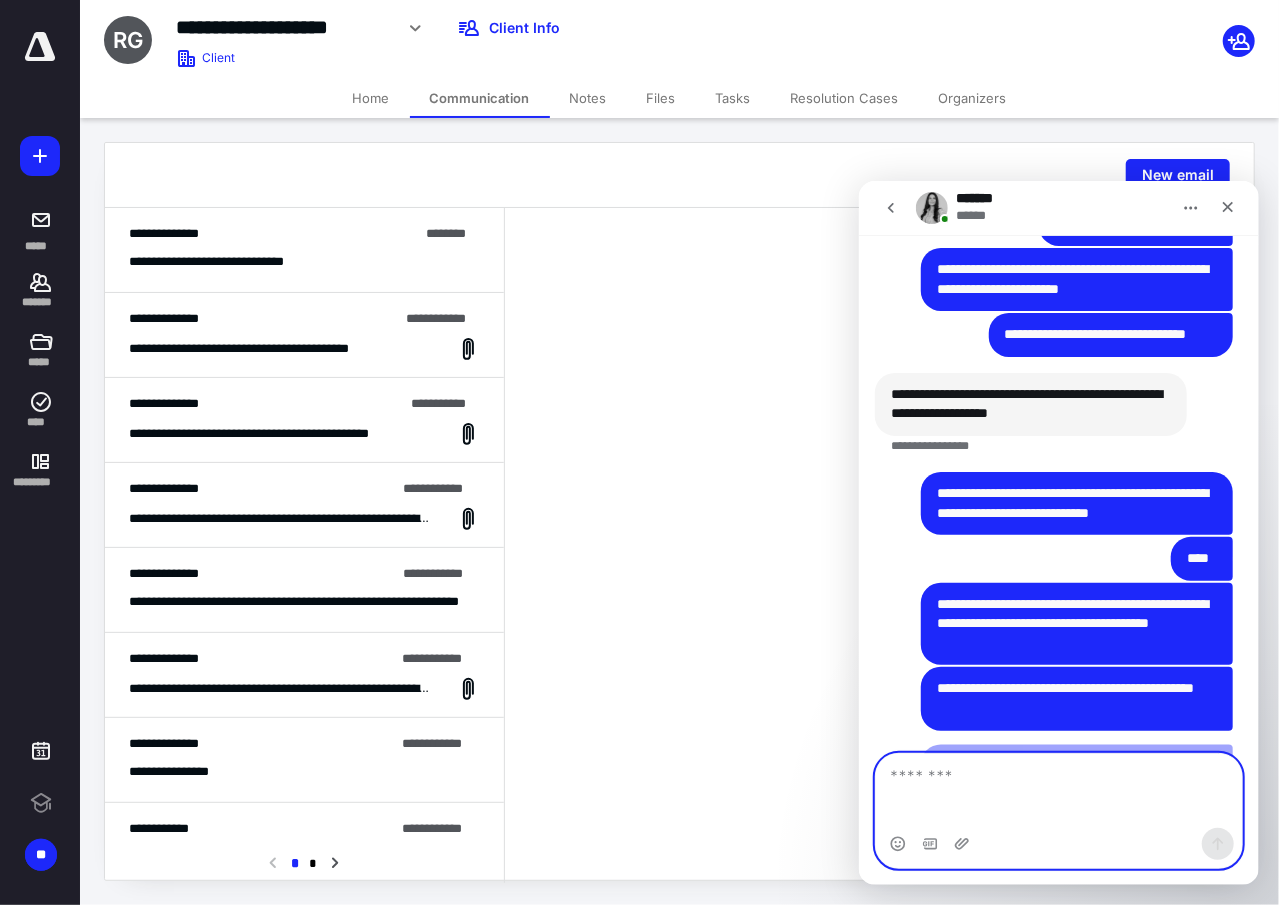 scroll, scrollTop: 2710, scrollLeft: 0, axis: vertical 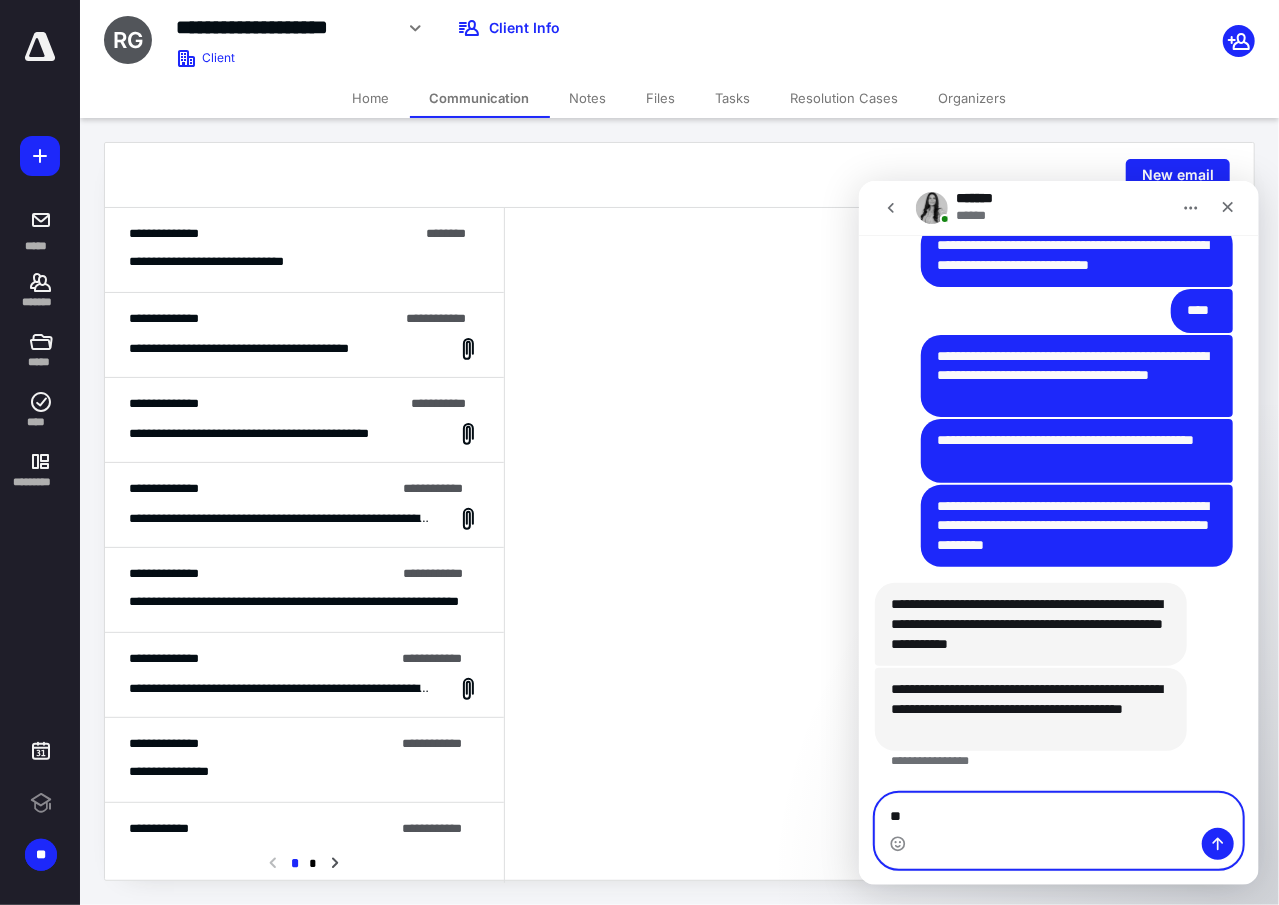 type on "*" 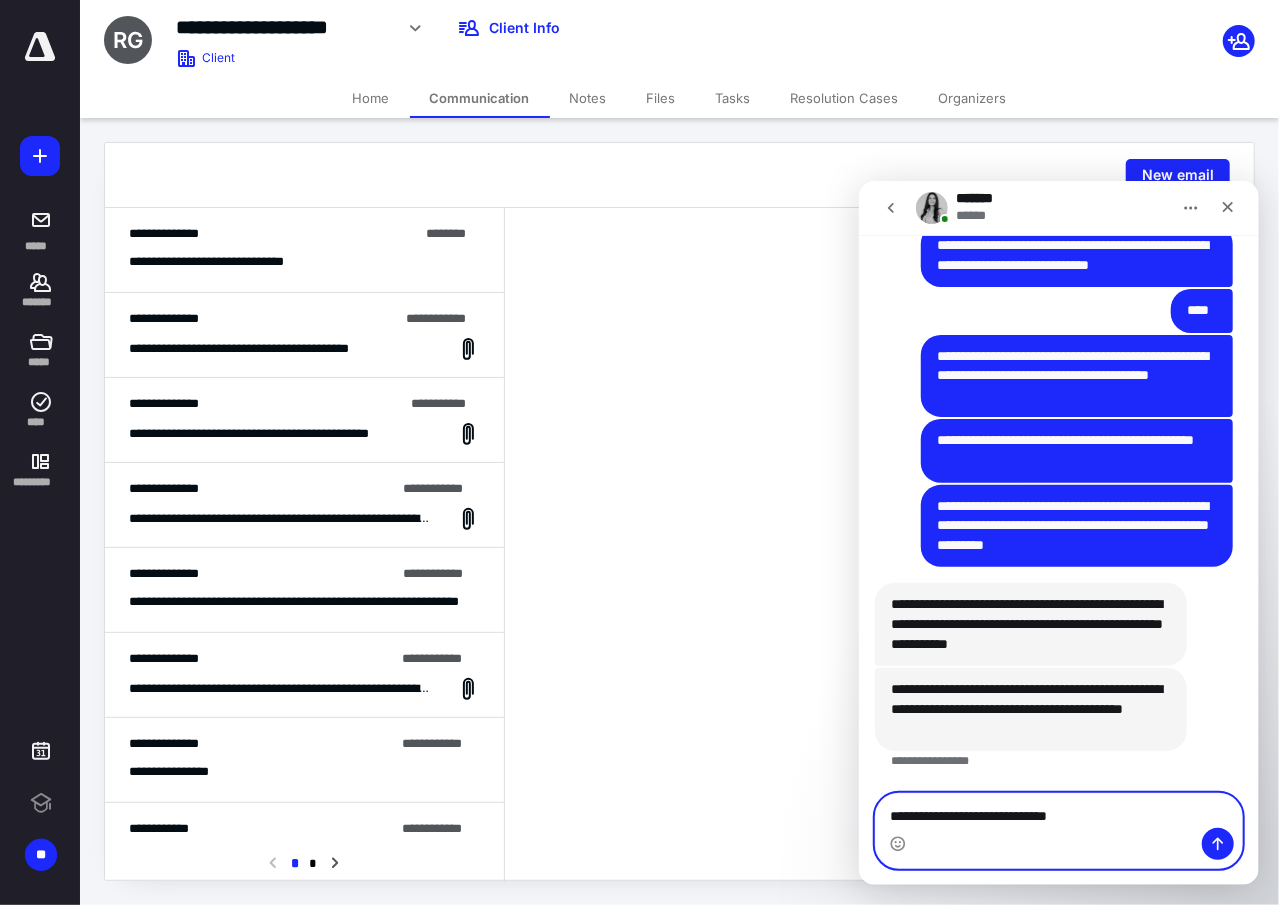 type on "**********" 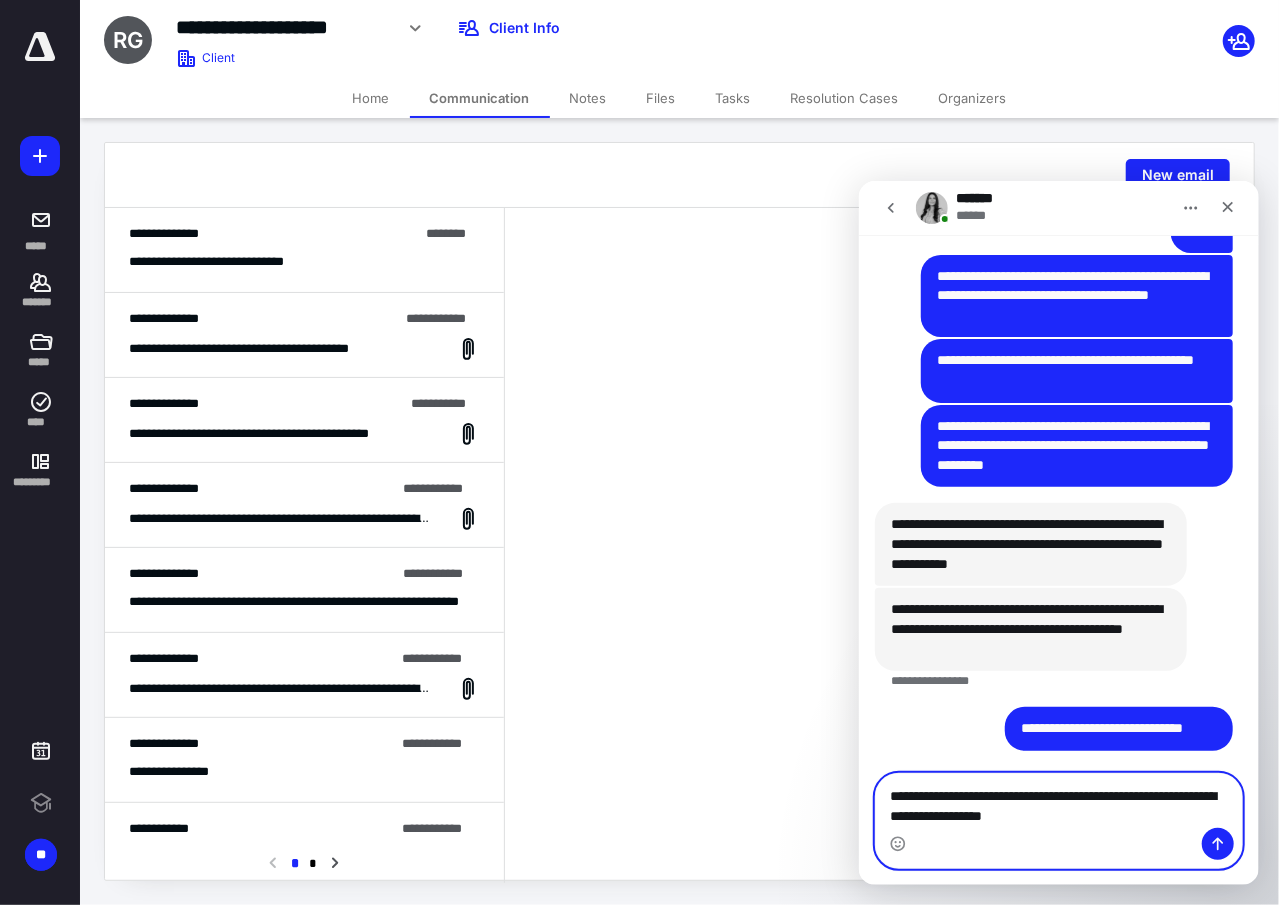 scroll, scrollTop: 3050, scrollLeft: 0, axis: vertical 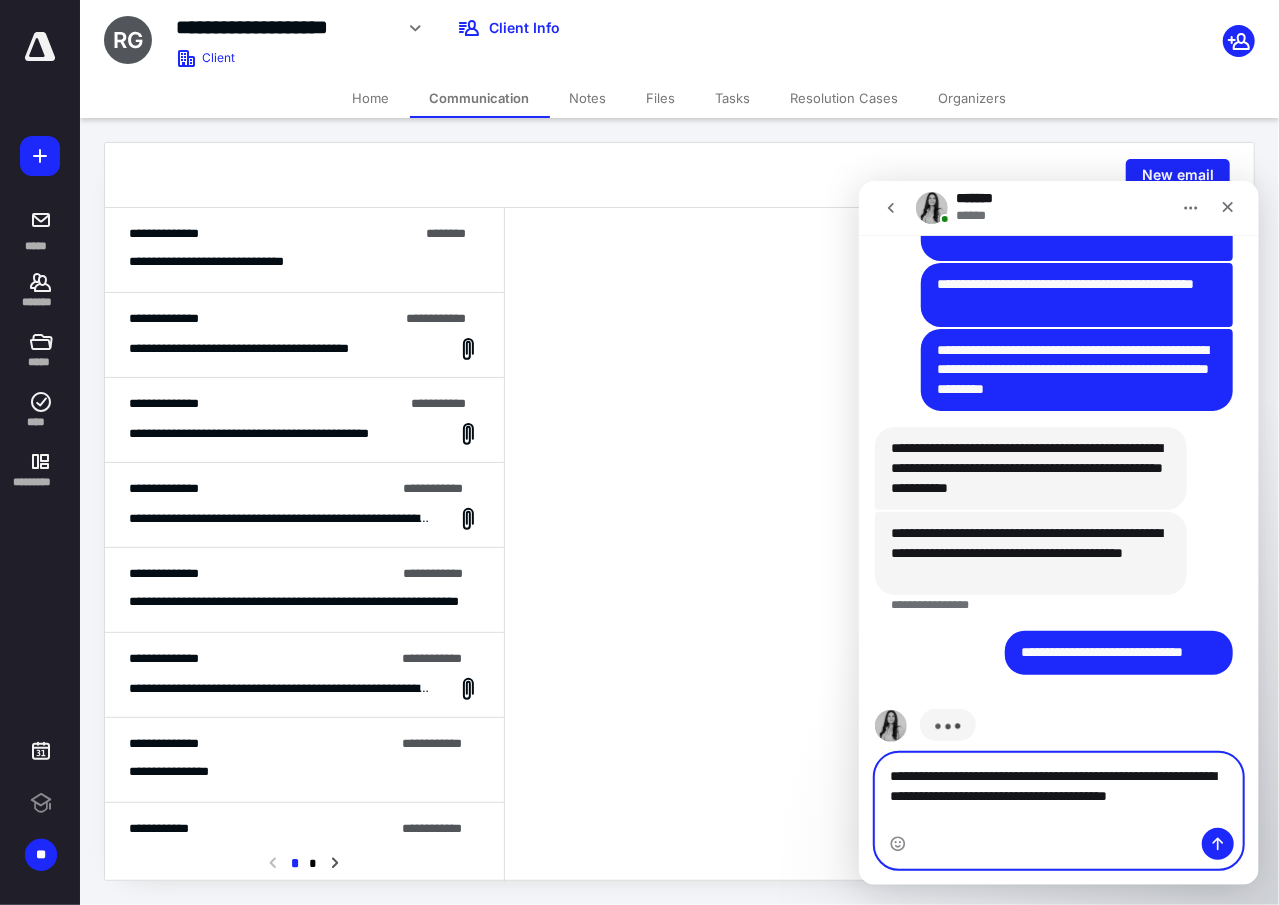 type on "**********" 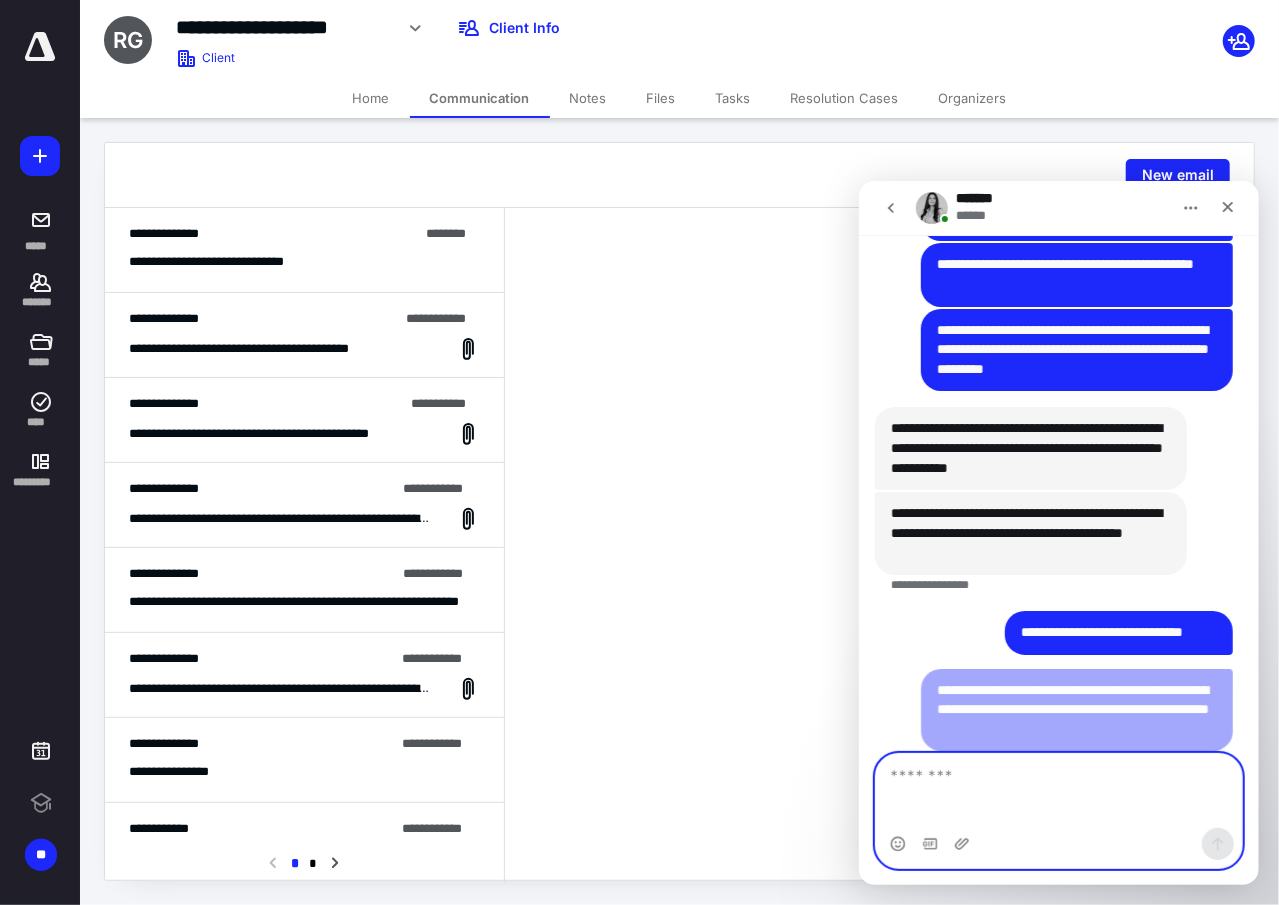 scroll, scrollTop: 3116, scrollLeft: 0, axis: vertical 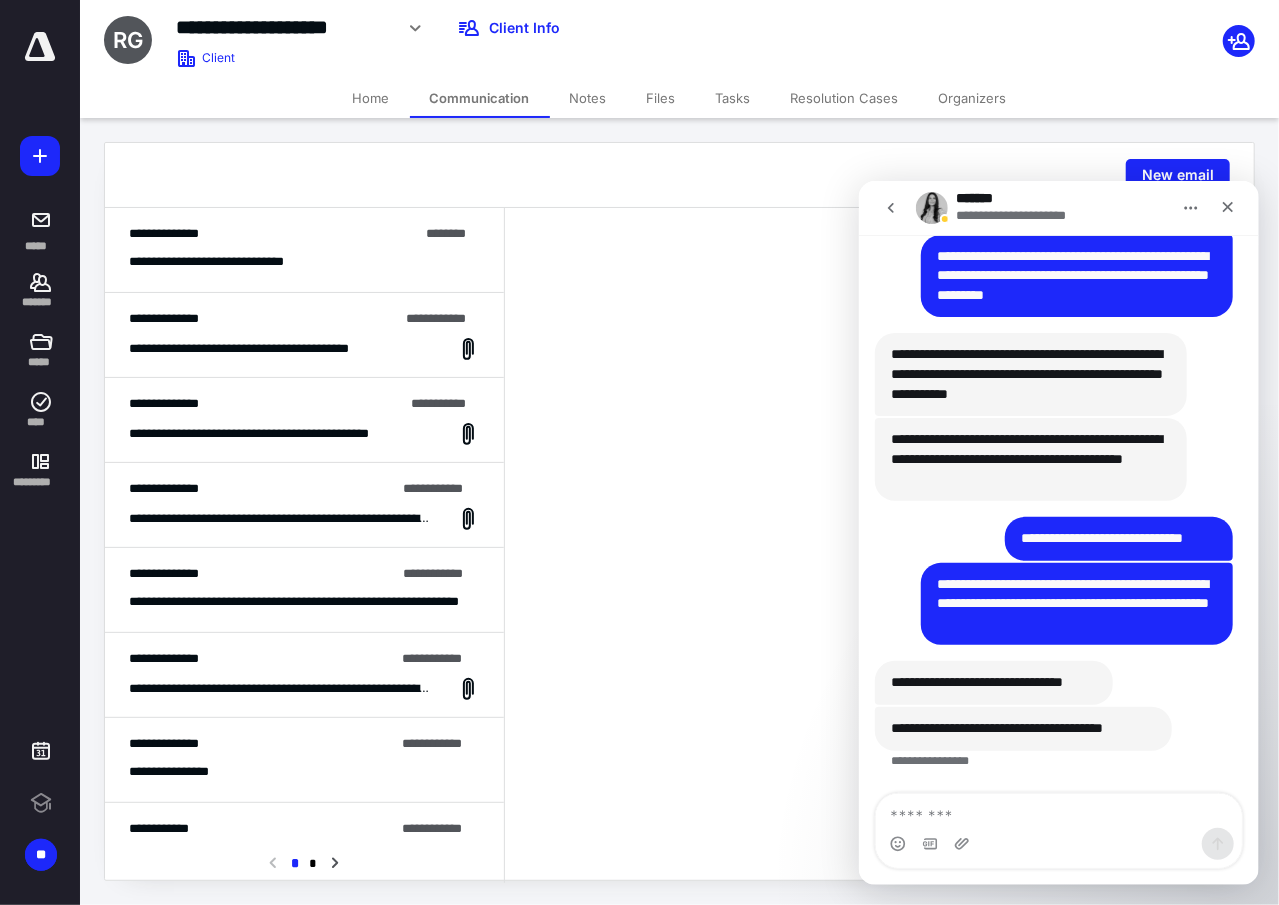click at bounding box center [929, 843] 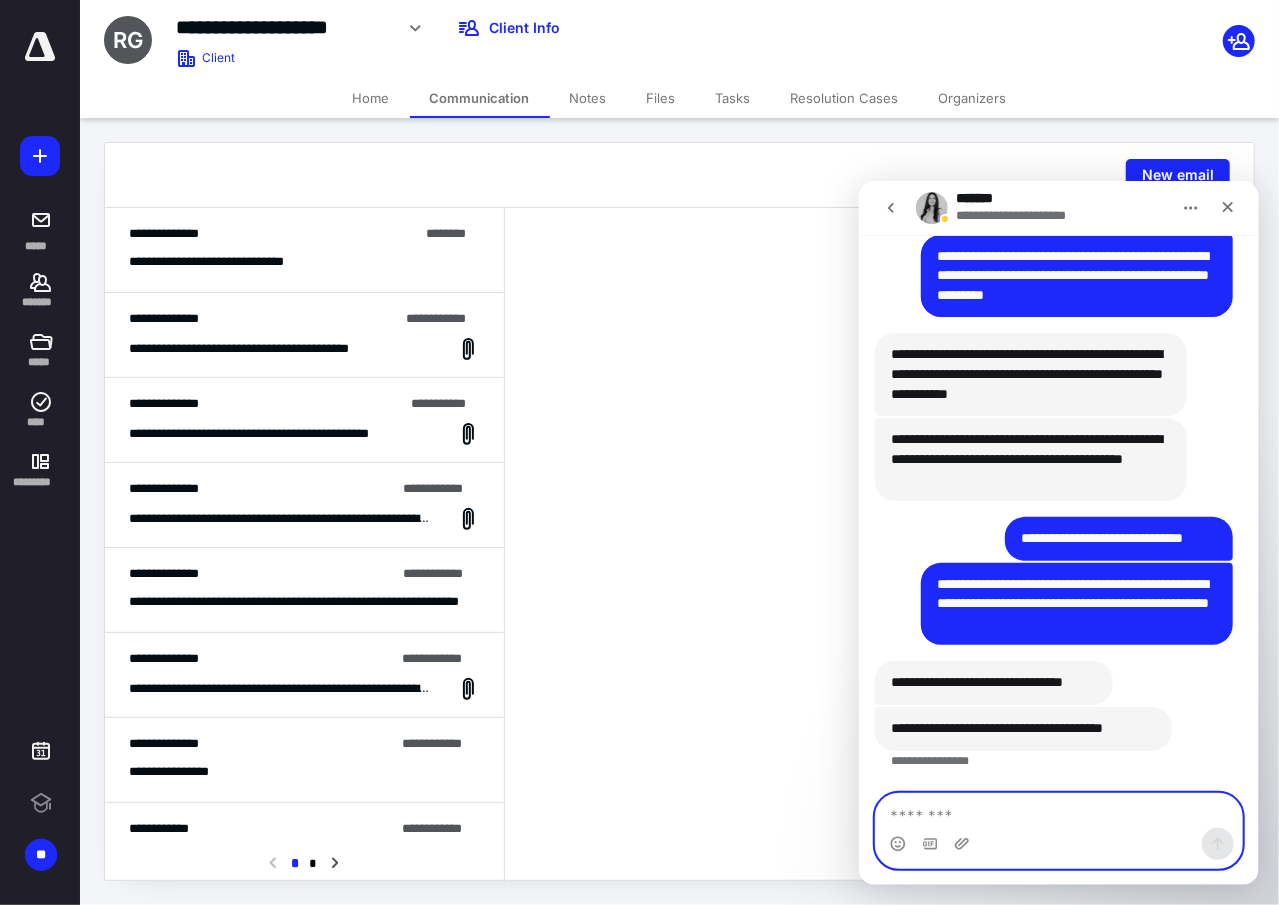 click at bounding box center (1058, 810) 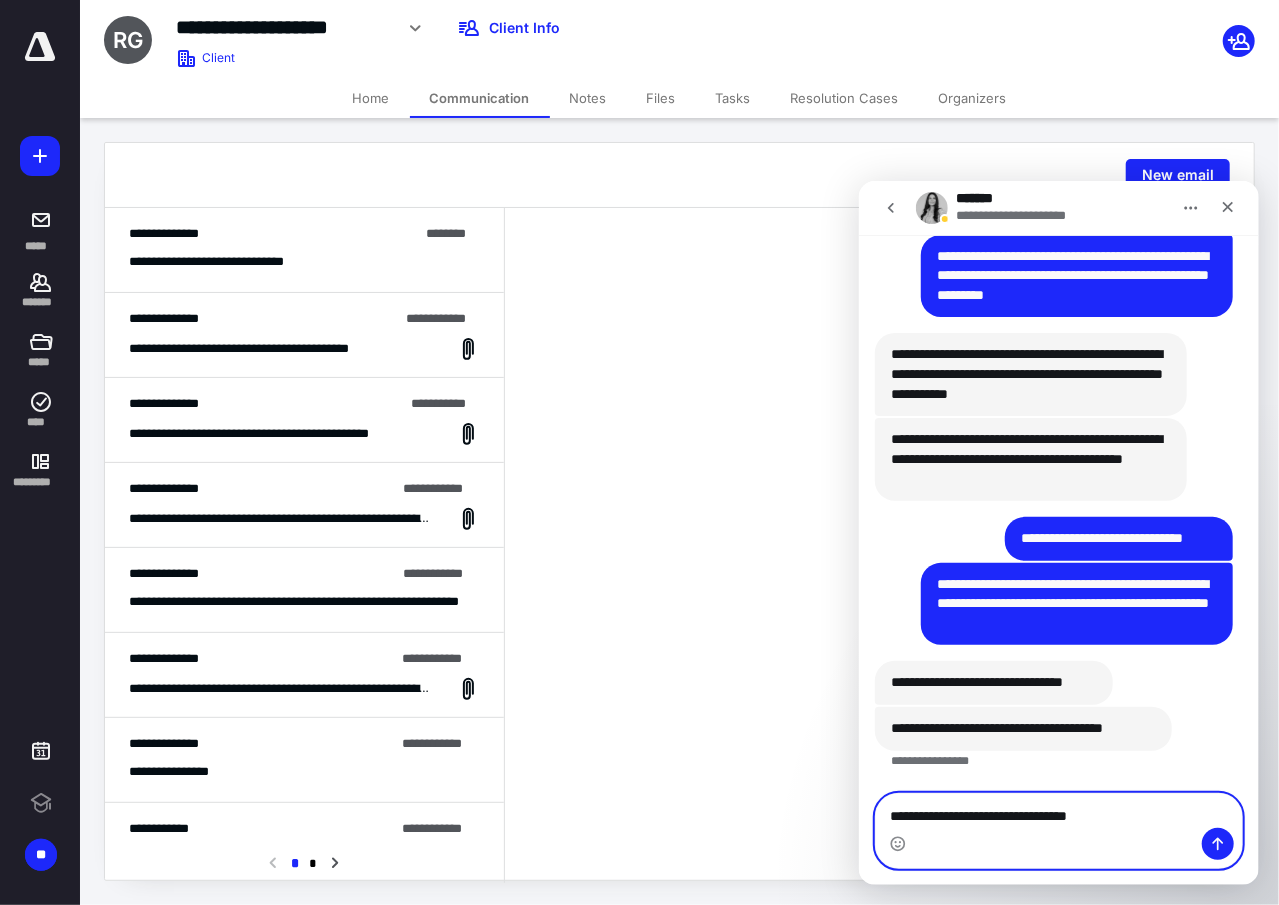 type on "**********" 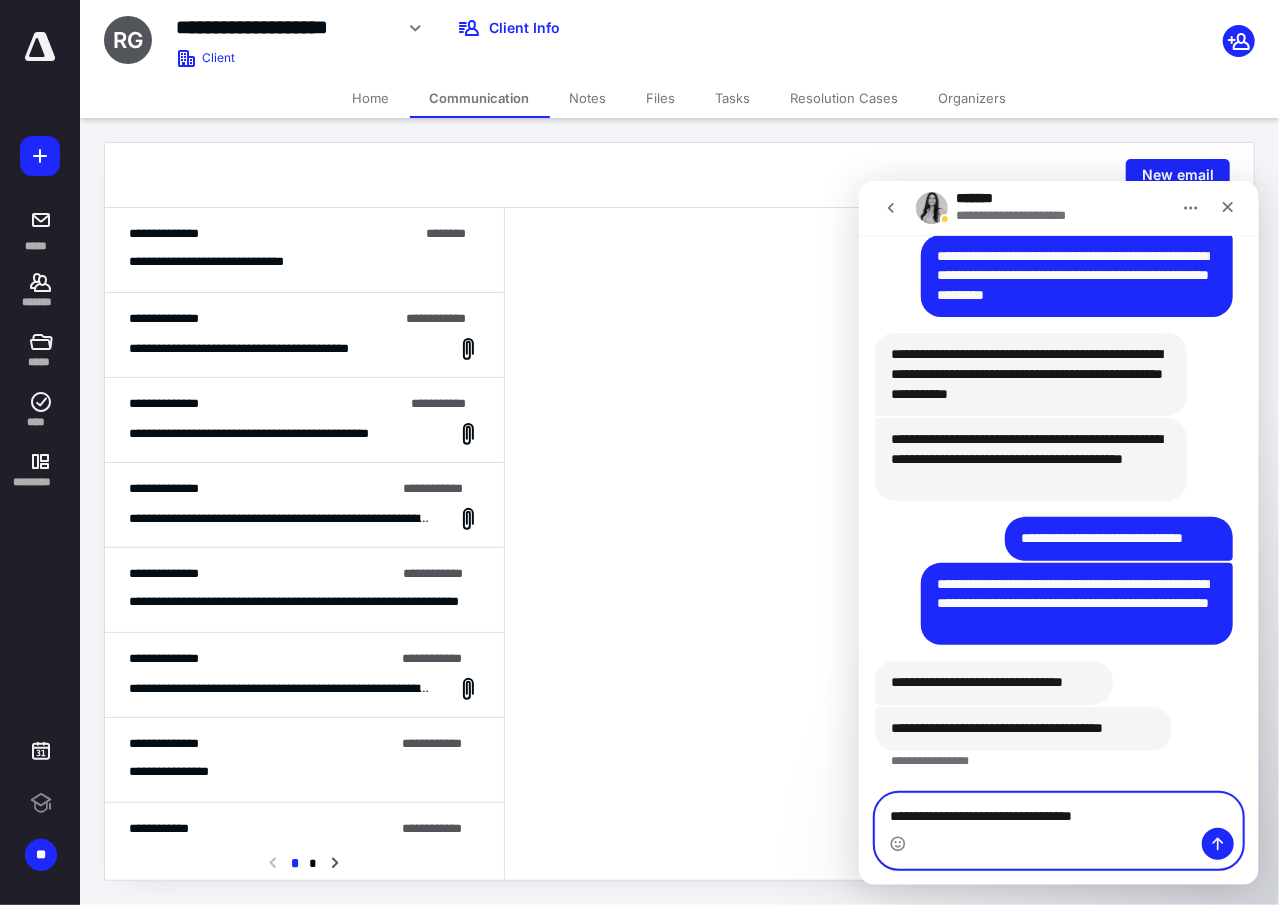 type 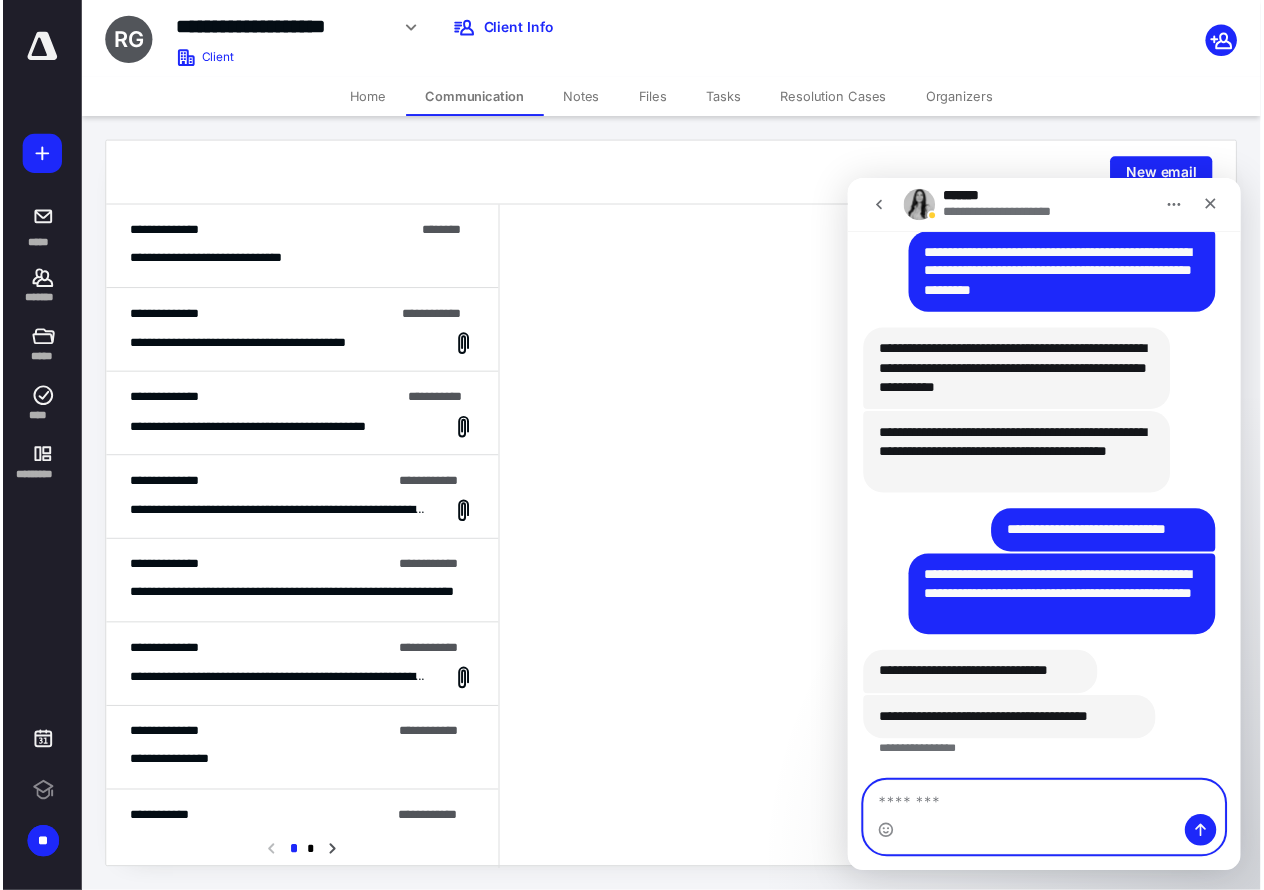 scroll, scrollTop: 3203, scrollLeft: 0, axis: vertical 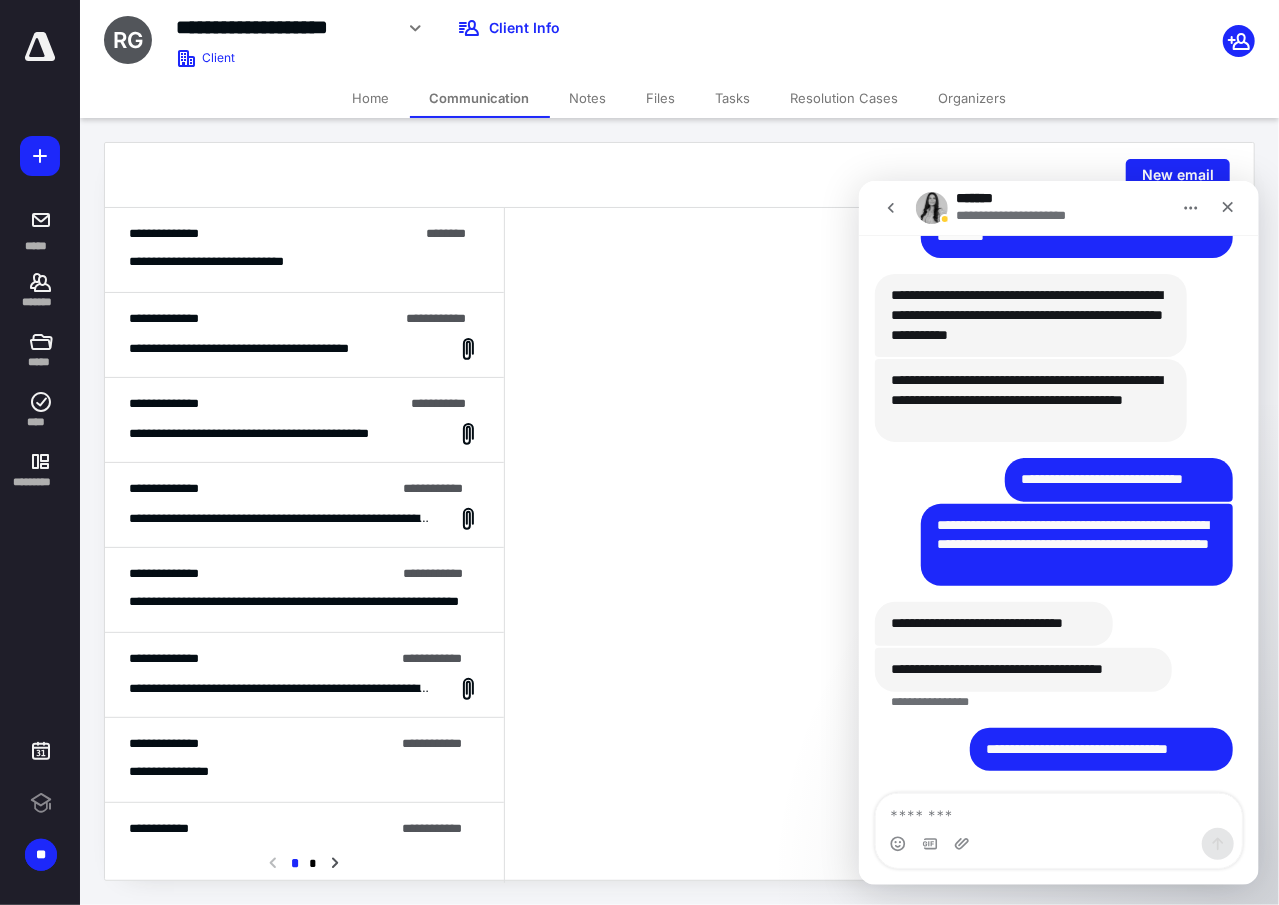 click at bounding box center (40, 47) 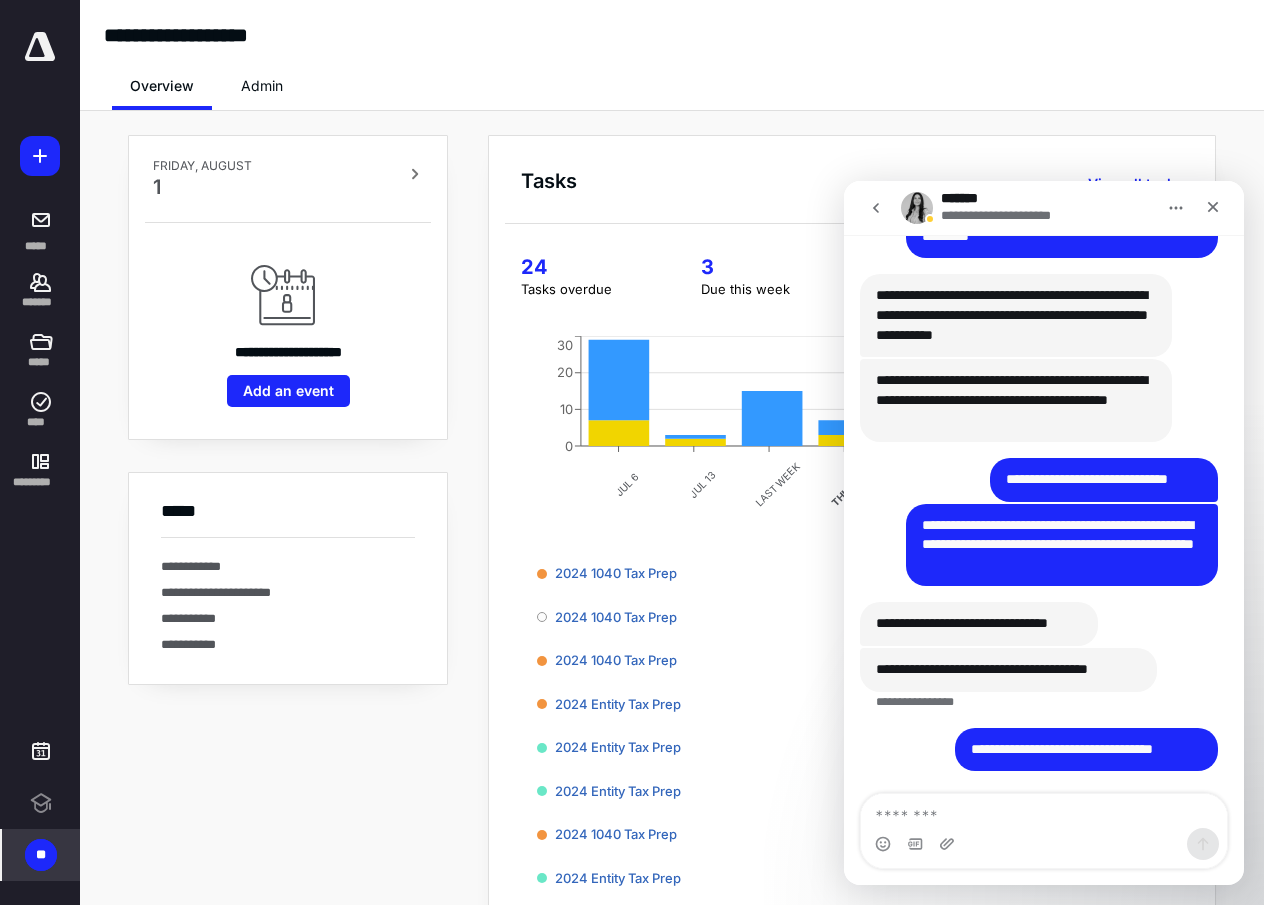click on "**" at bounding box center [40, 815] 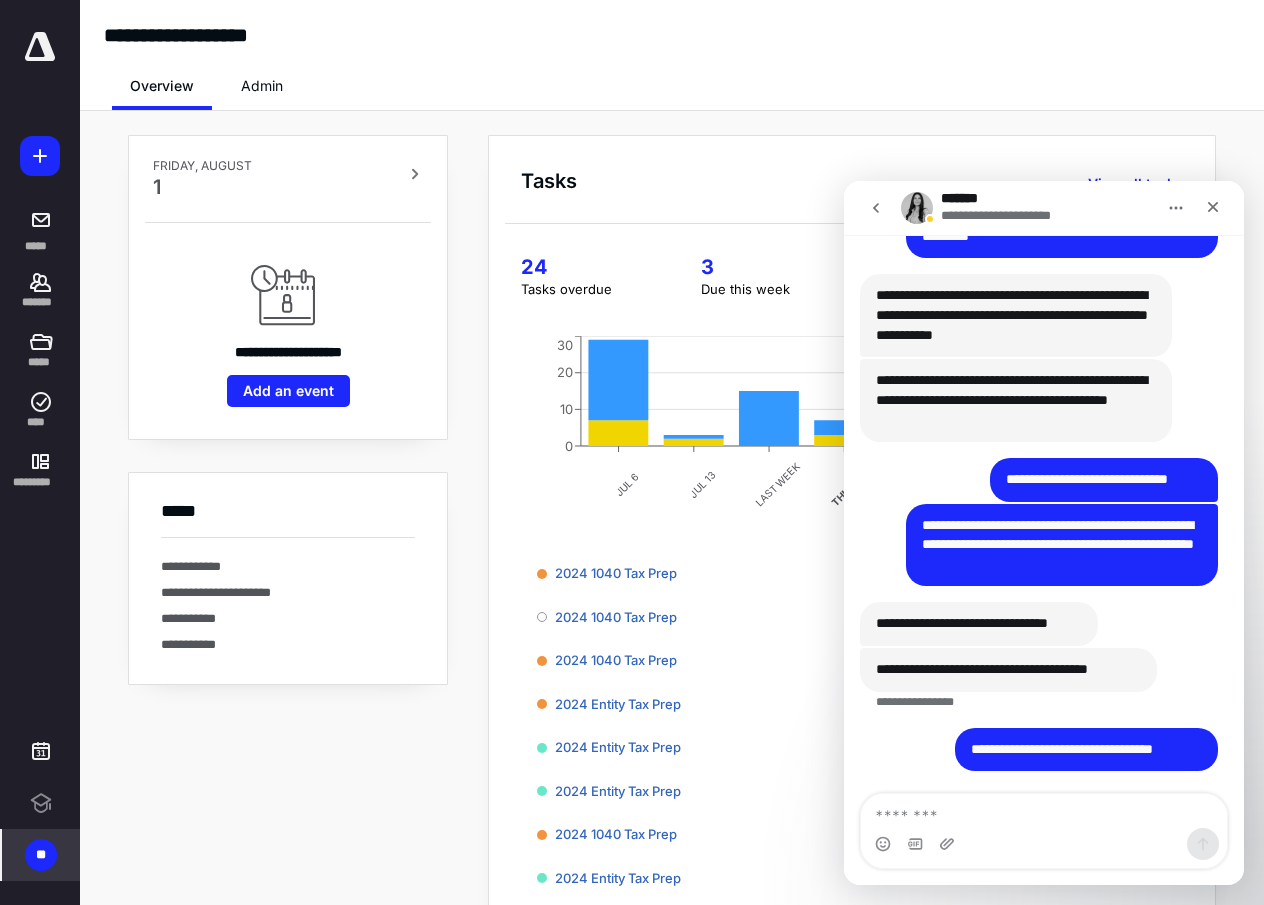 click on "**" at bounding box center [41, 855] 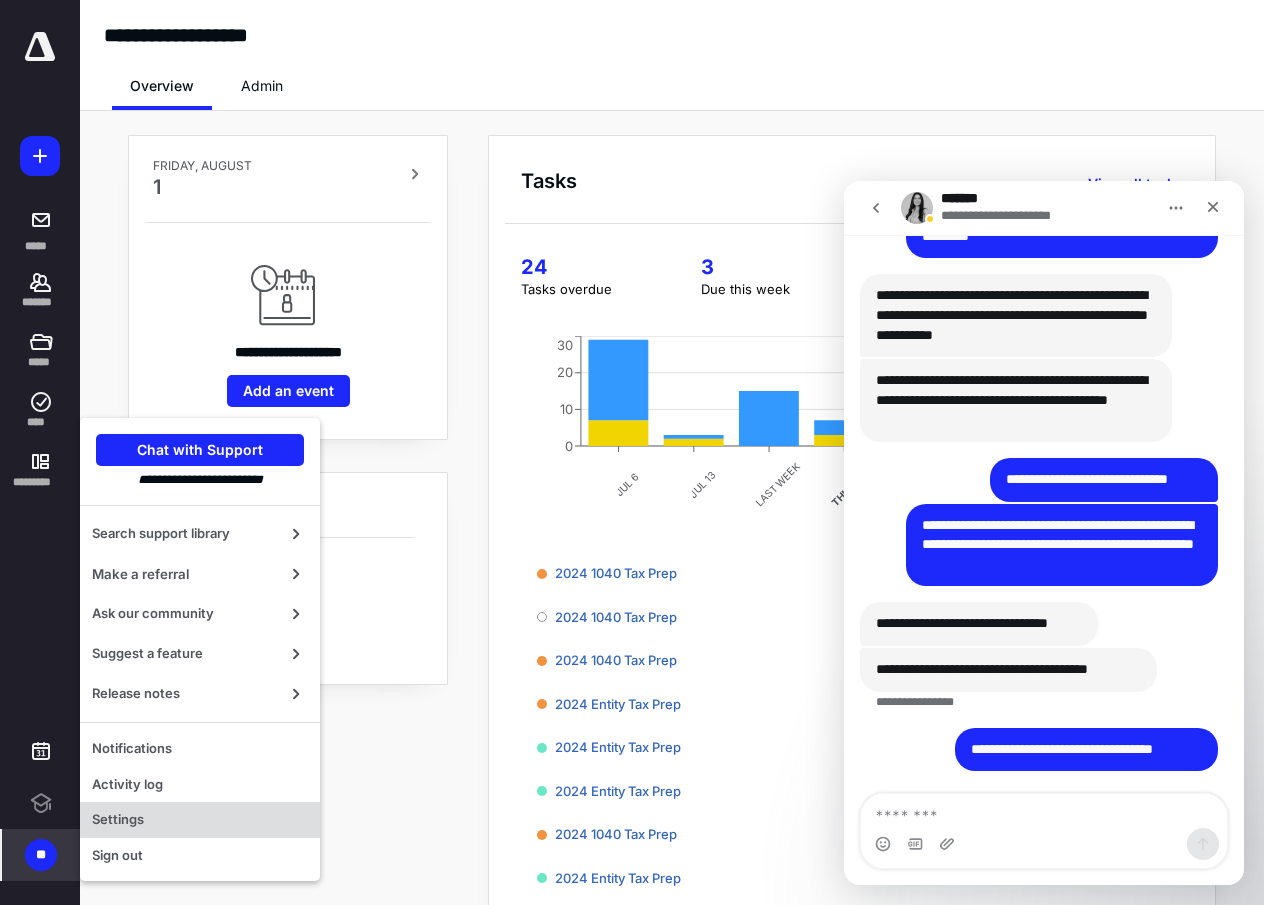 click on "Settings" at bounding box center [200, 820] 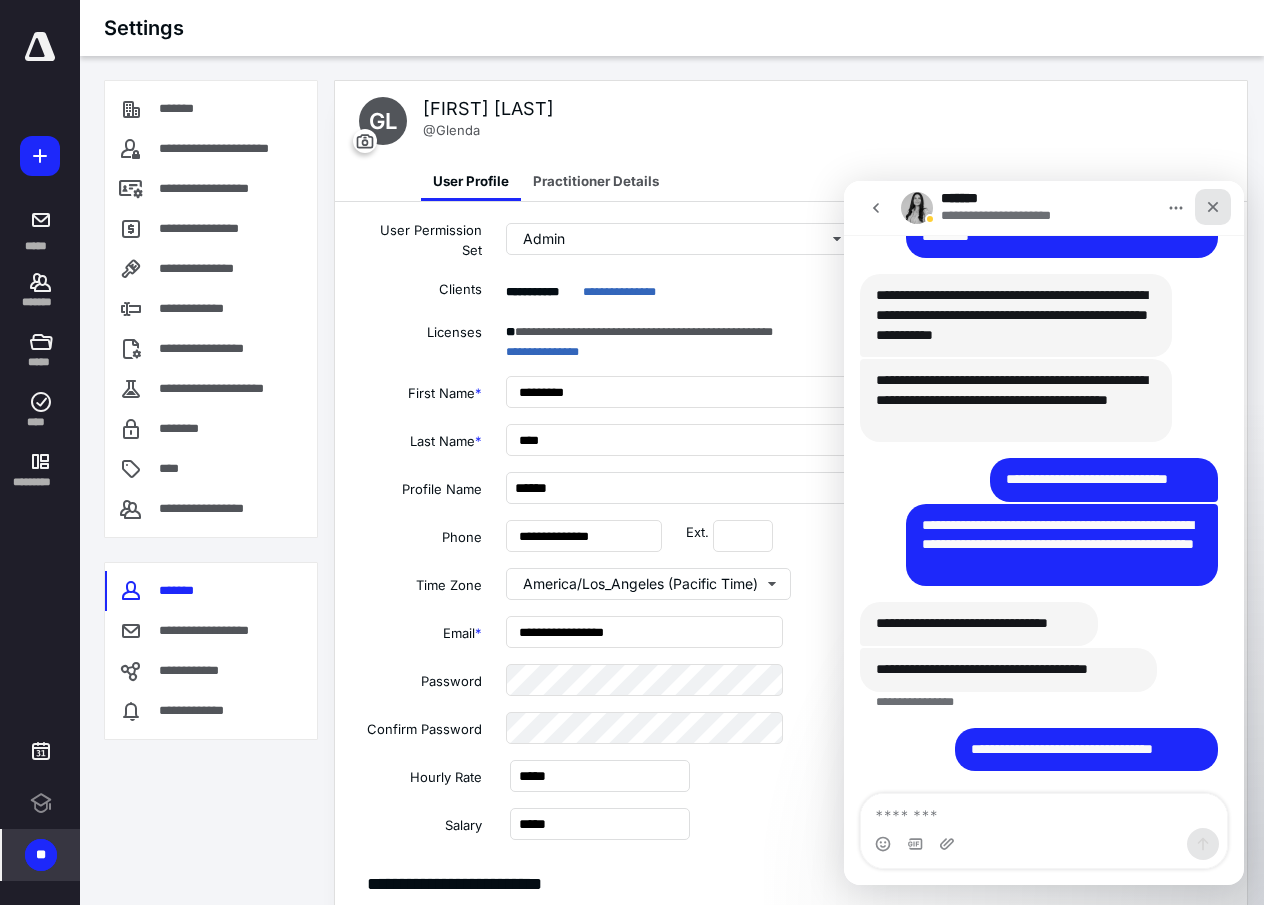 drag, startPoint x: 1212, startPoint y: 200, endPoint x: 2054, endPoint y: 384, distance: 861.87006 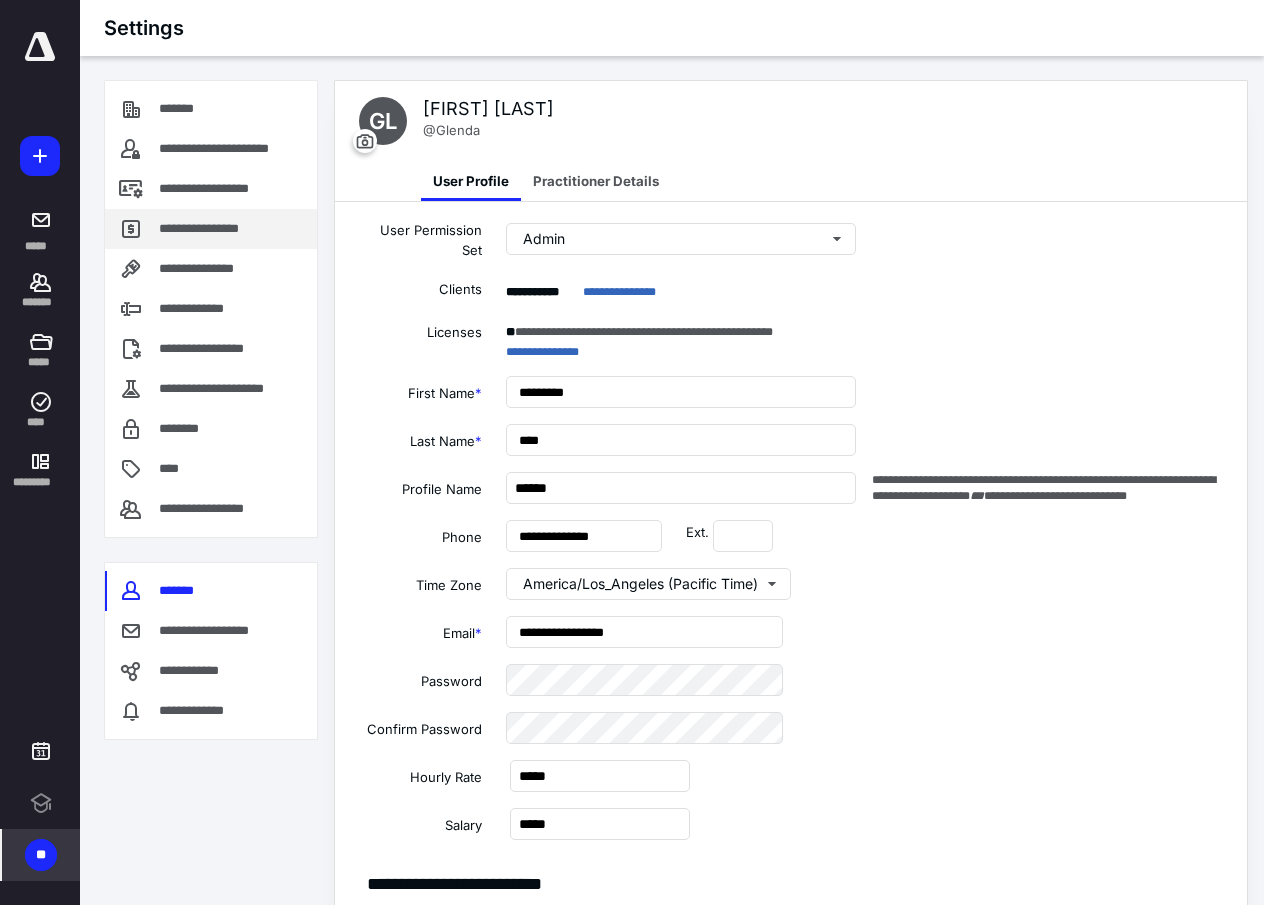 click on "**********" at bounding box center [204, 229] 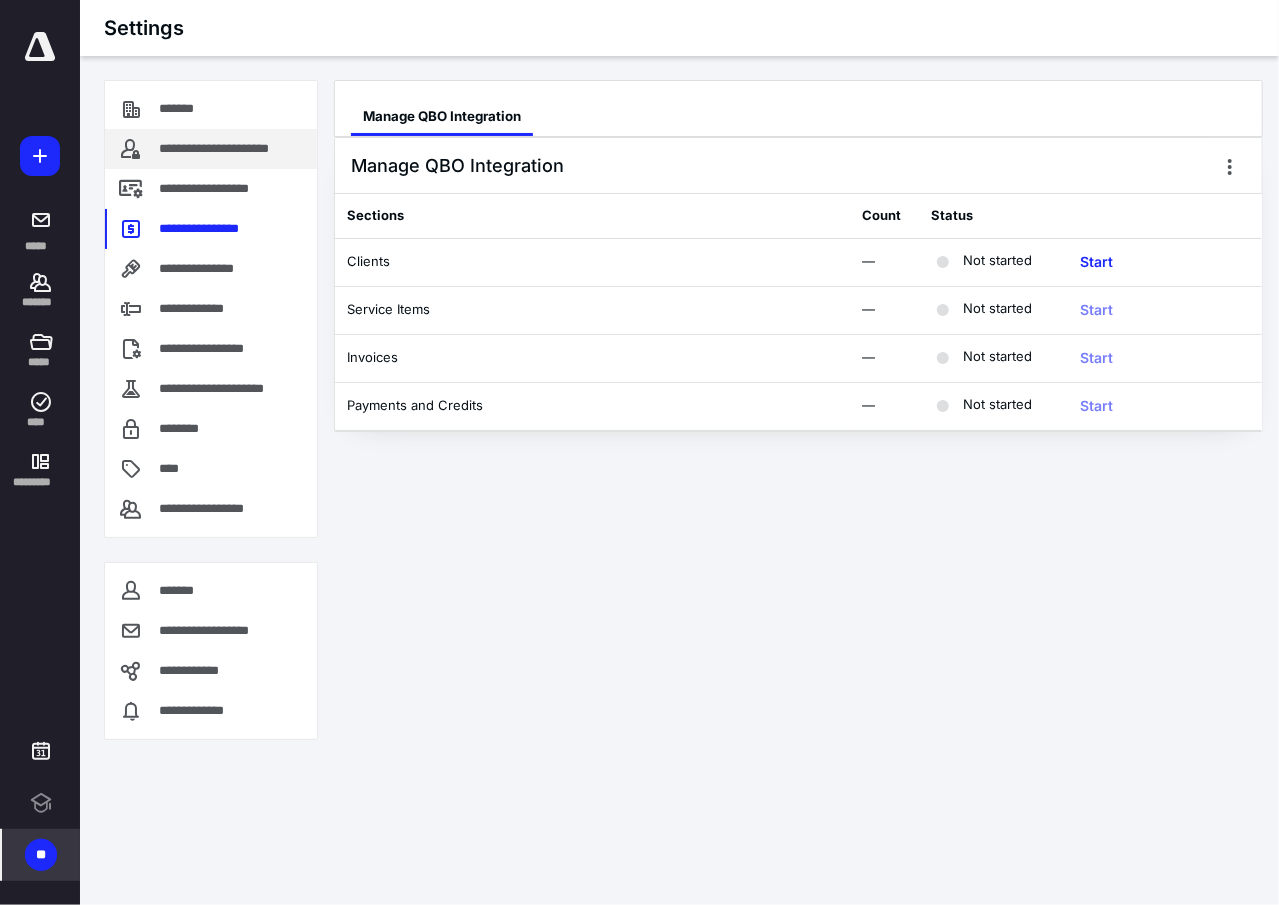 click on "**********" at bounding box center [234, 149] 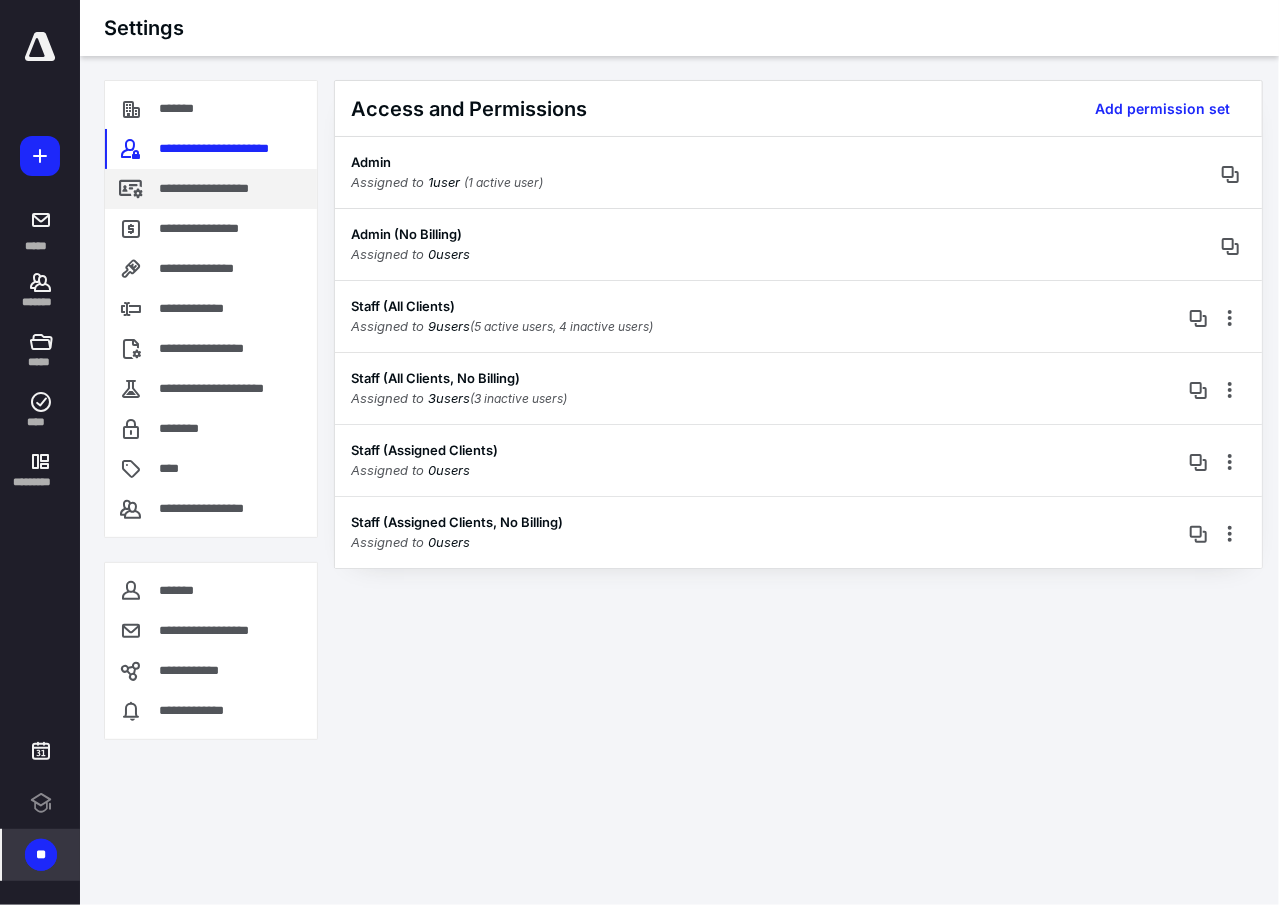 click on "**********" at bounding box center (226, 189) 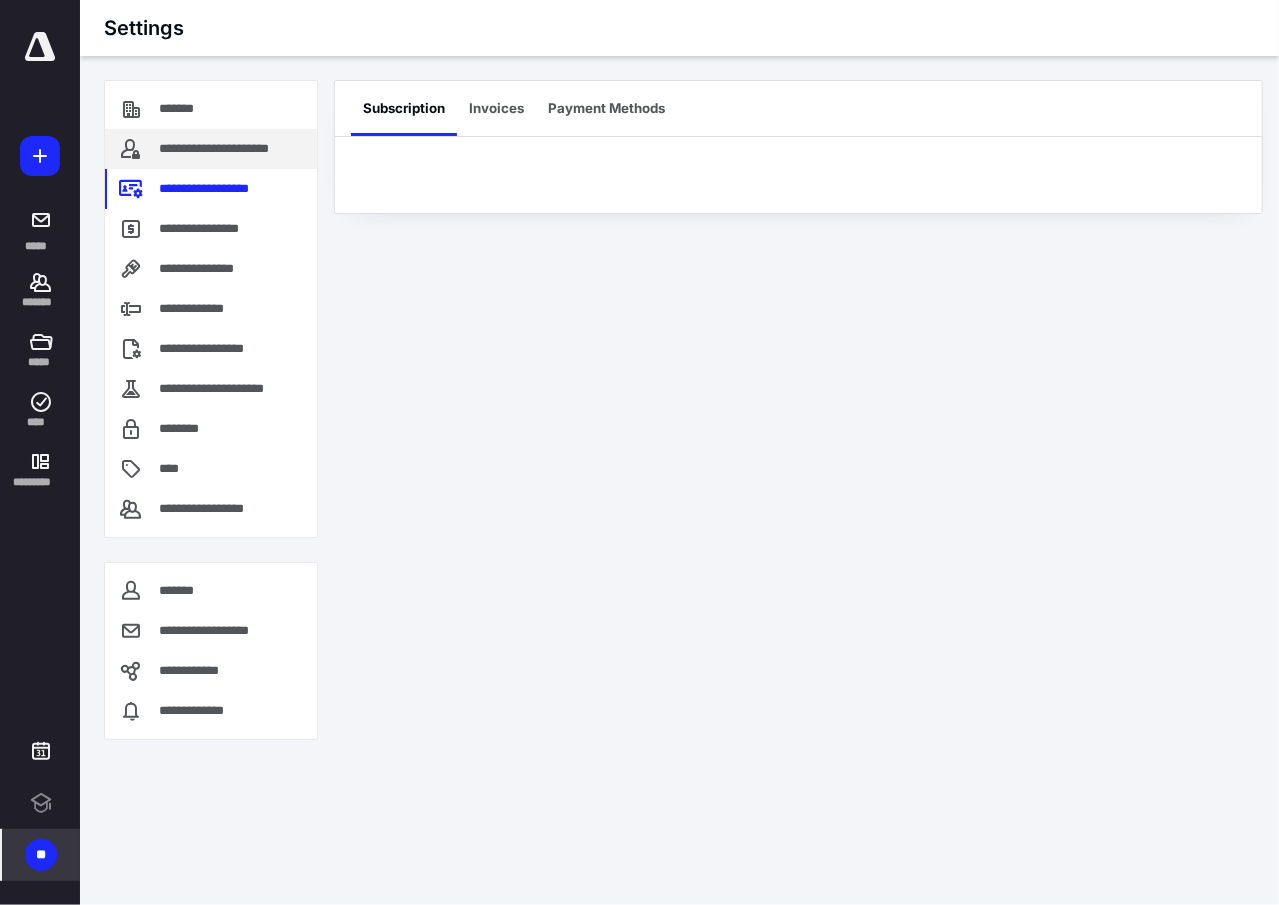 click on "**********" at bounding box center [234, 149] 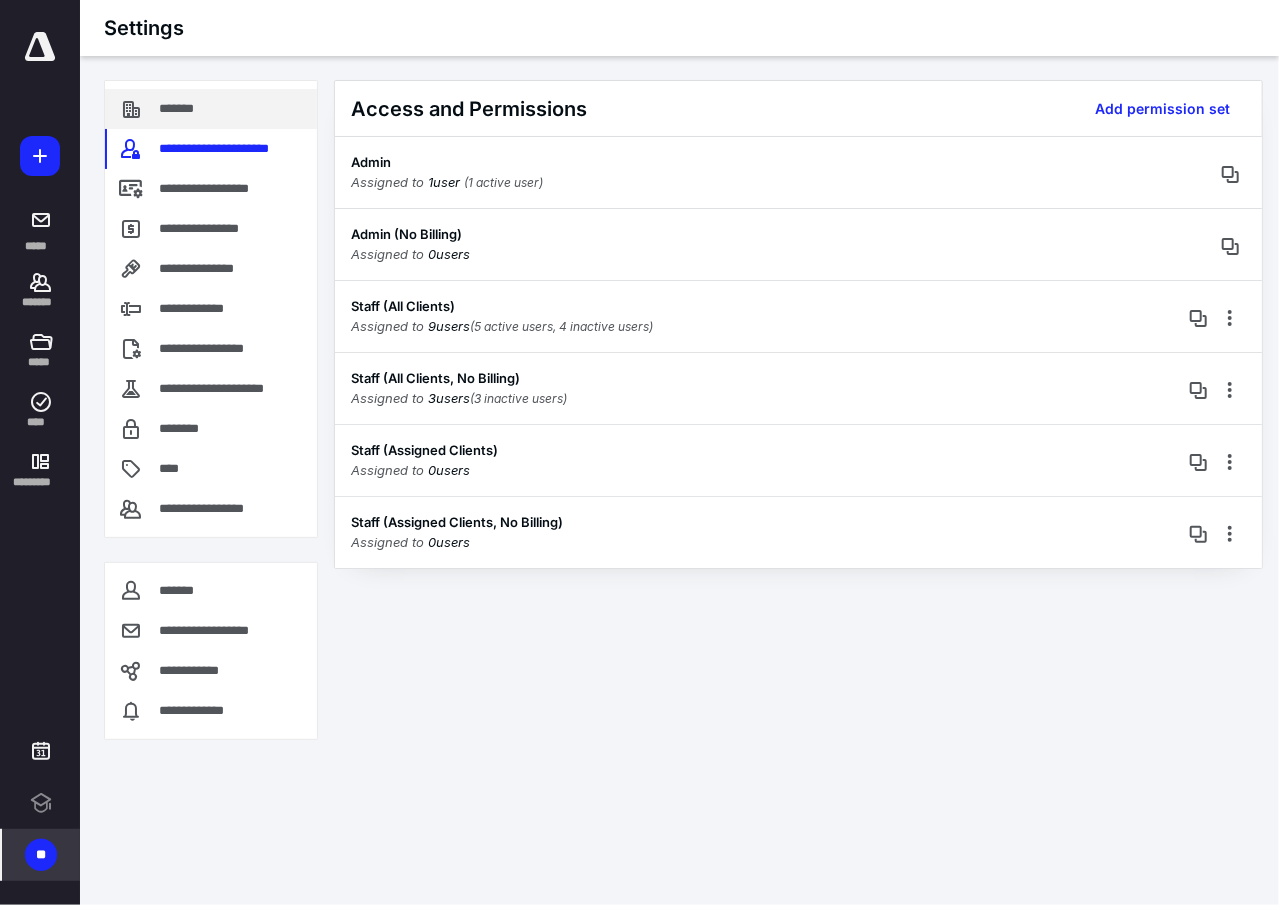 click on "*******" at bounding box center [211, 109] 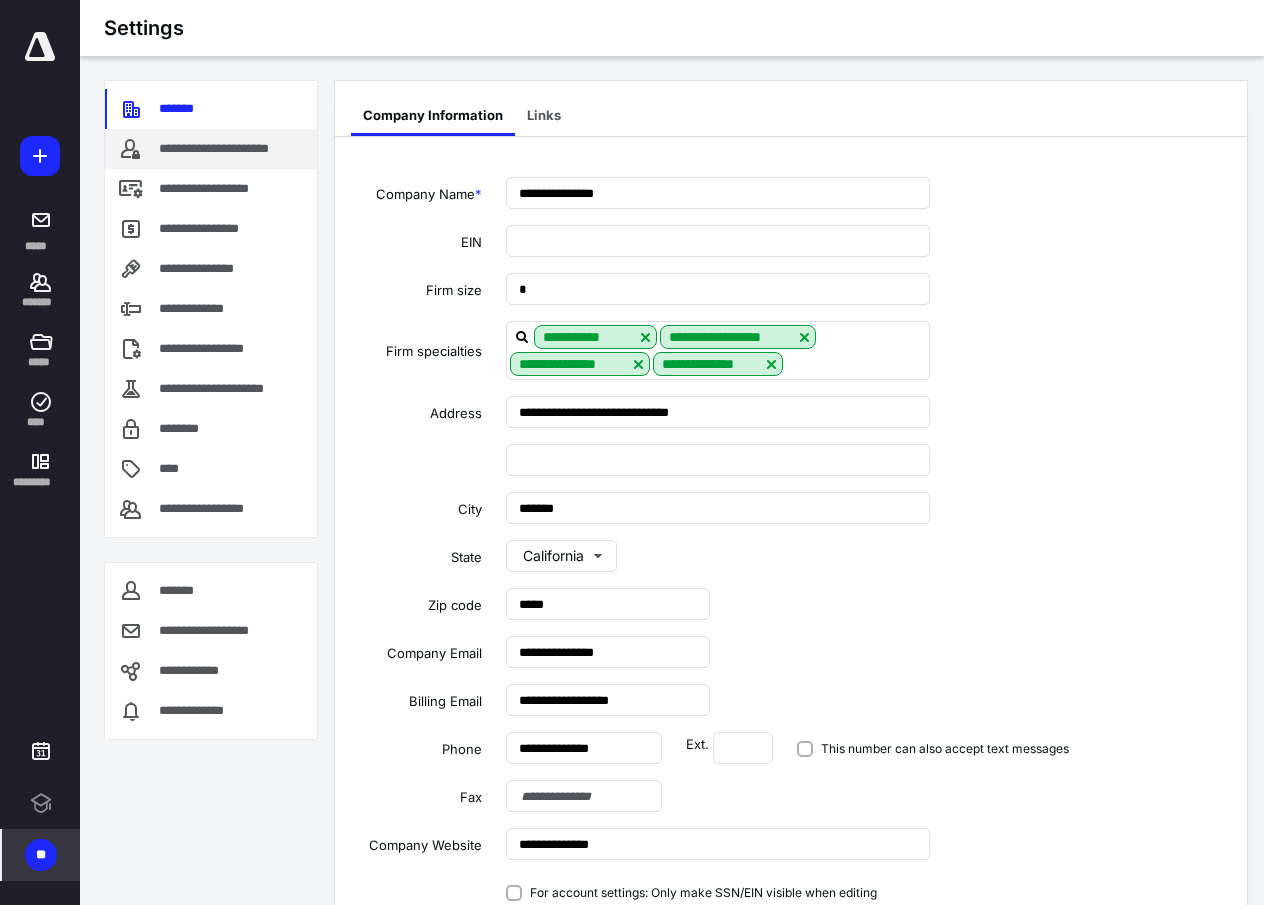click on "**********" at bounding box center [234, 149] 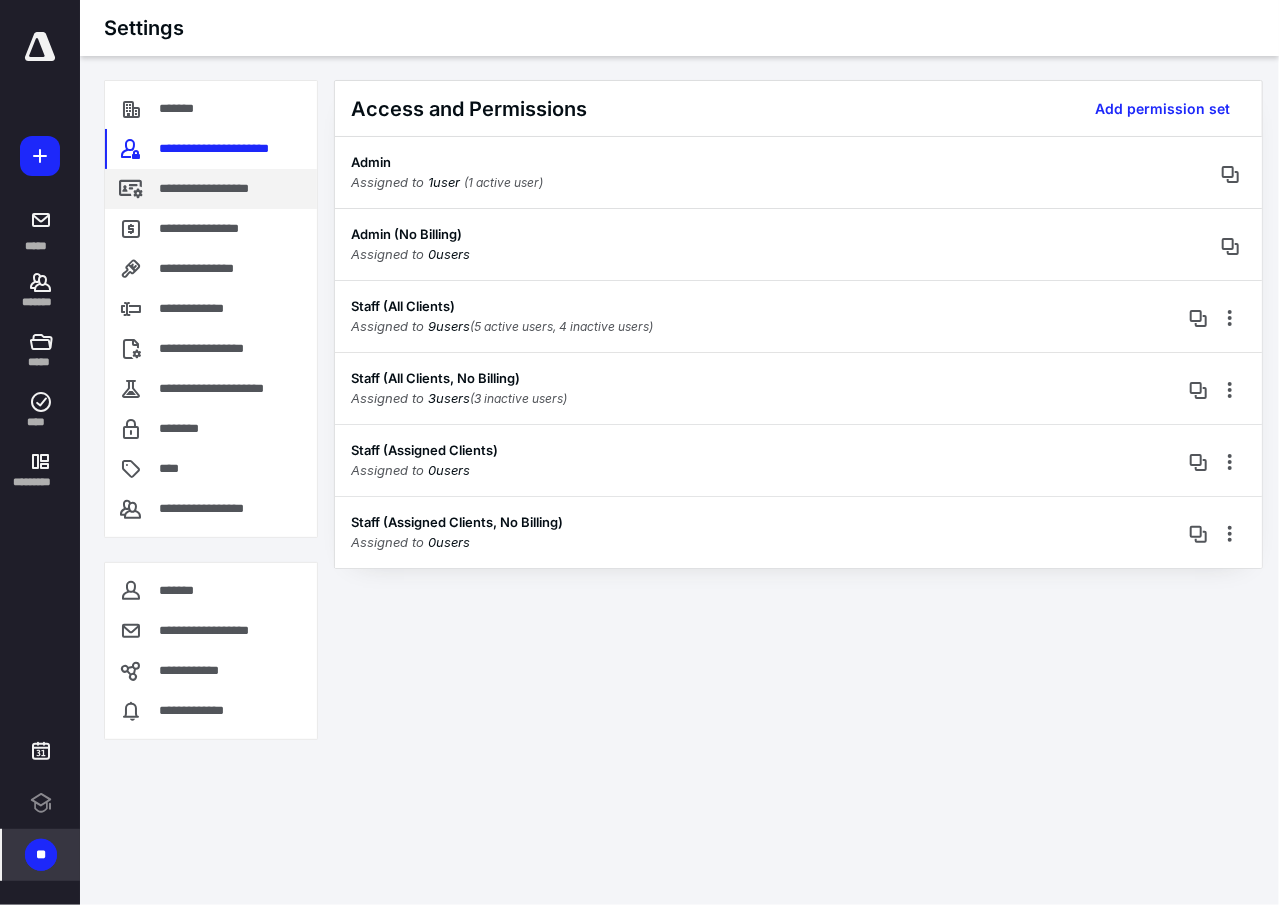 click on "**********" at bounding box center (226, 189) 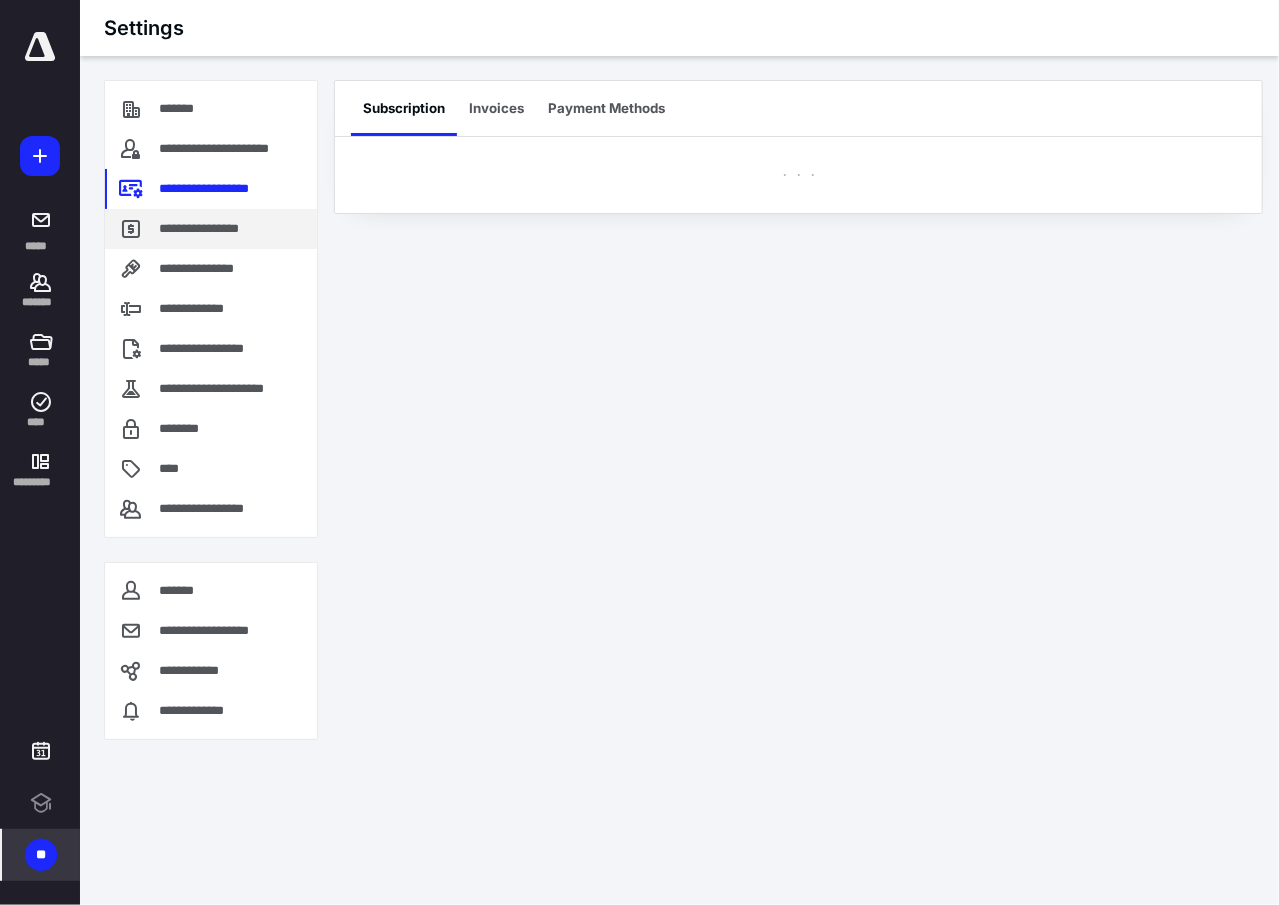 click on "**********" at bounding box center (204, 229) 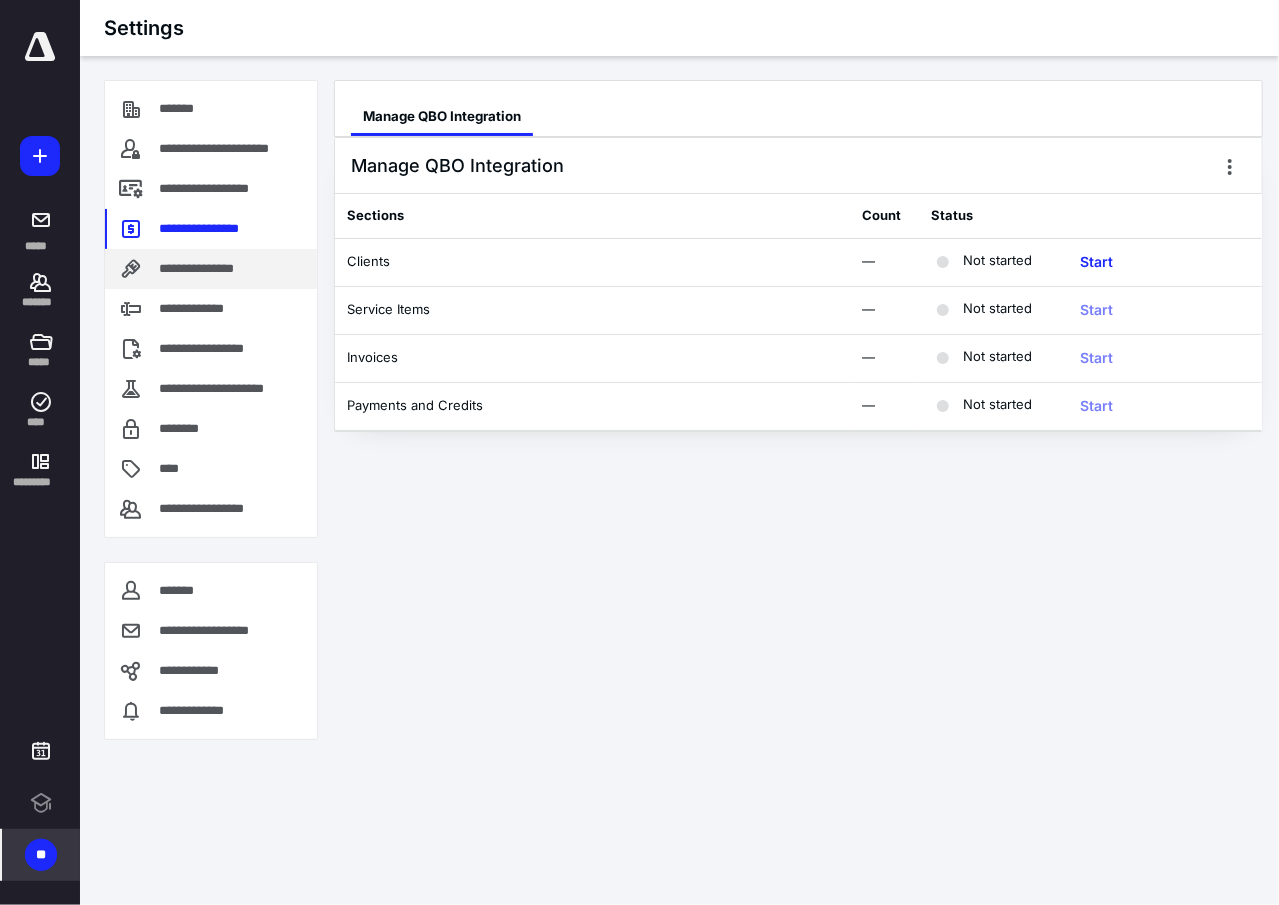 click on "**********" at bounding box center (212, 269) 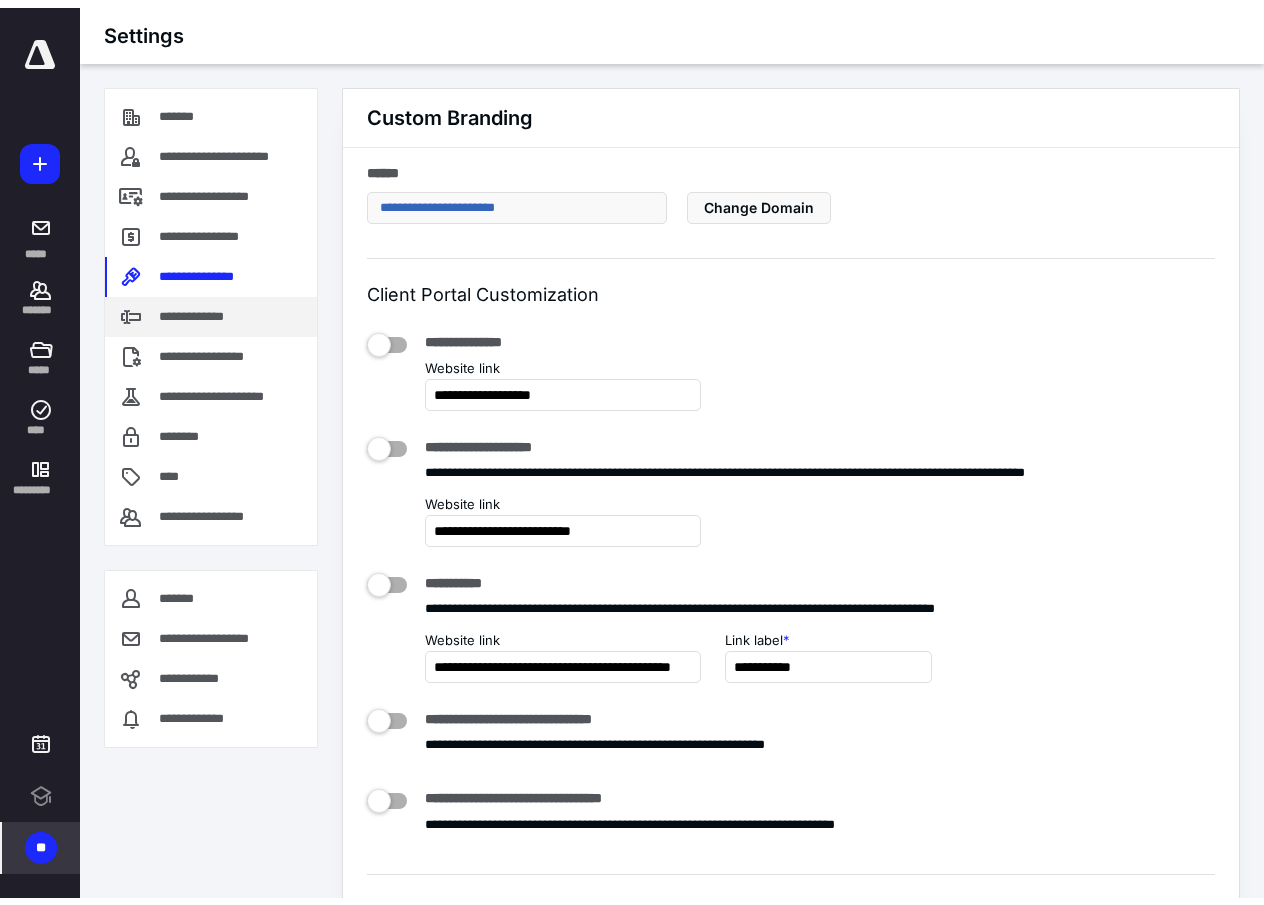 scroll, scrollTop: 3280, scrollLeft: 0, axis: vertical 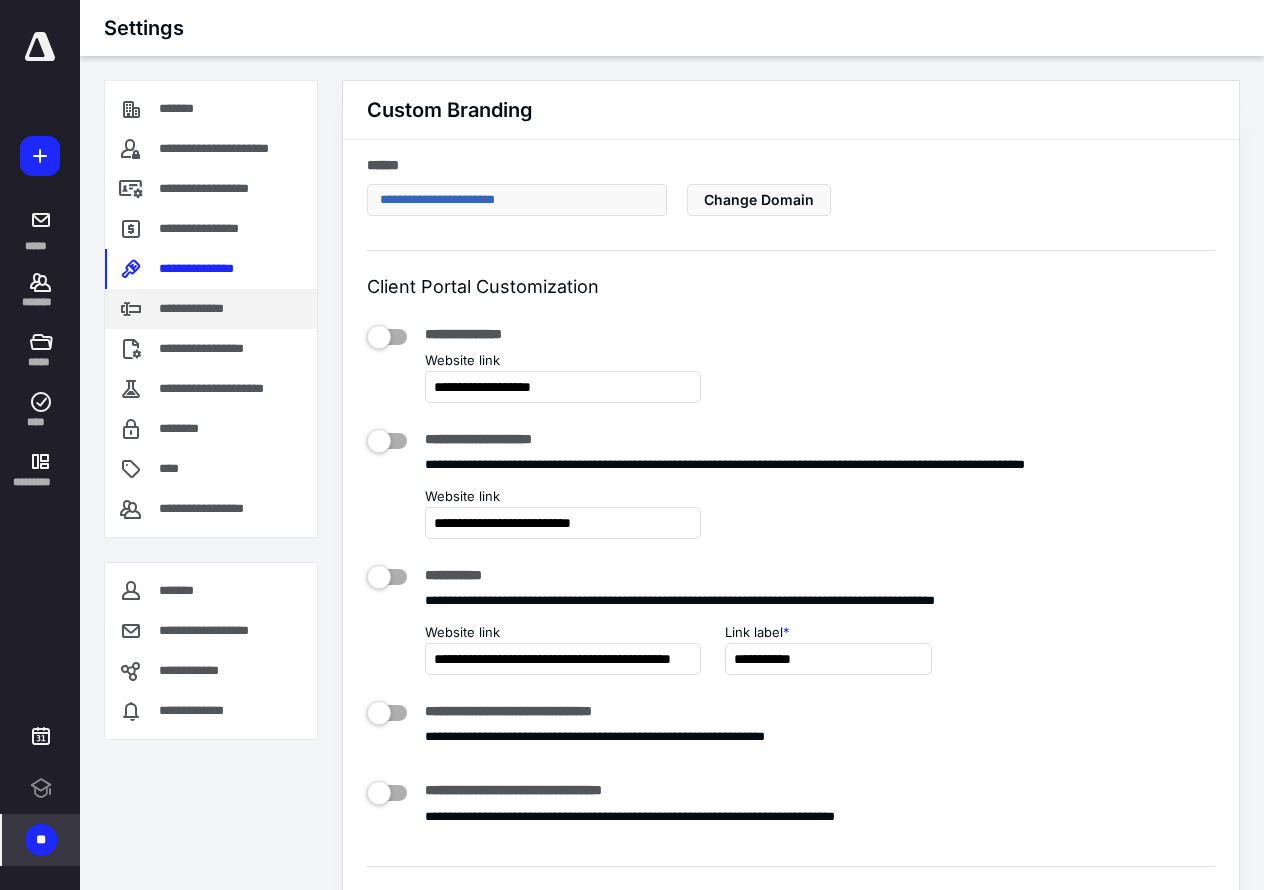 click on "**********" at bounding box center (202, 309) 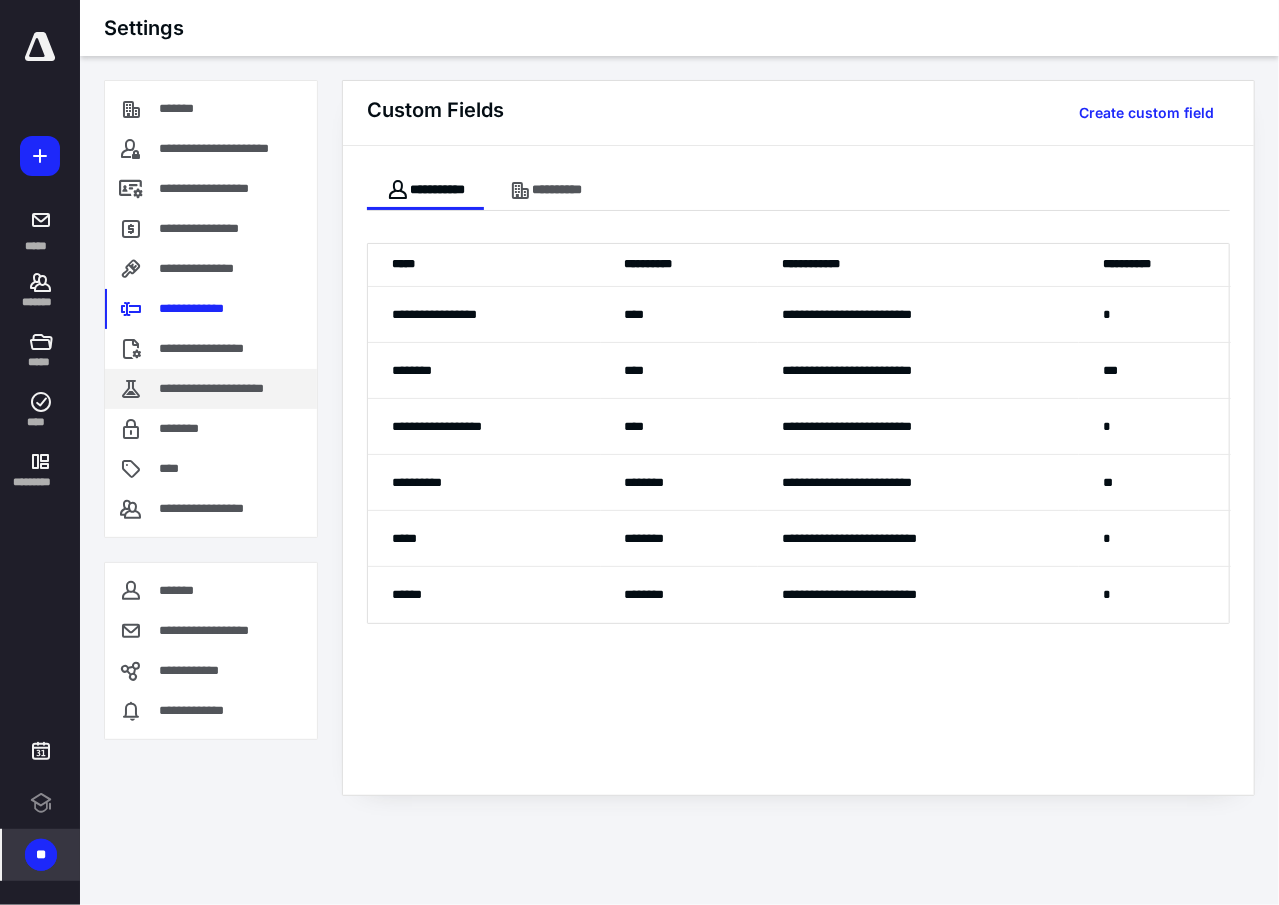 click on "**********" at bounding box center [211, 389] 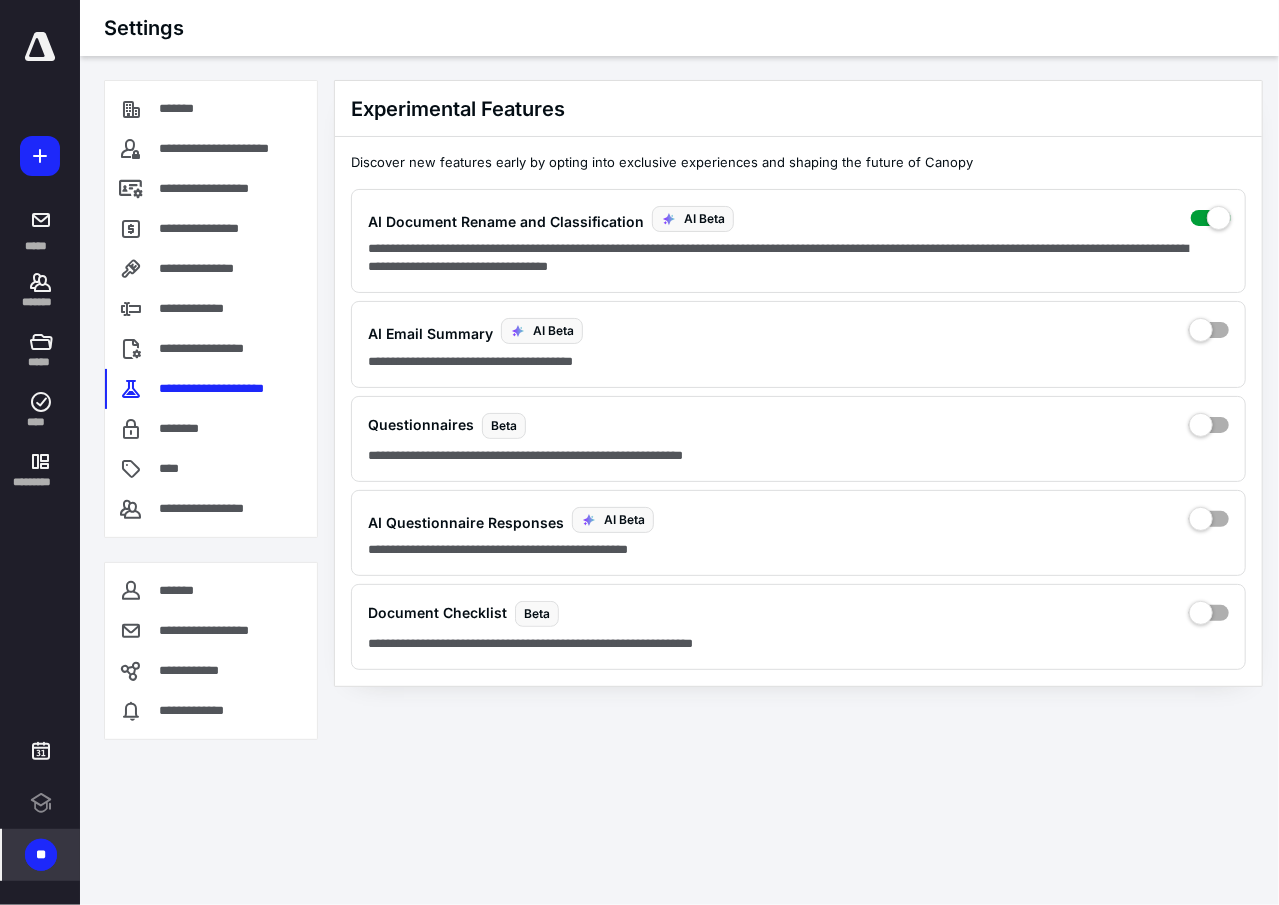 click on "**" at bounding box center (41, 855) 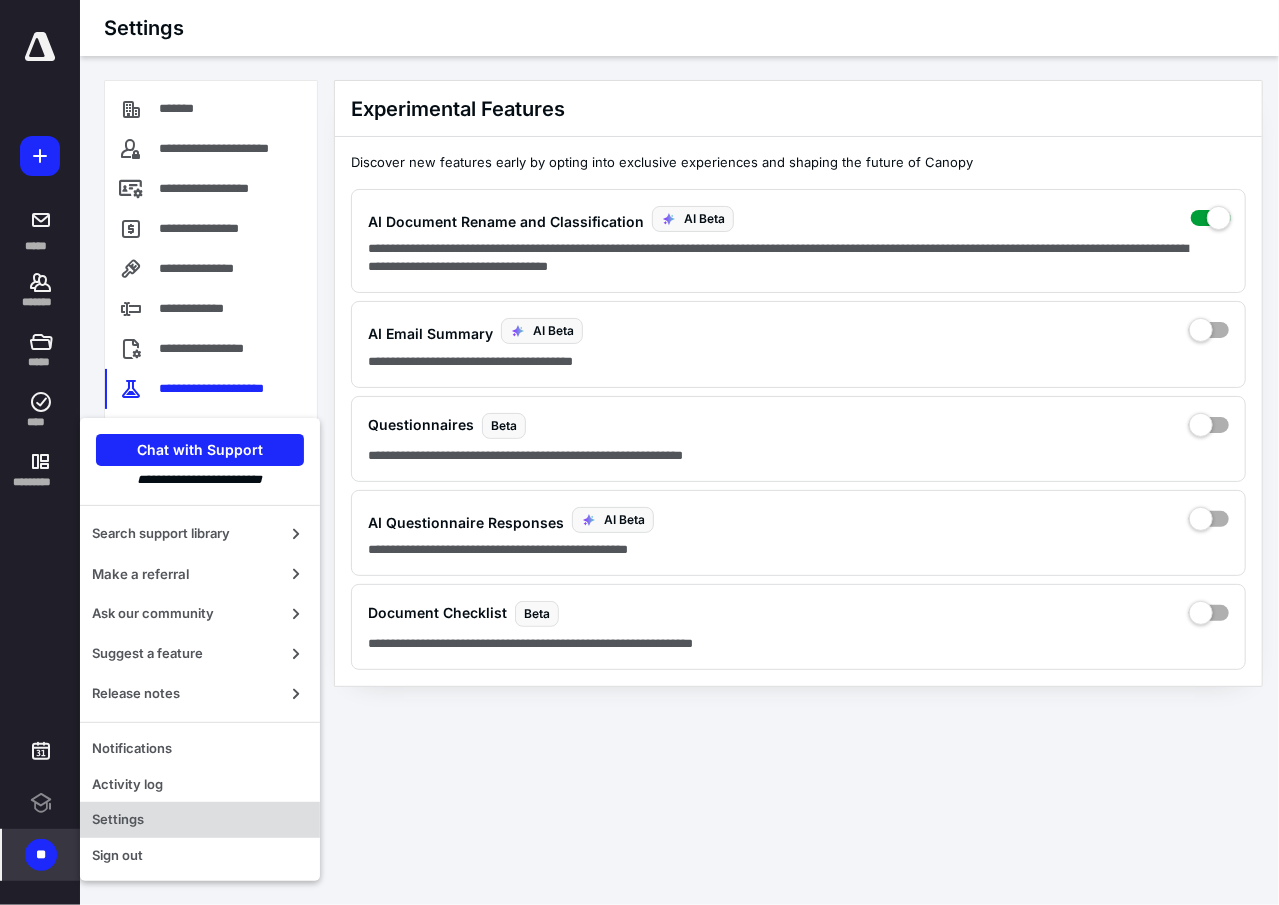 click on "Settings" at bounding box center (200, 820) 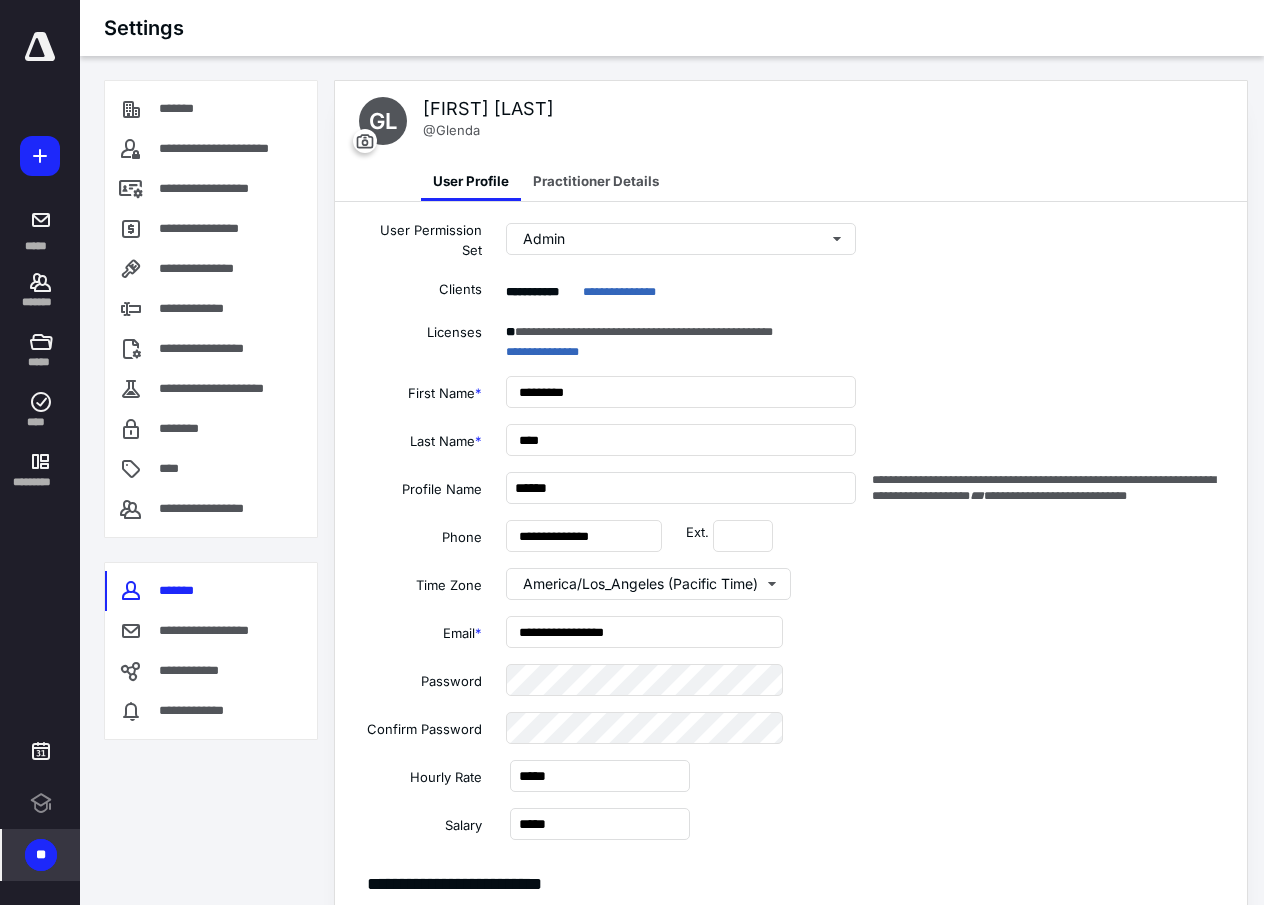 type on "**********" 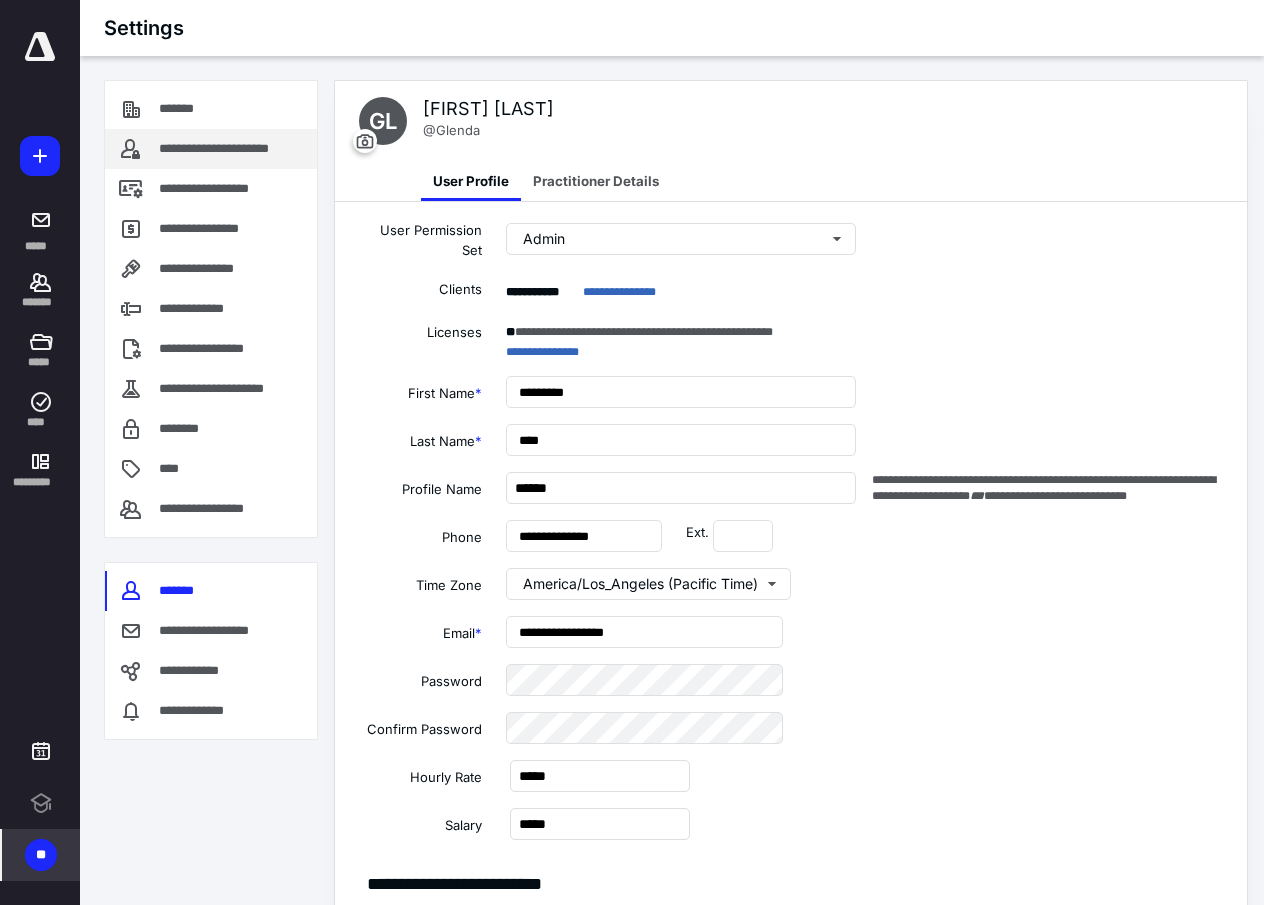 click on "**********" at bounding box center [234, 149] 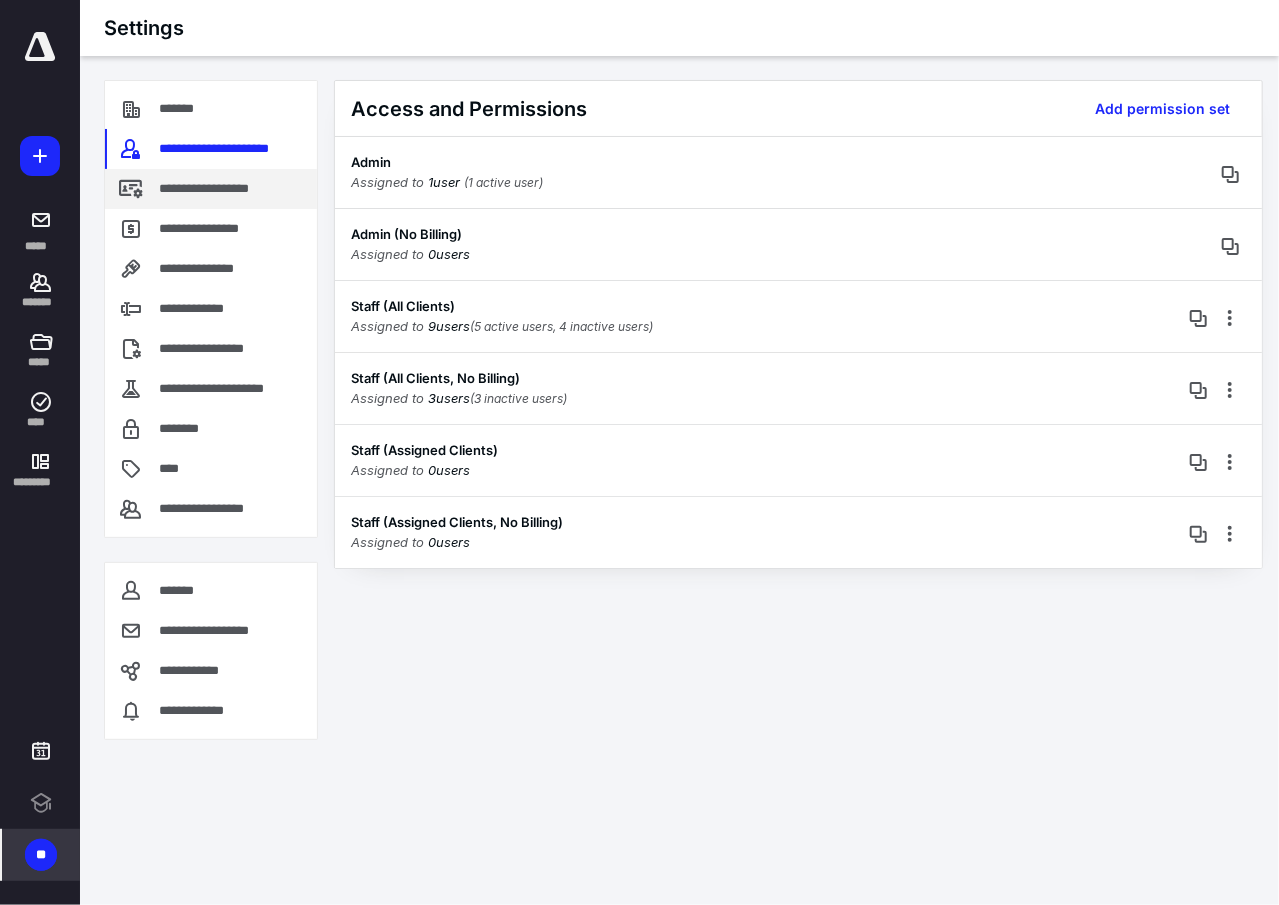 click on "**********" at bounding box center (226, 189) 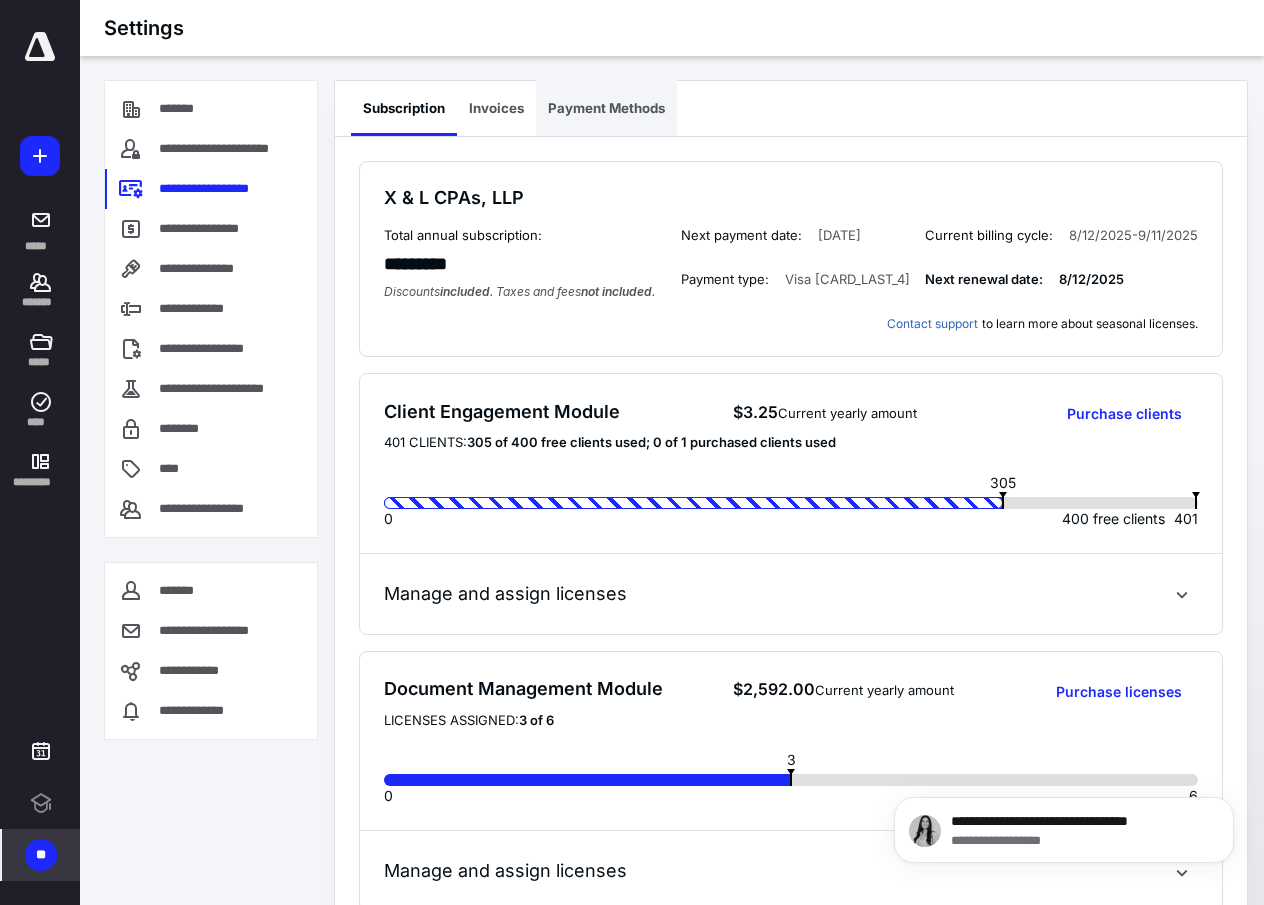scroll, scrollTop: 3263, scrollLeft: 0, axis: vertical 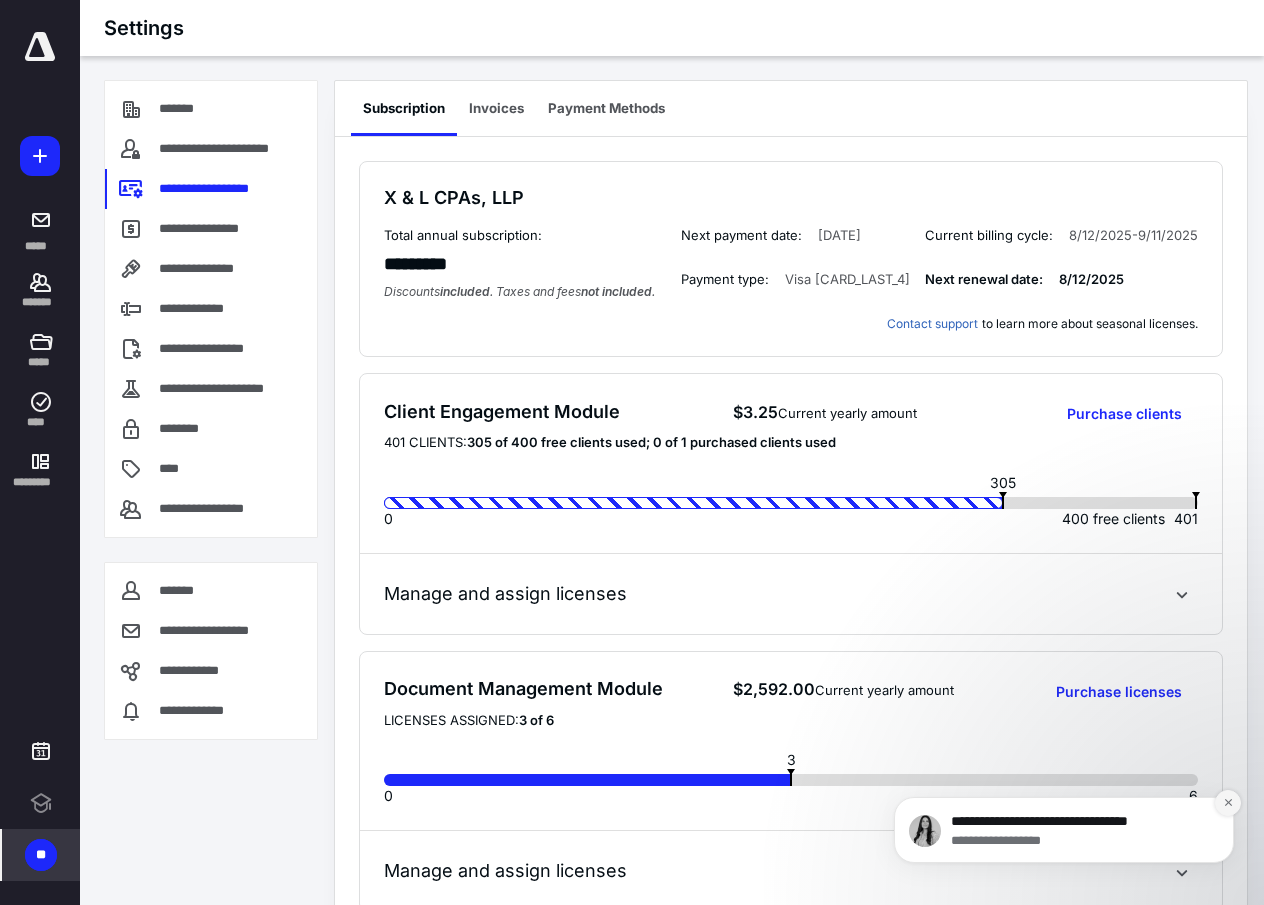 click at bounding box center [1228, 803] 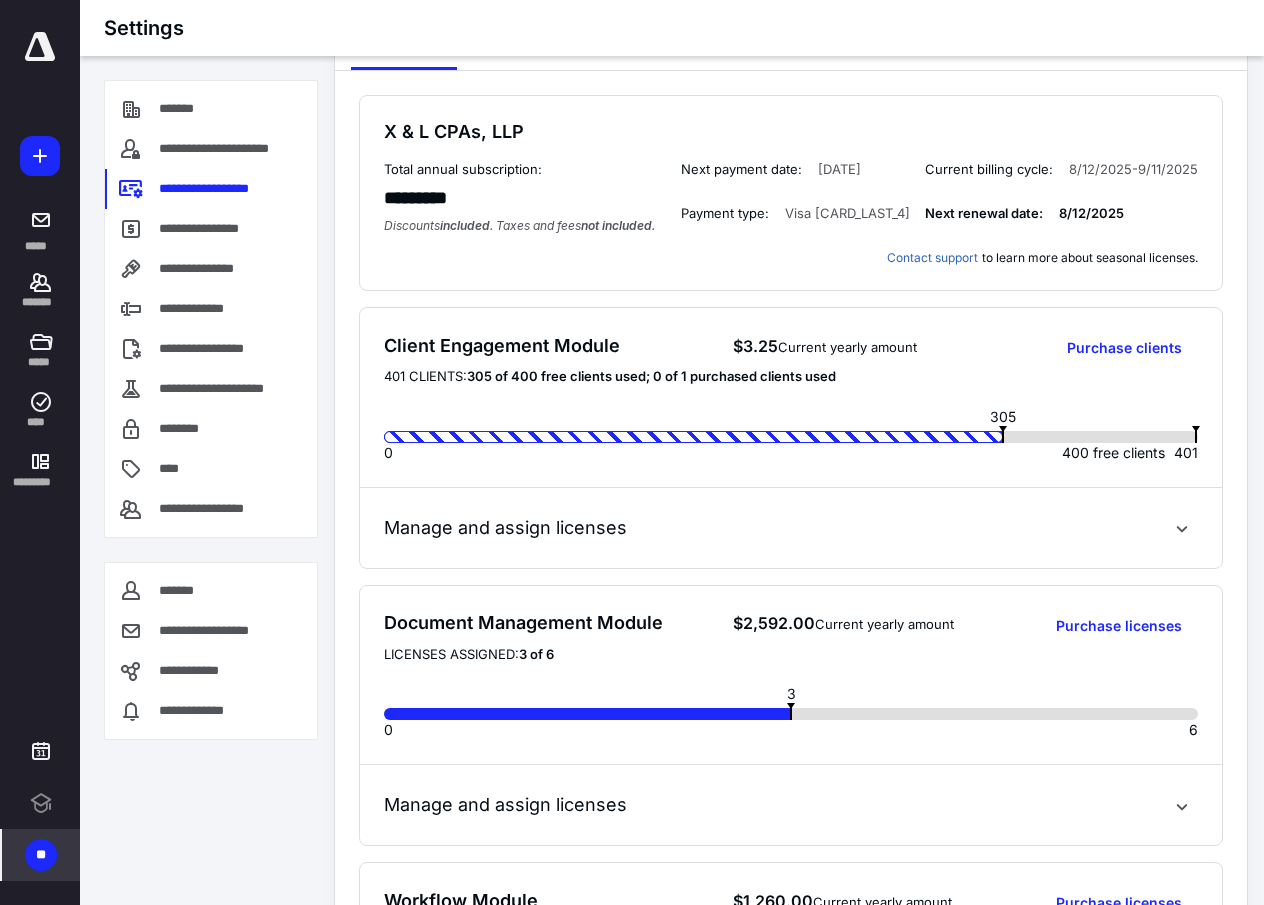scroll, scrollTop: 0, scrollLeft: 0, axis: both 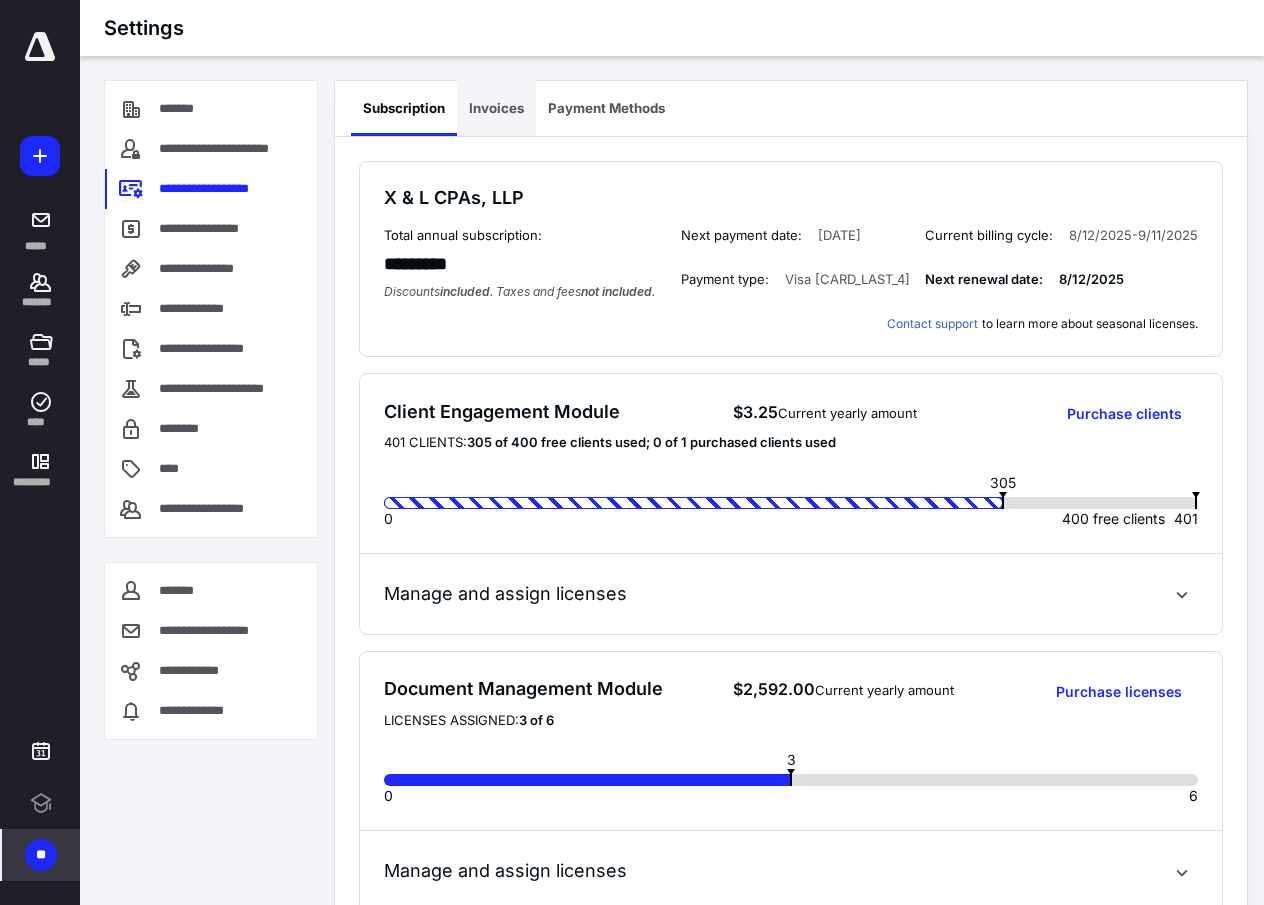 click on "Invoices" at bounding box center [496, 108] 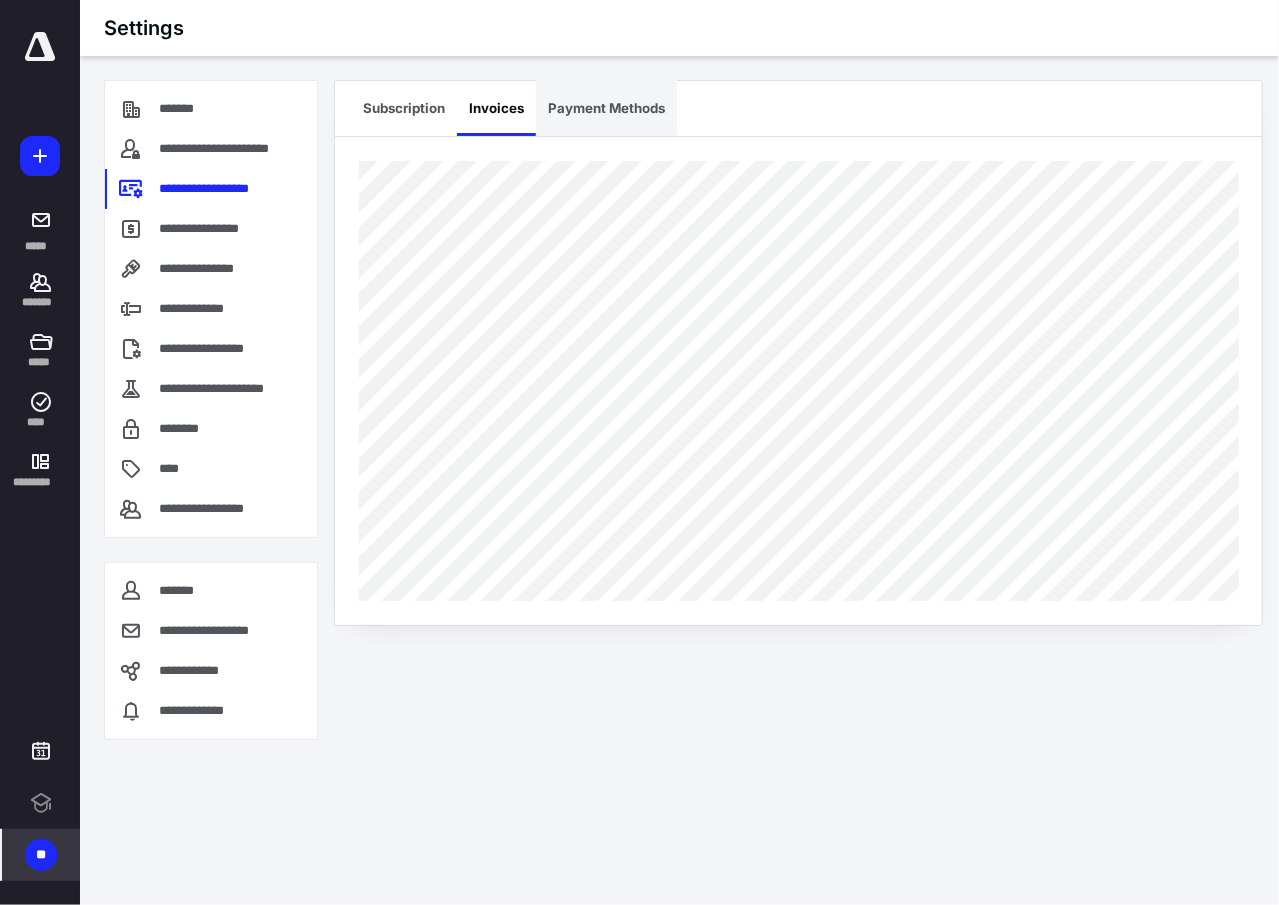 click on "Payment Methods" at bounding box center [606, 108] 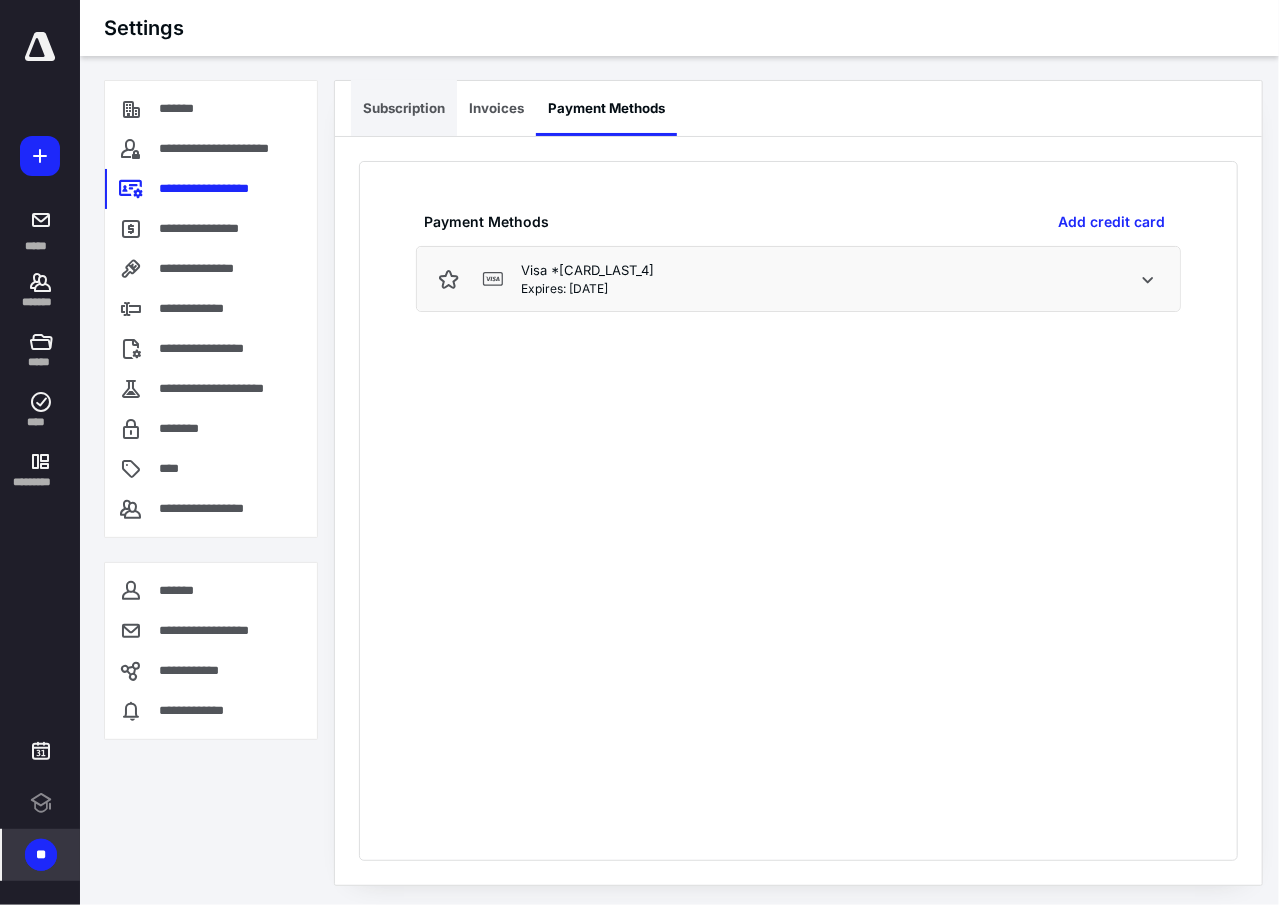 click on "Subscription" at bounding box center [404, 108] 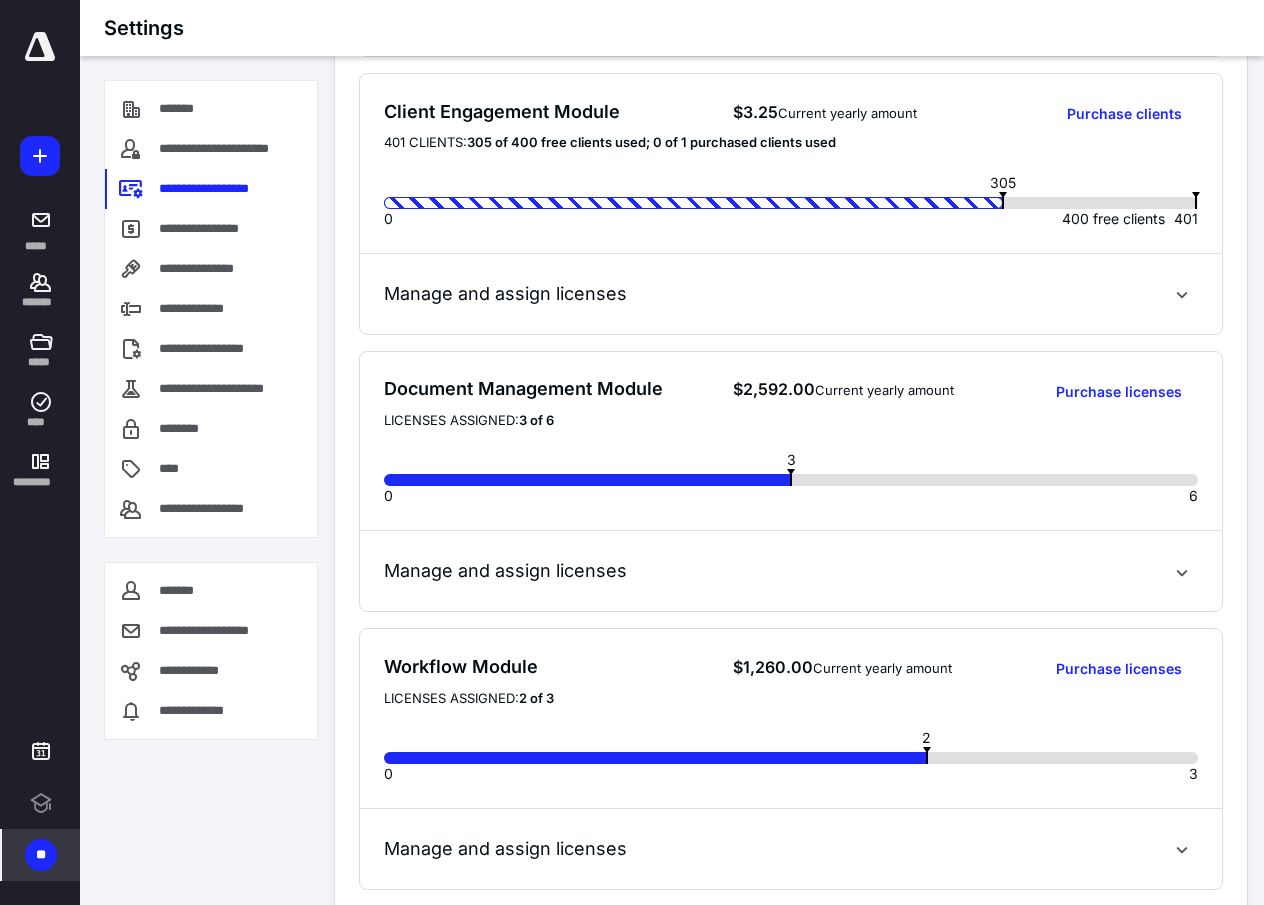 scroll, scrollTop: 566, scrollLeft: 0, axis: vertical 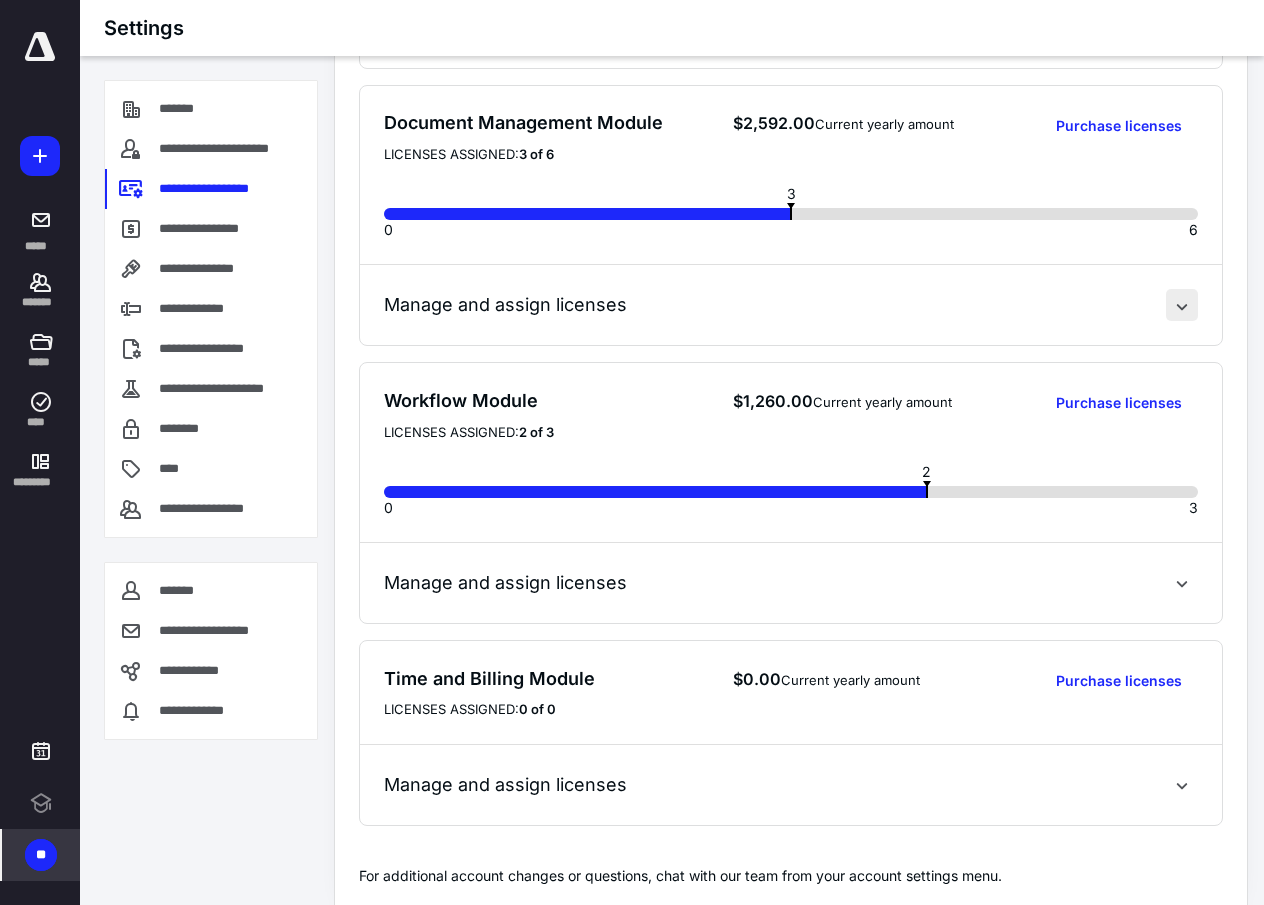 click at bounding box center (1182, 305) 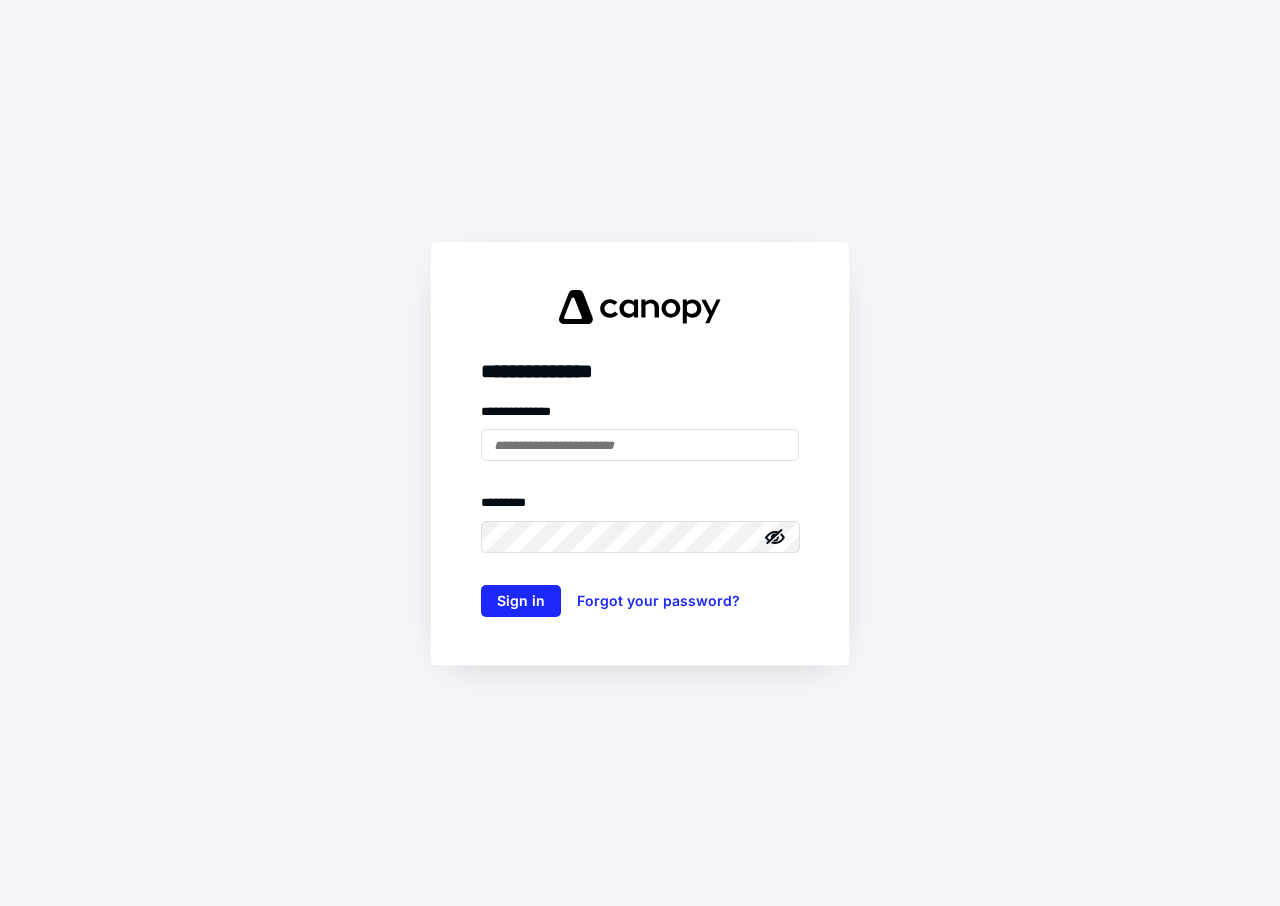 scroll, scrollTop: 0, scrollLeft: 0, axis: both 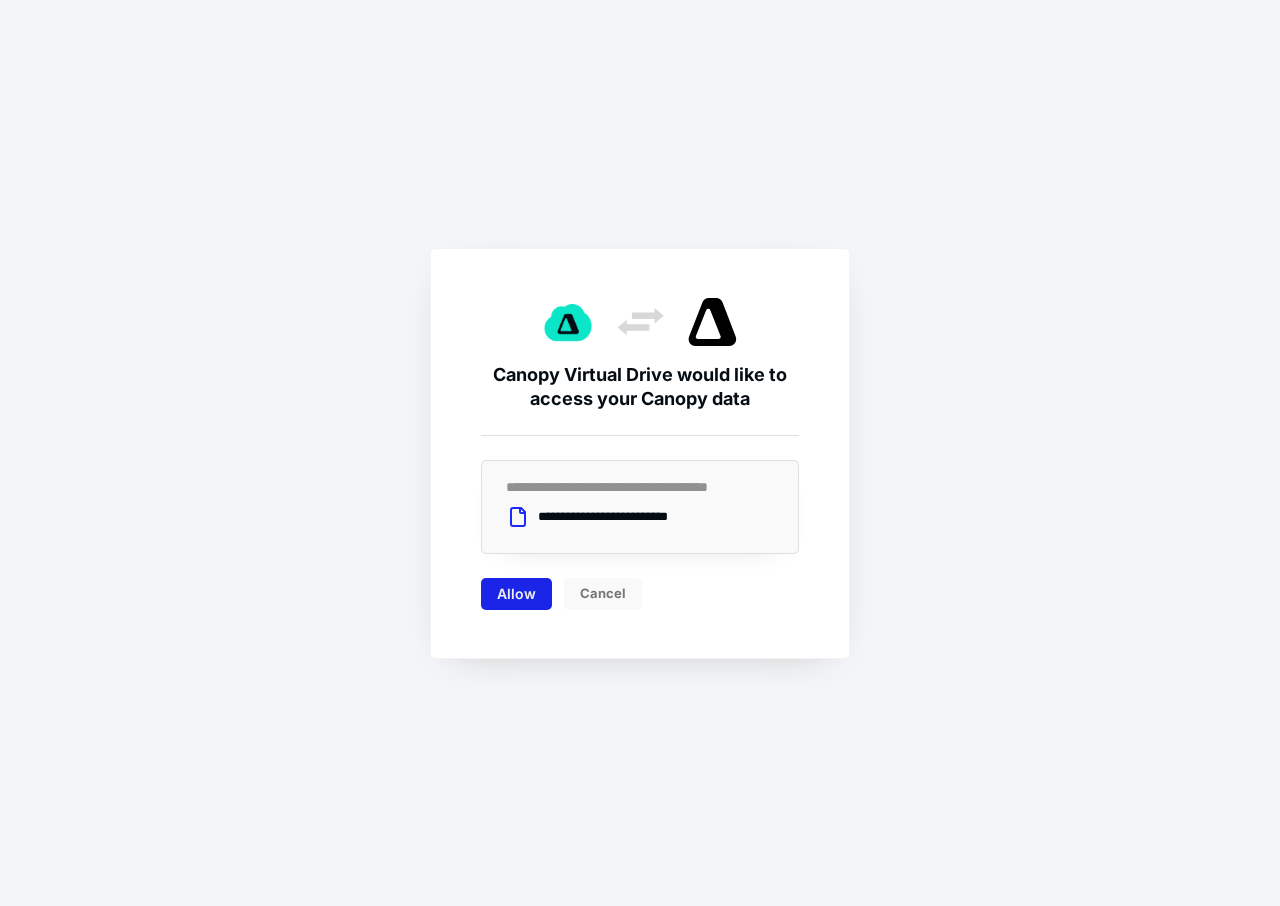 click on "Allow Cancel" at bounding box center (640, 582) 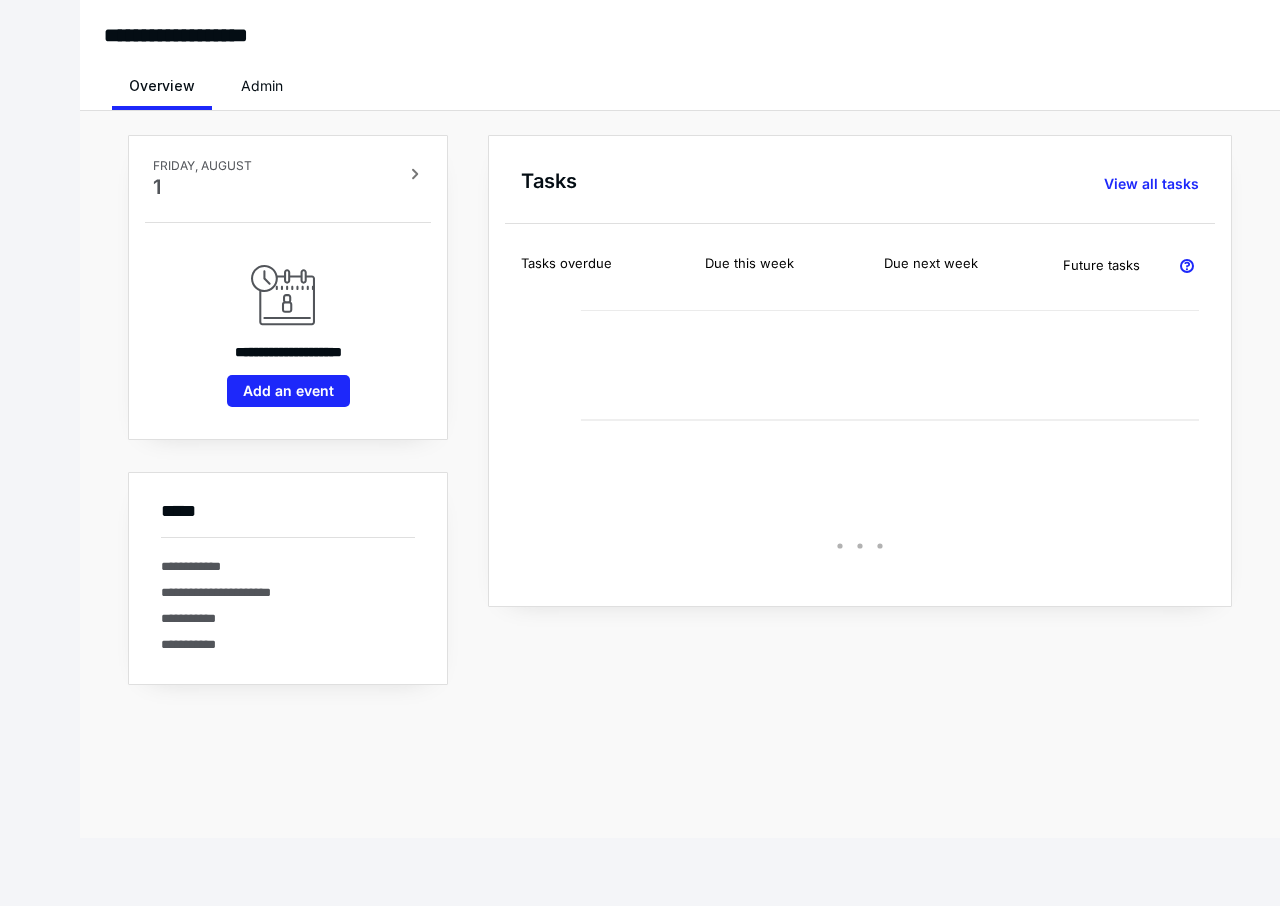 scroll, scrollTop: 0, scrollLeft: 0, axis: both 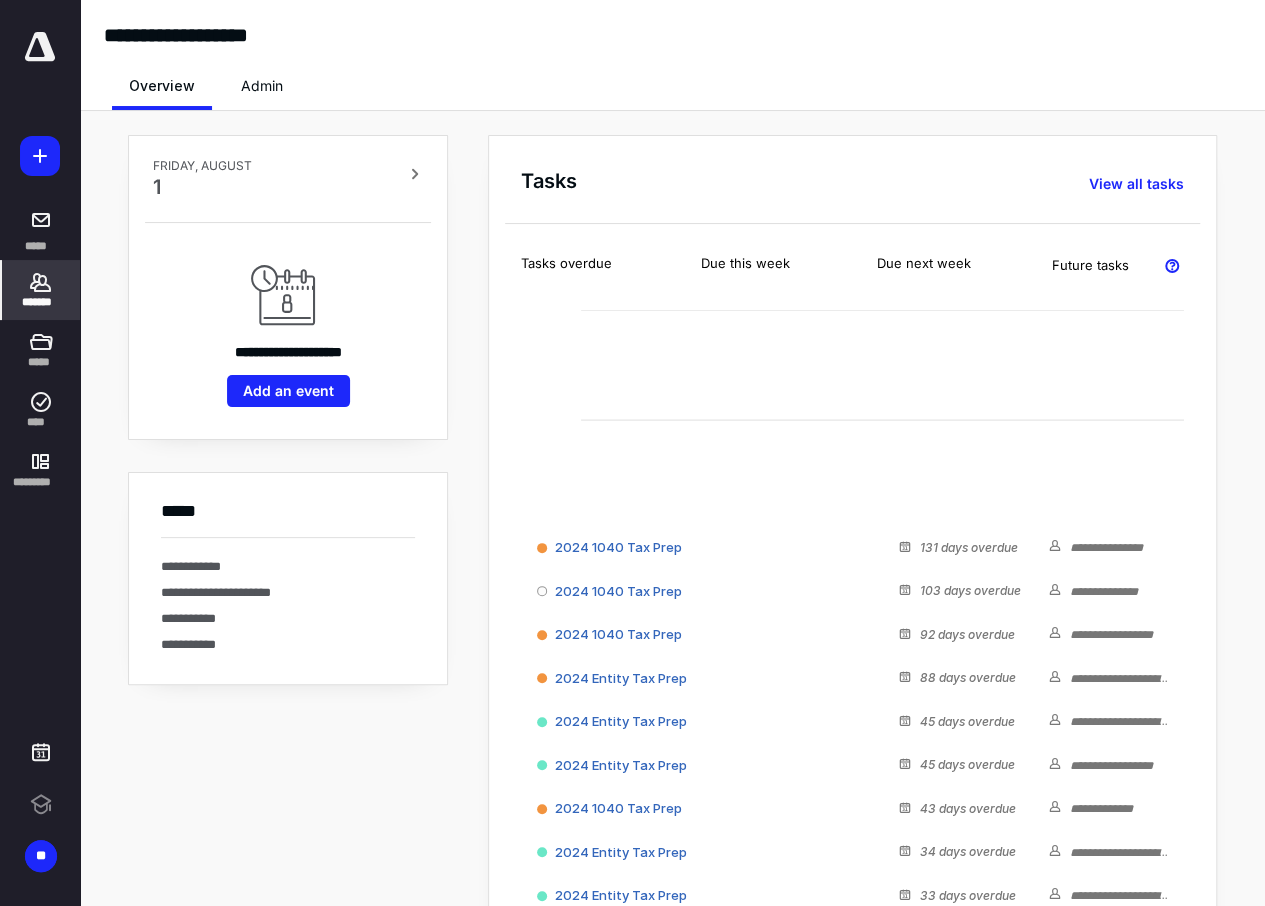 click on "*******" at bounding box center [41, 302] 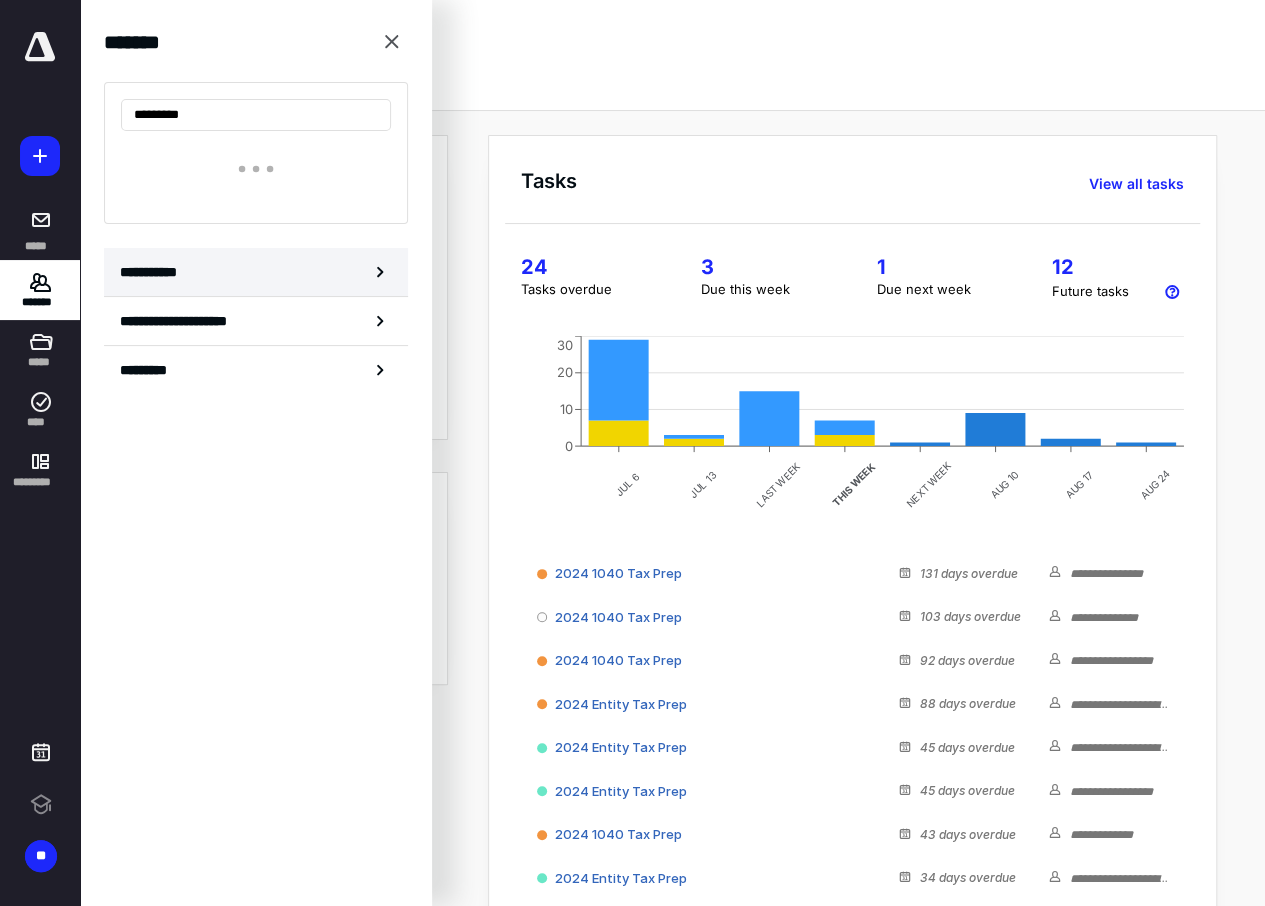 type on "**********" 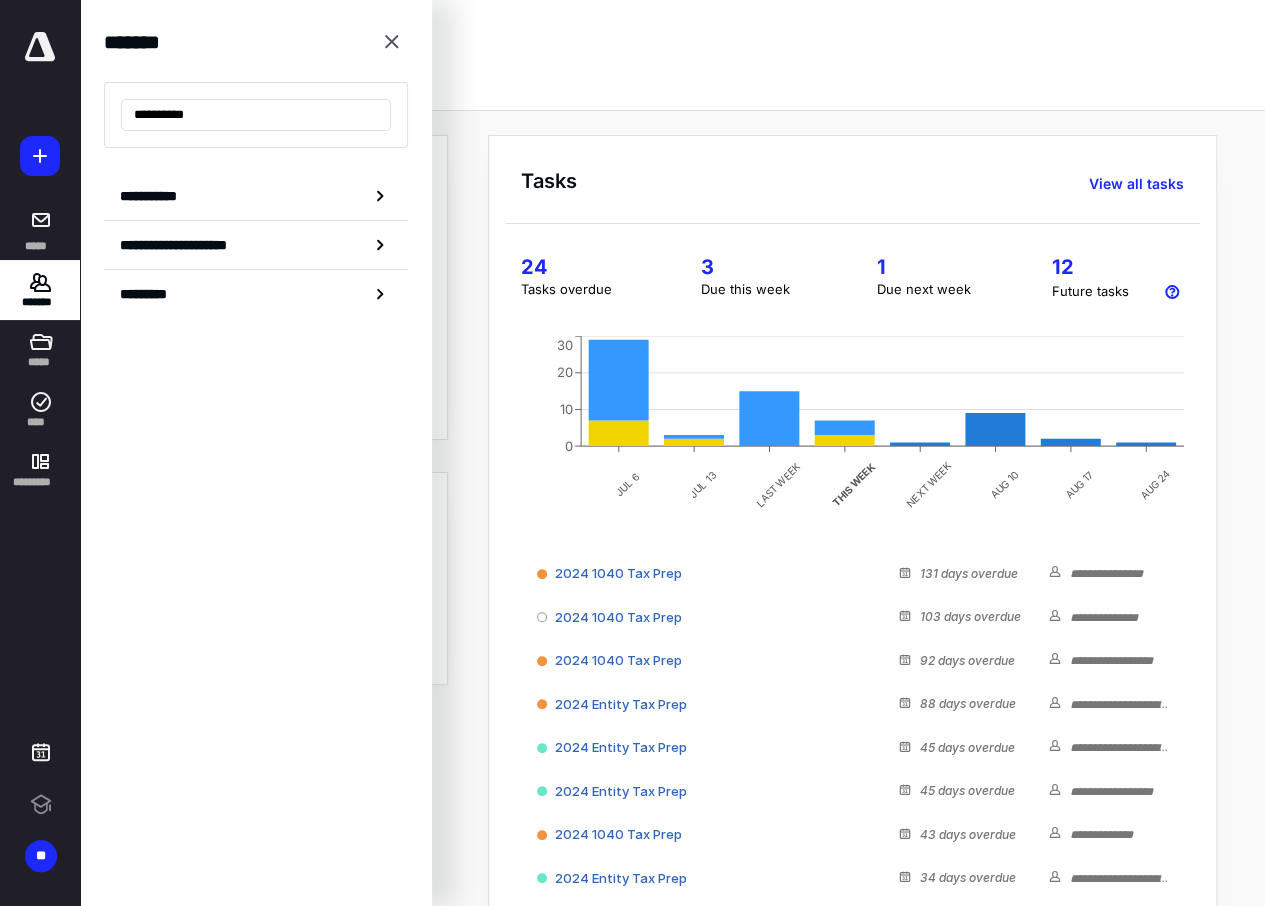 drag, startPoint x: 227, startPoint y: 113, endPoint x: -98, endPoint y: 98, distance: 325.34598 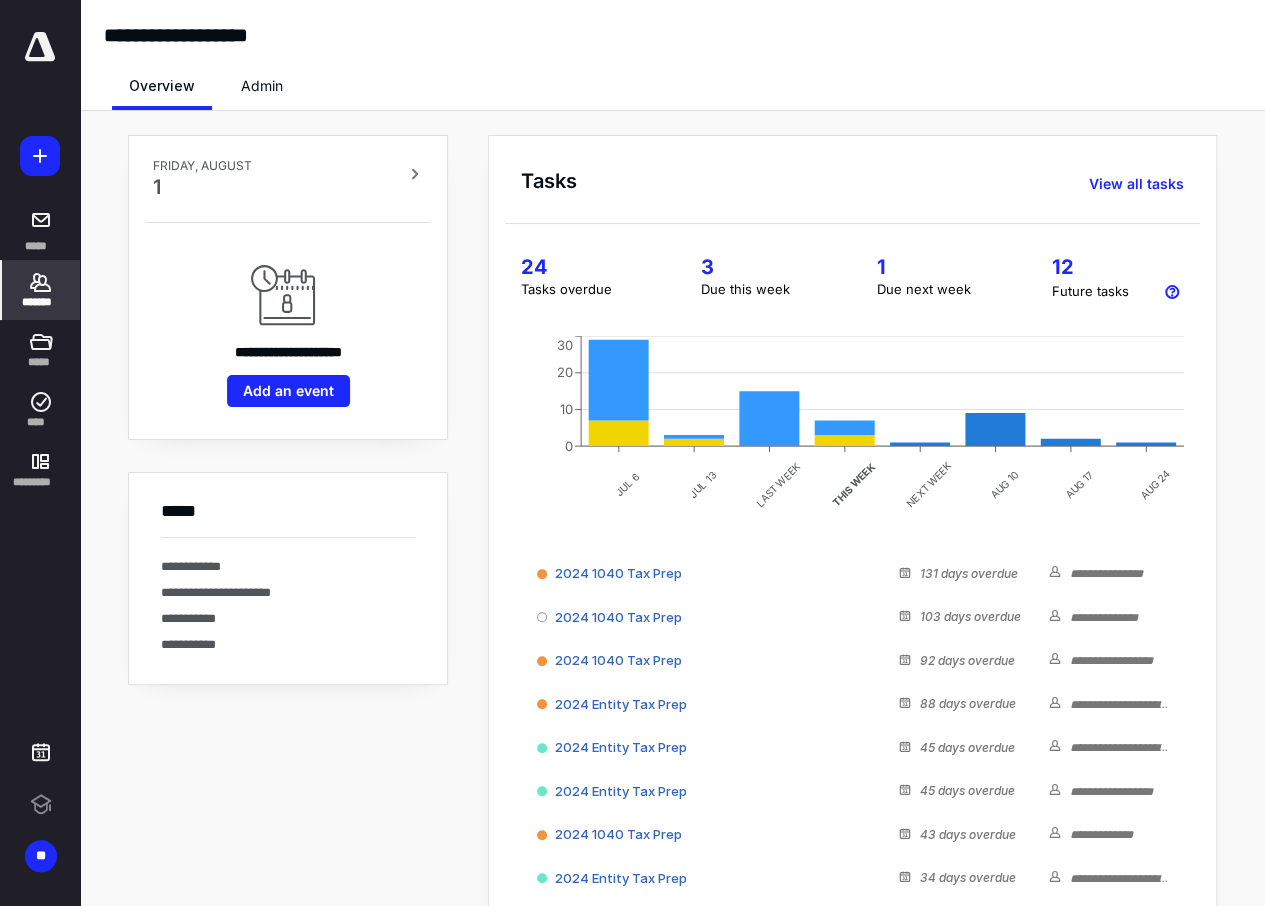click on "*******" at bounding box center (41, 290) 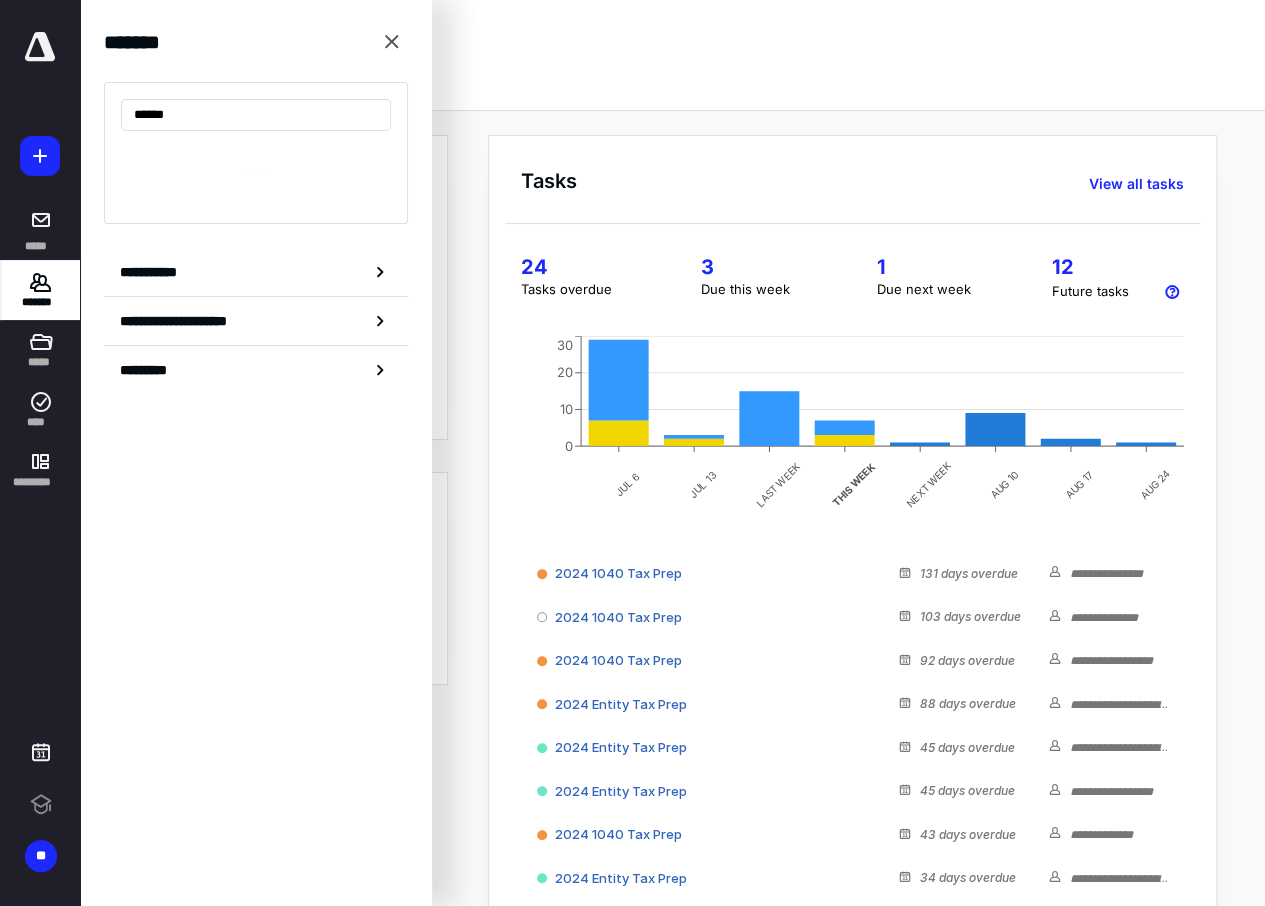 type on "*******" 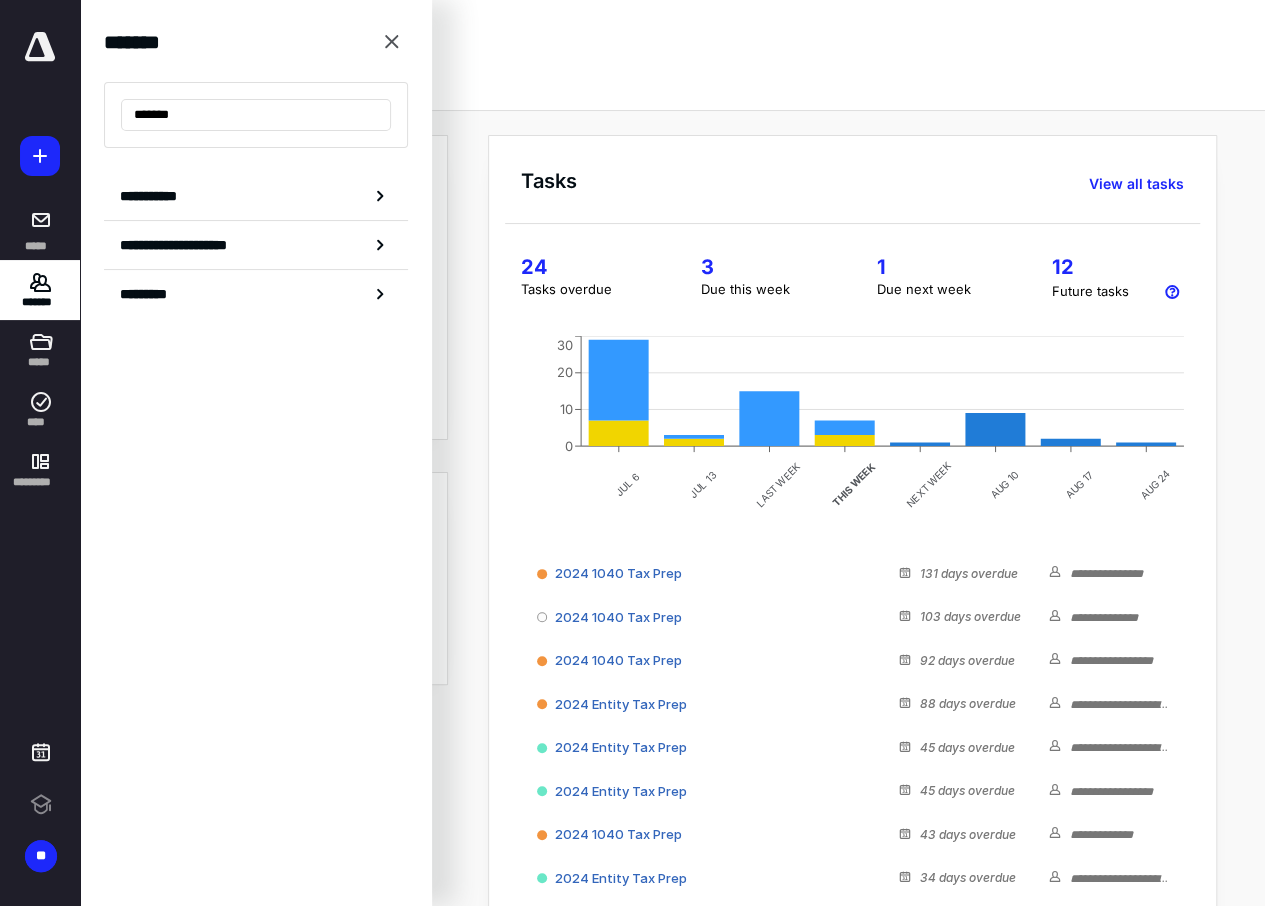 drag, startPoint x: 236, startPoint y: 111, endPoint x: -28, endPoint y: 104, distance: 264.09277 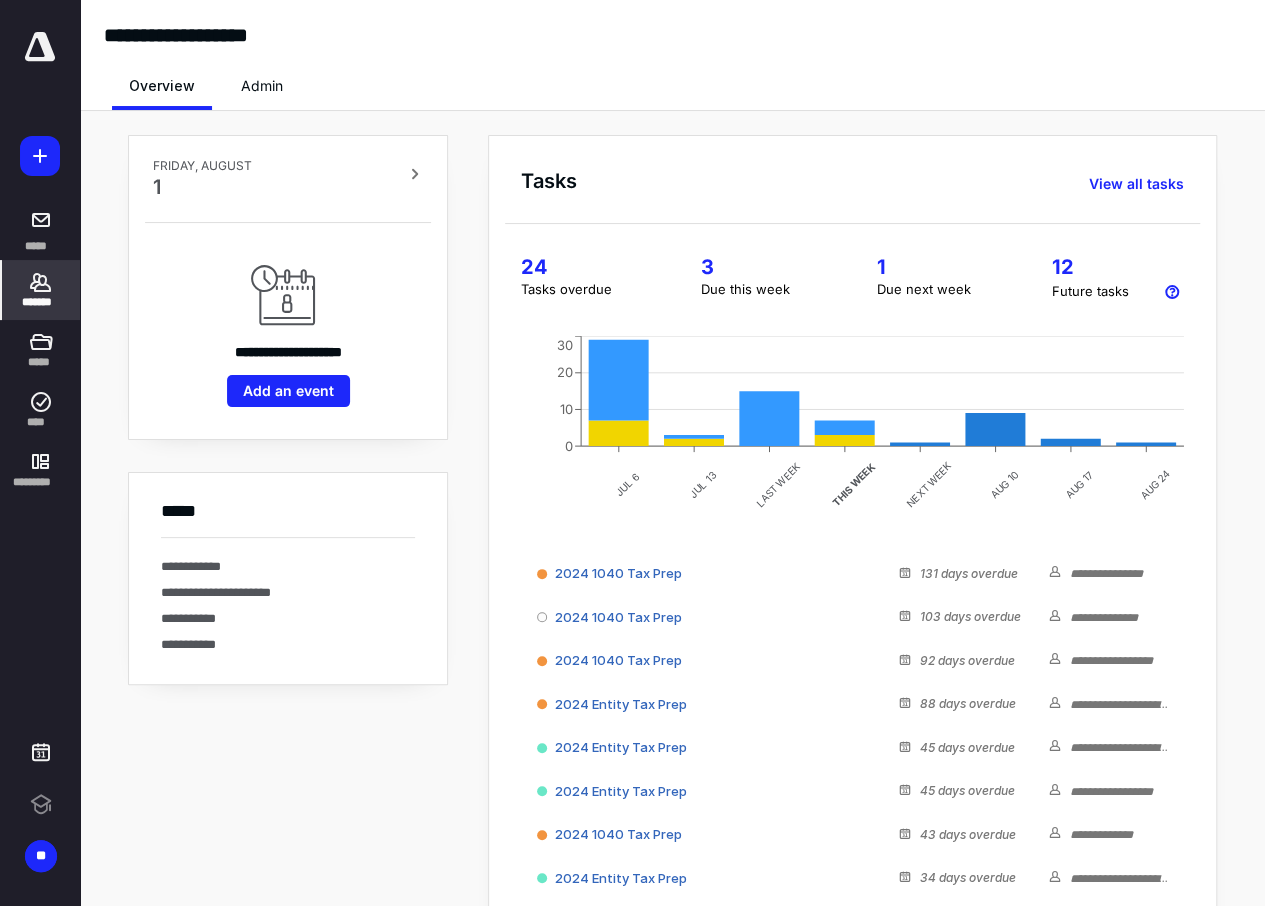 click on "*******" at bounding box center [41, 290] 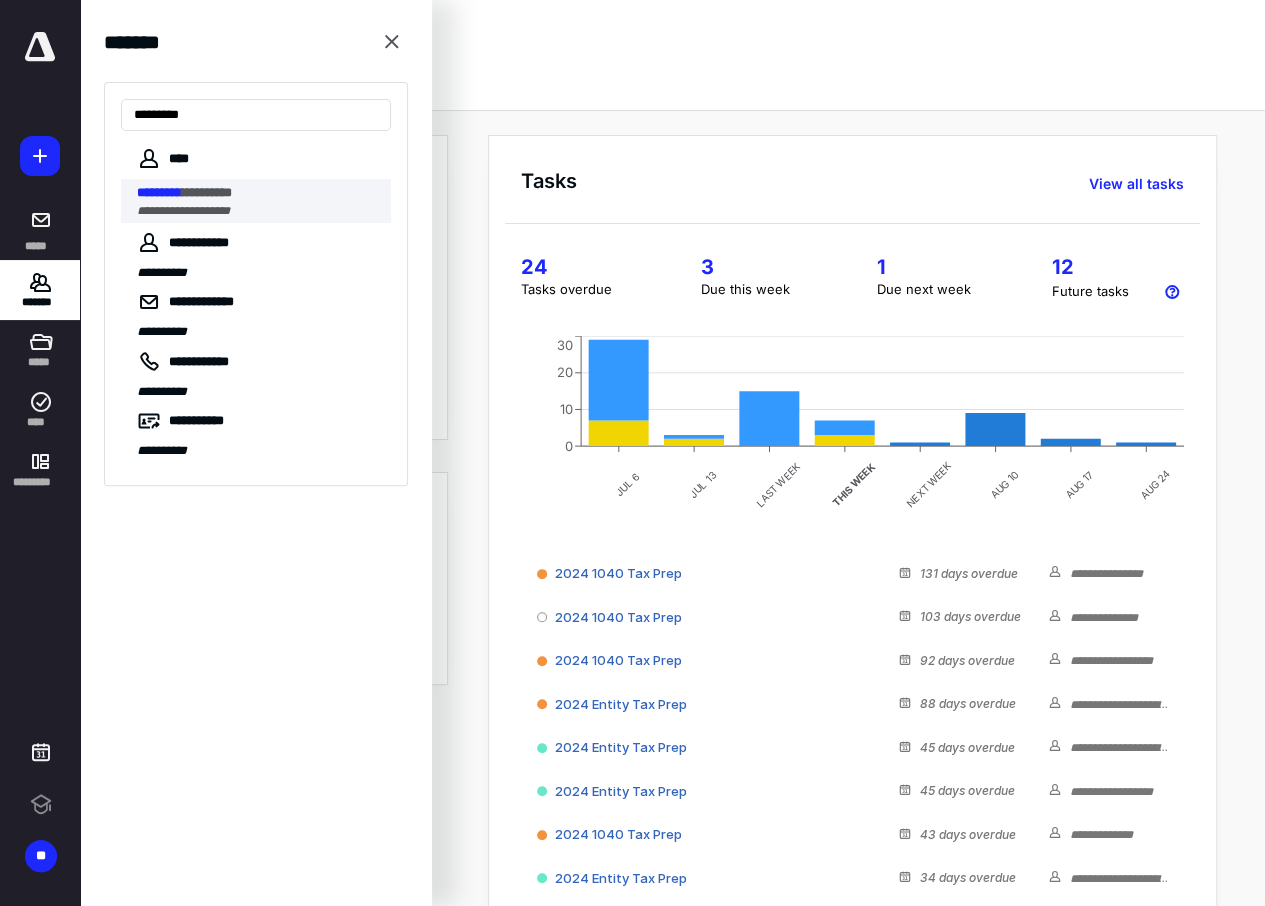 type on "*********" 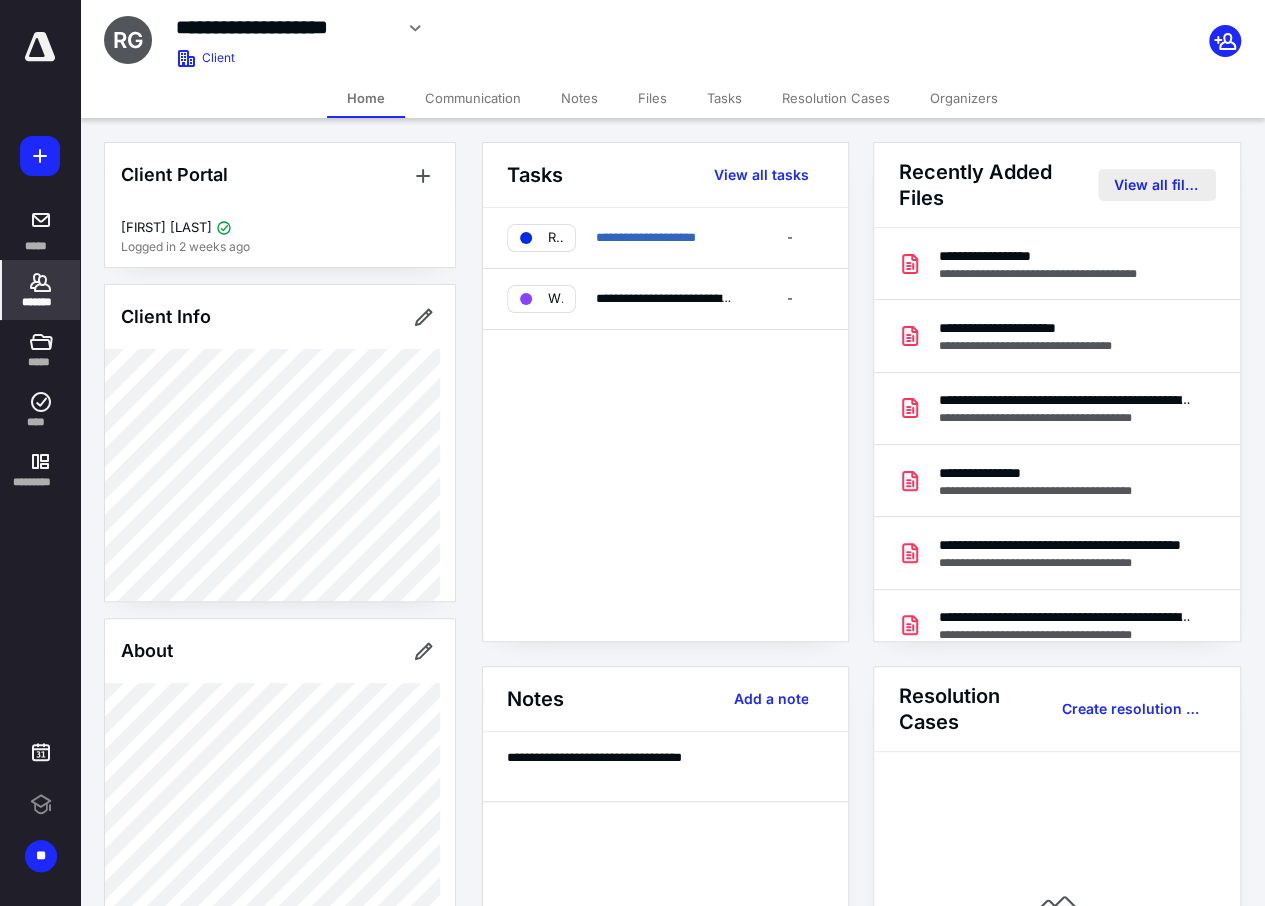 click on "View all files" at bounding box center [1157, 185] 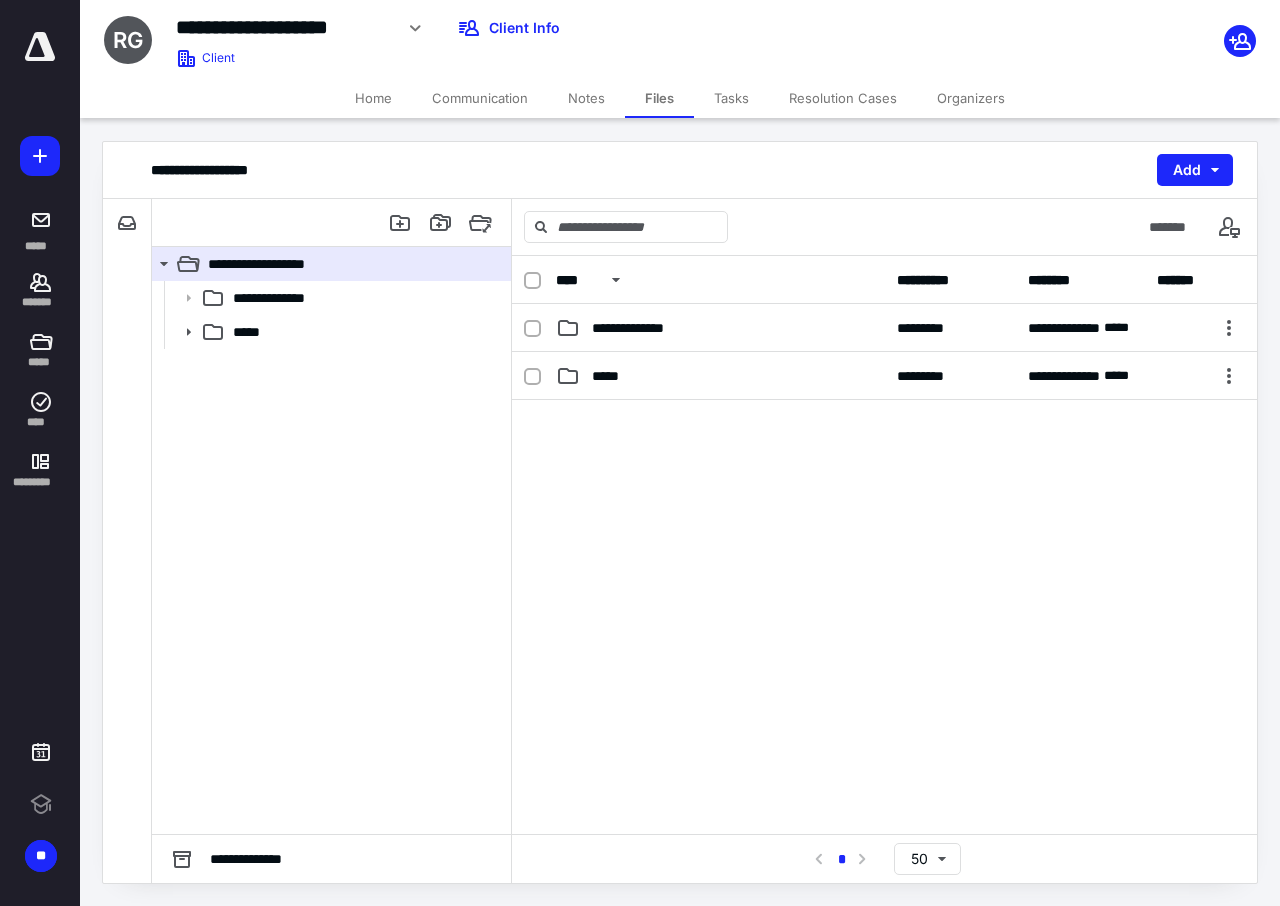 click at bounding box center (332, 223) 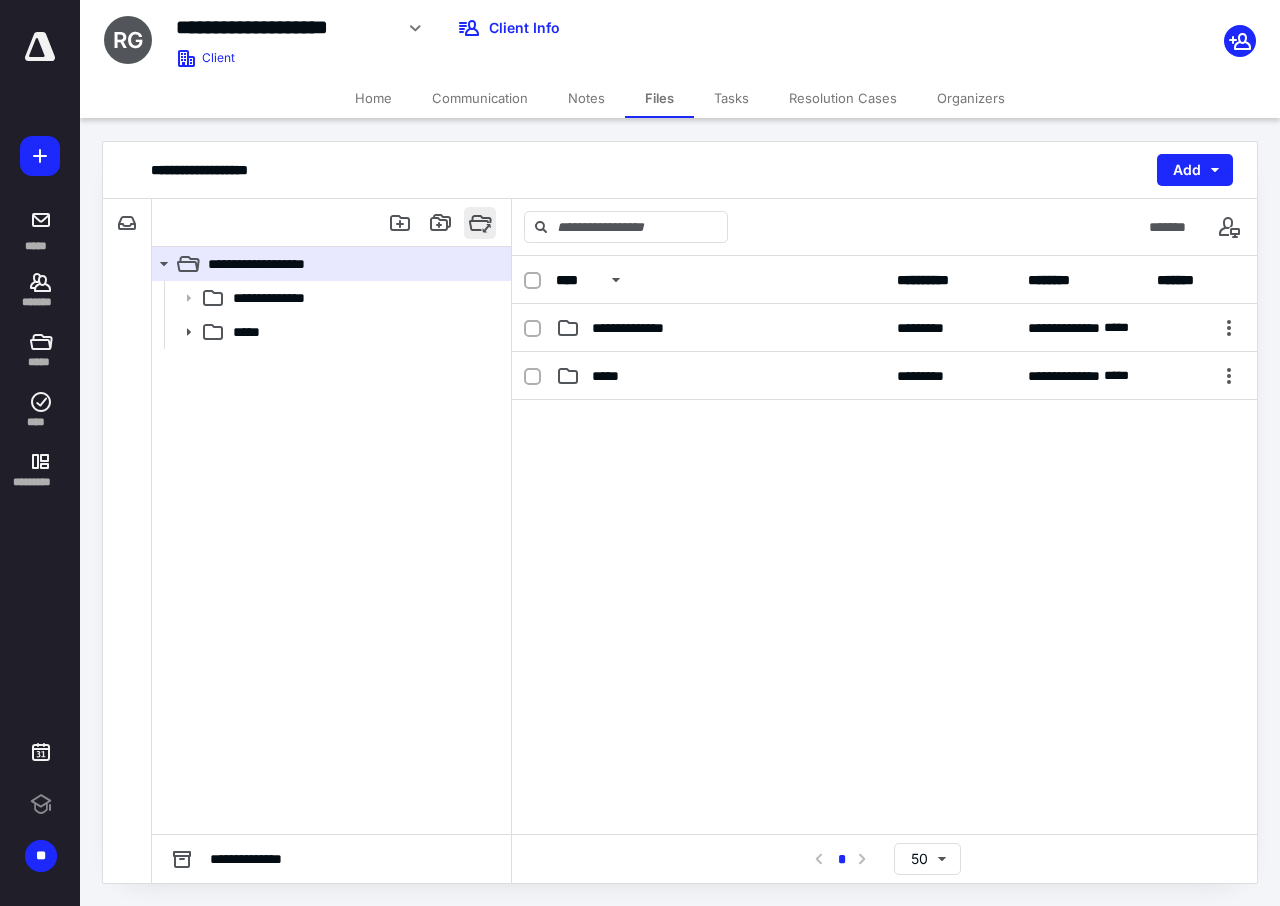 click at bounding box center [480, 223] 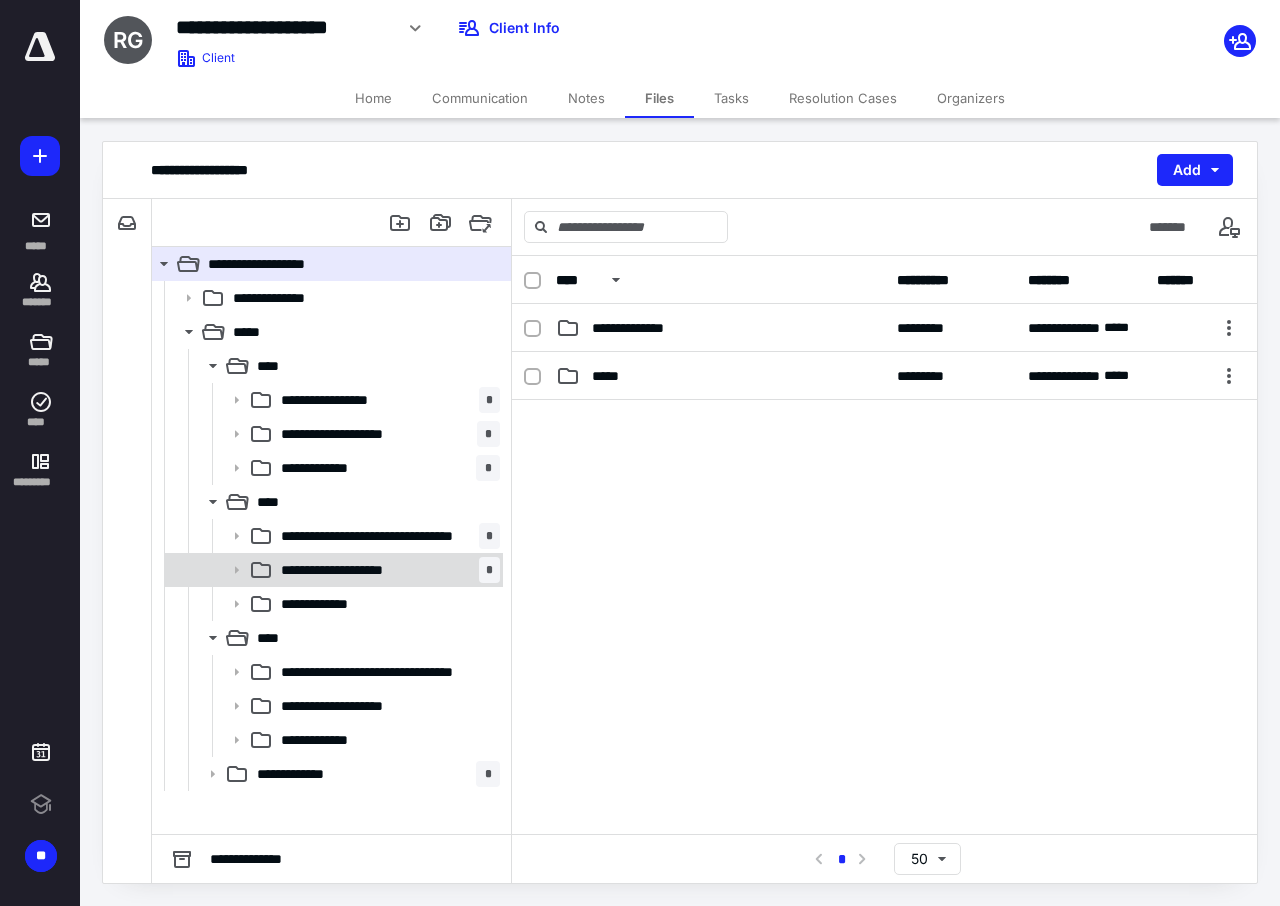 click on "**********" at bounding box center [349, 570] 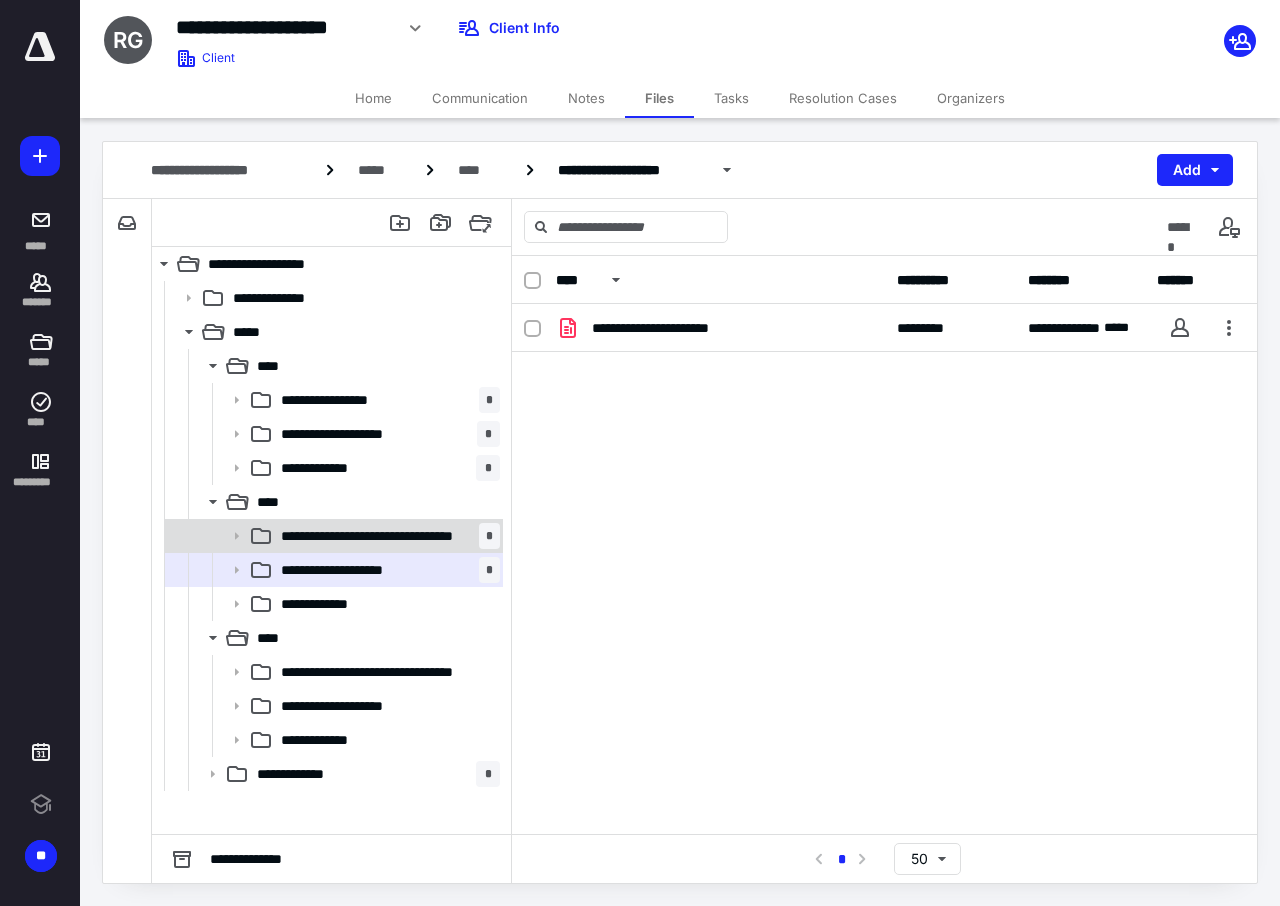 click on "**********" at bounding box center (380, 536) 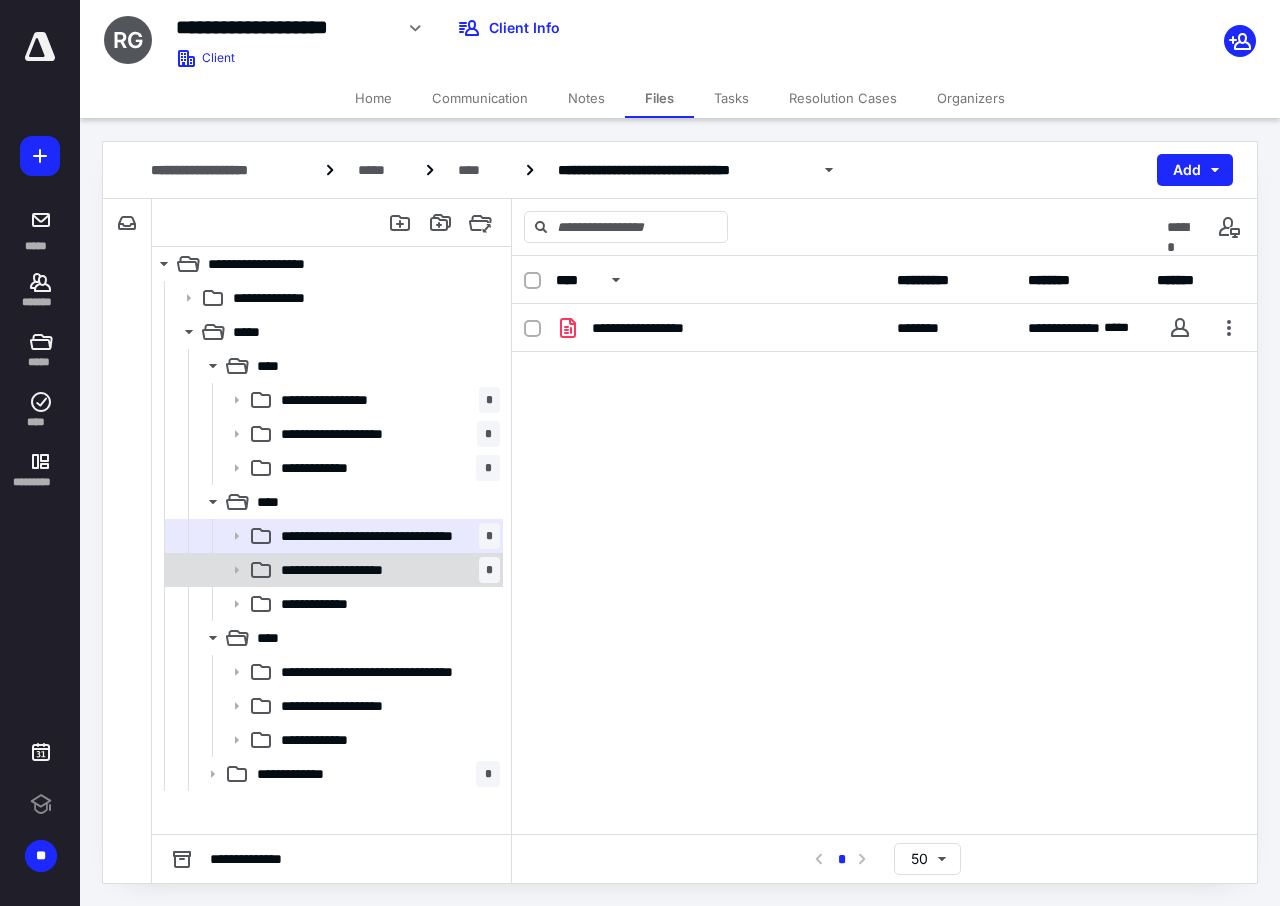 click on "**********" at bounding box center (386, 570) 